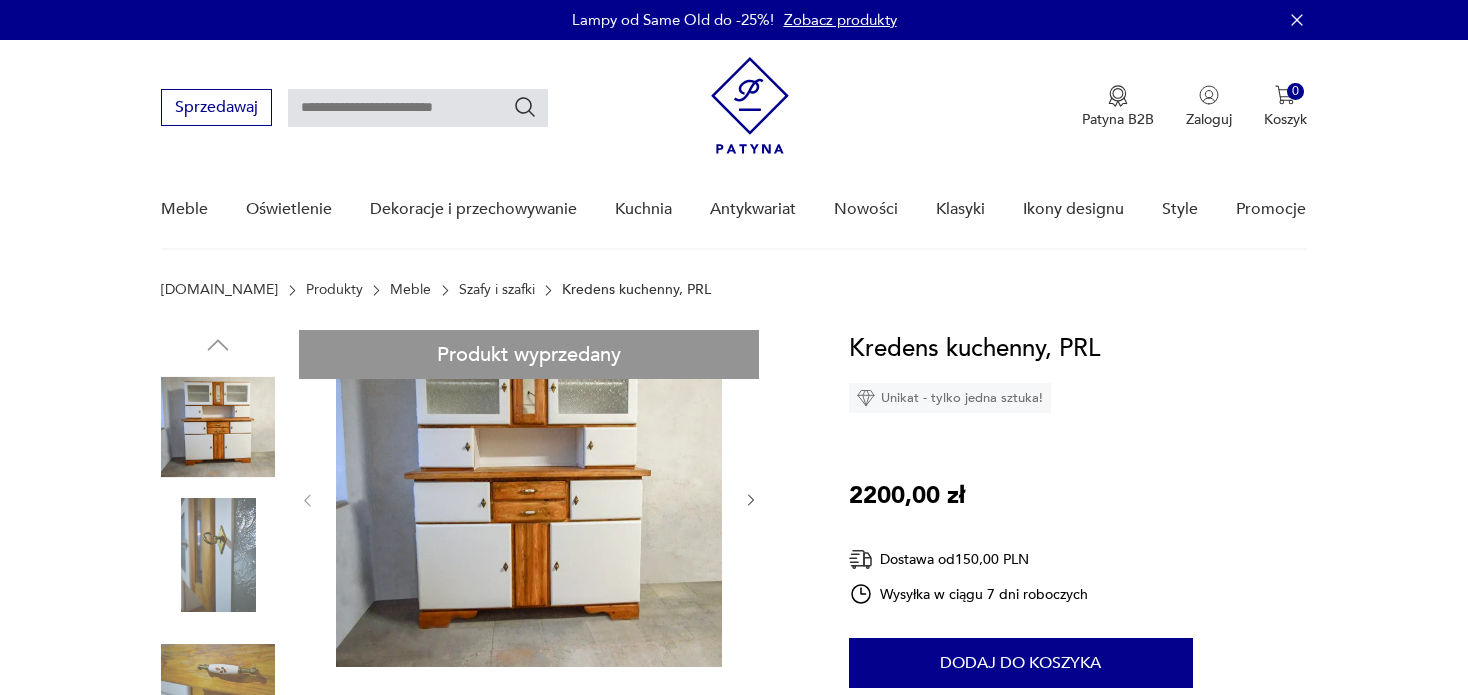 scroll, scrollTop: 0, scrollLeft: 0, axis: both 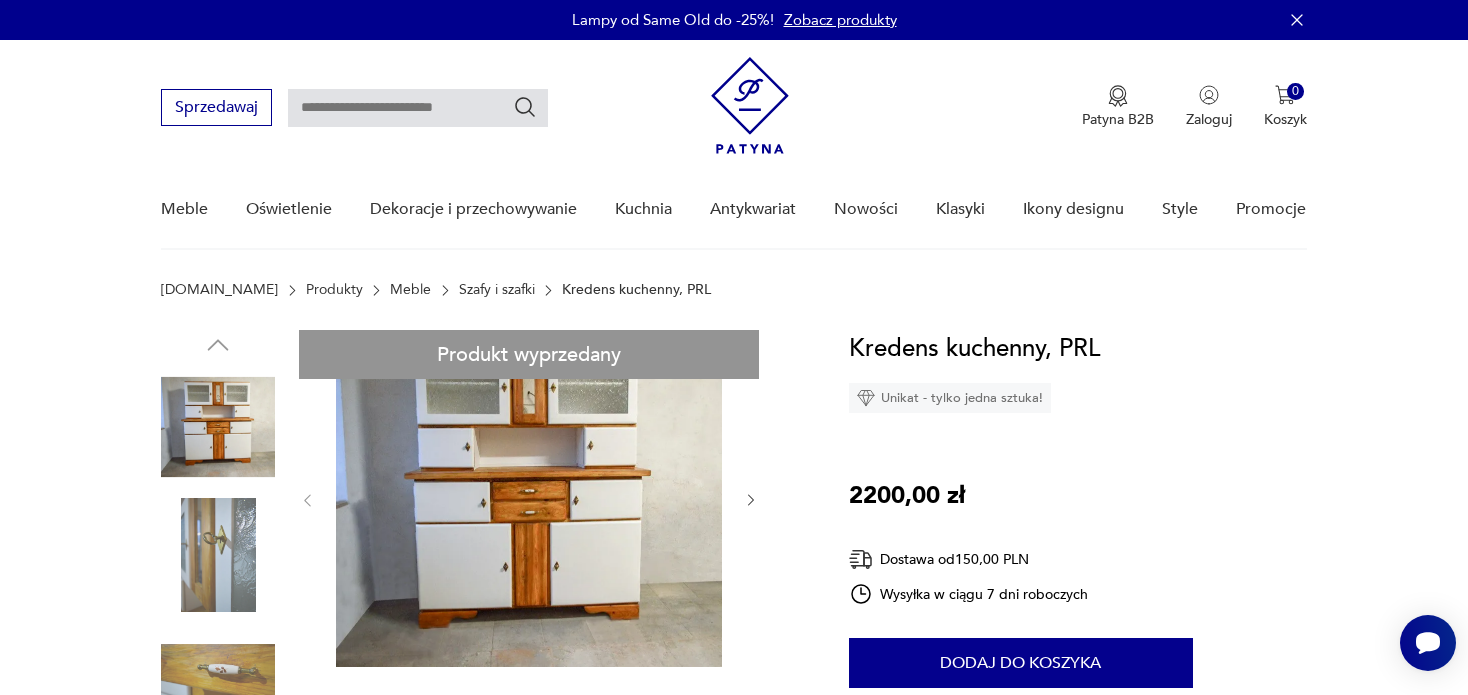 click 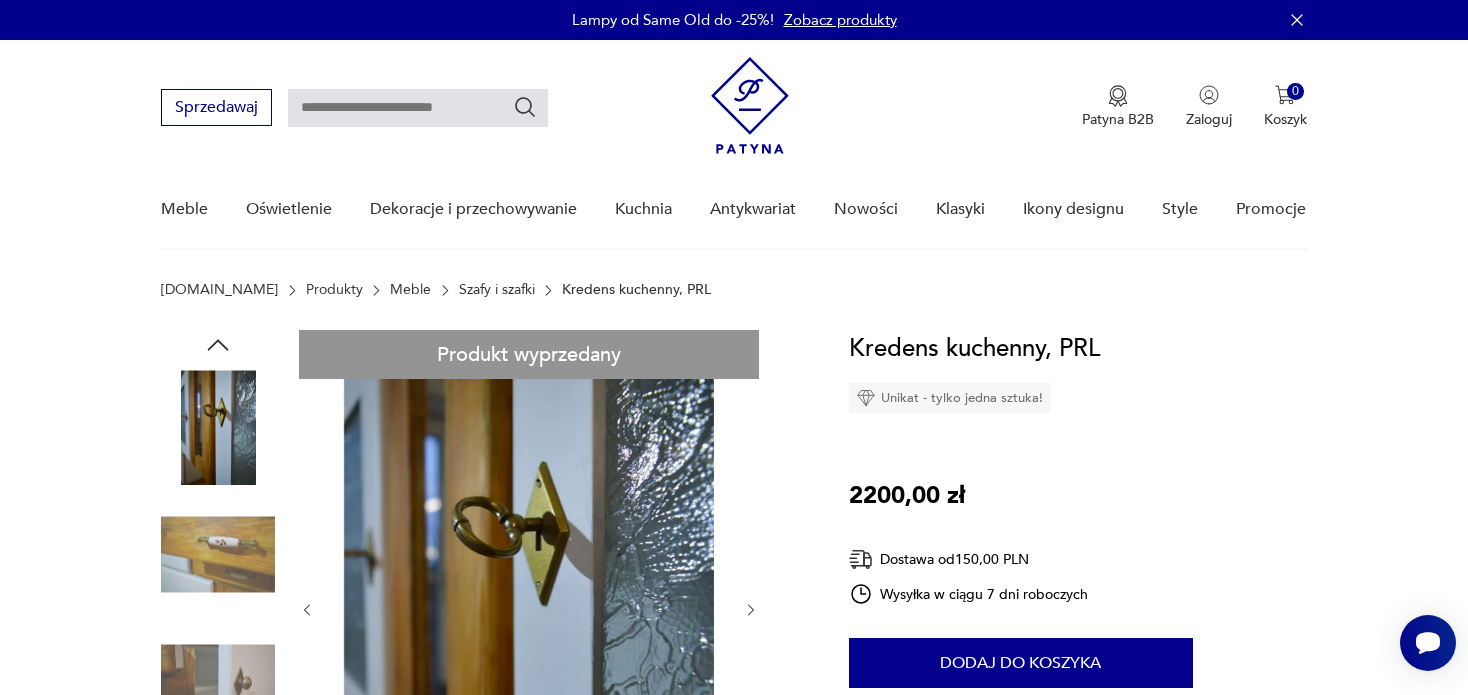 click at bounding box center [529, 610] 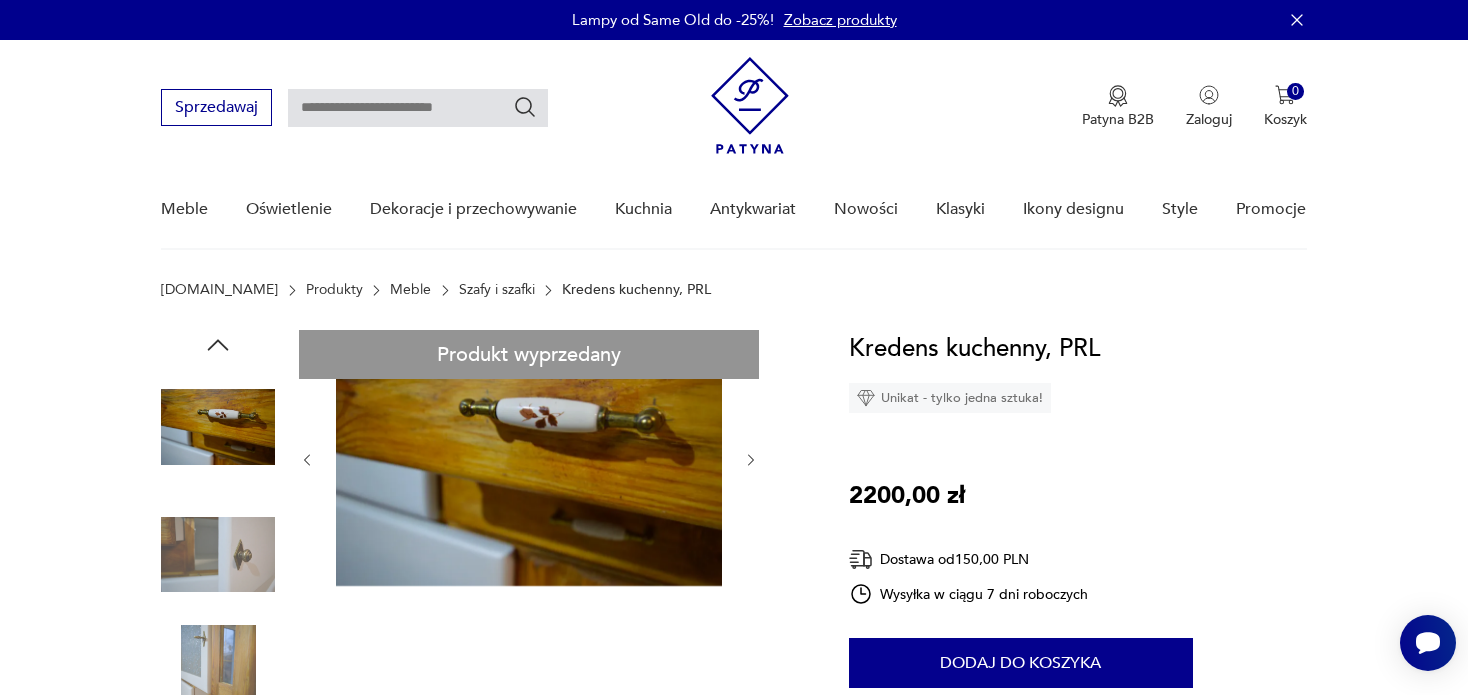 click on "Szafy i szafki" at bounding box center (497, 290) 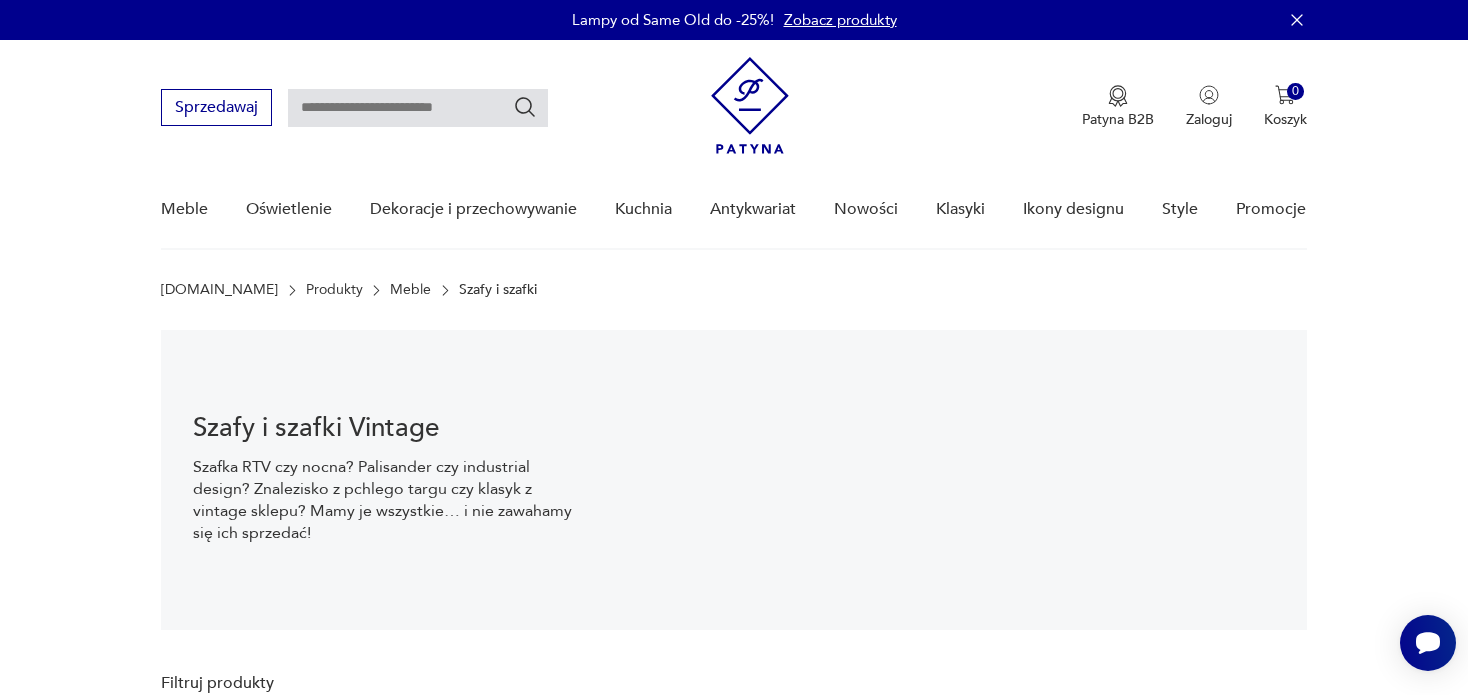 scroll, scrollTop: 29, scrollLeft: 0, axis: vertical 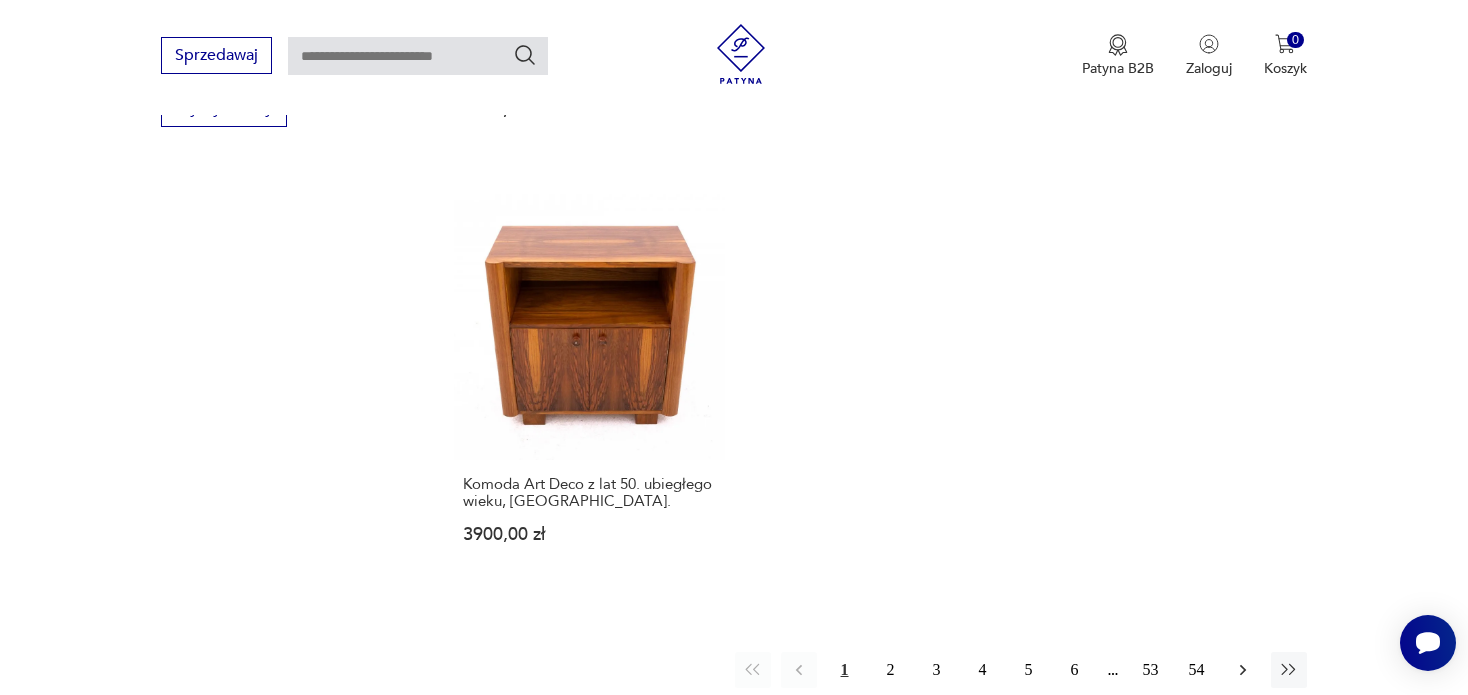 click at bounding box center [1243, 670] 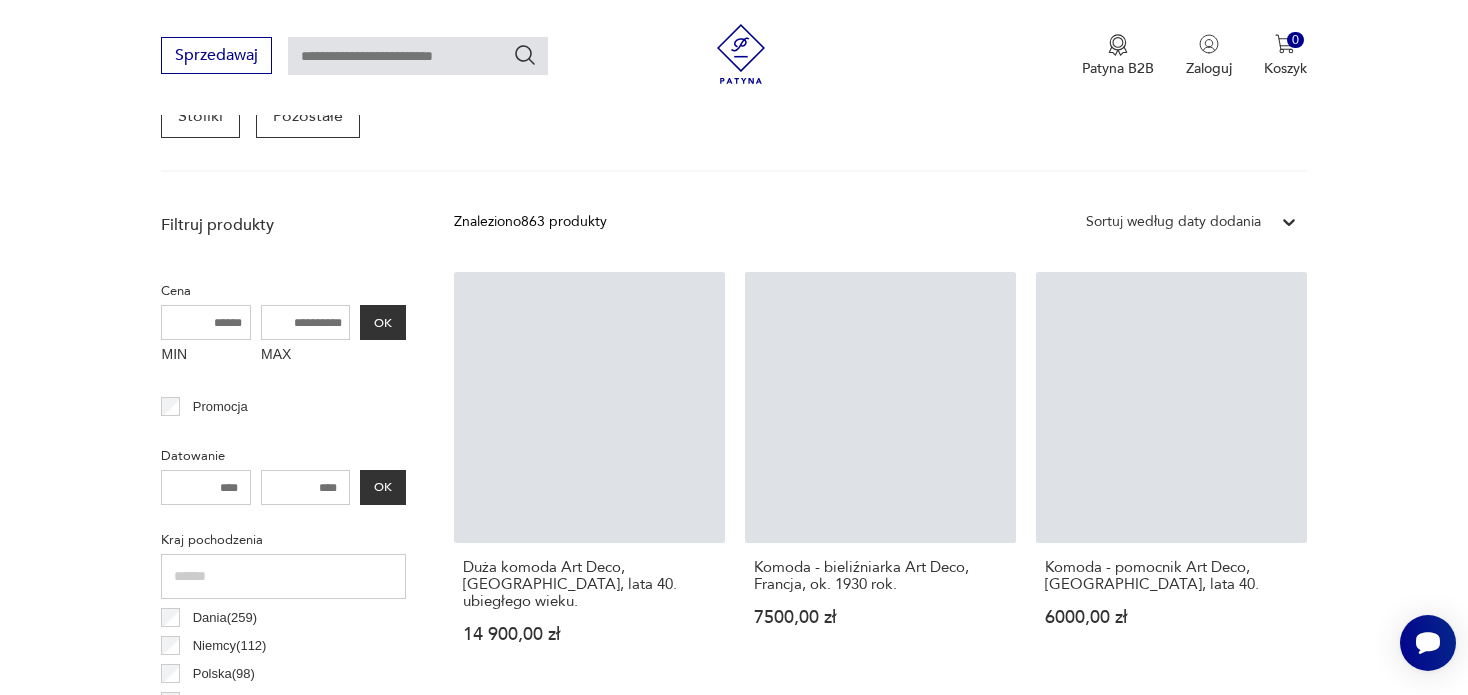 scroll, scrollTop: 529, scrollLeft: 0, axis: vertical 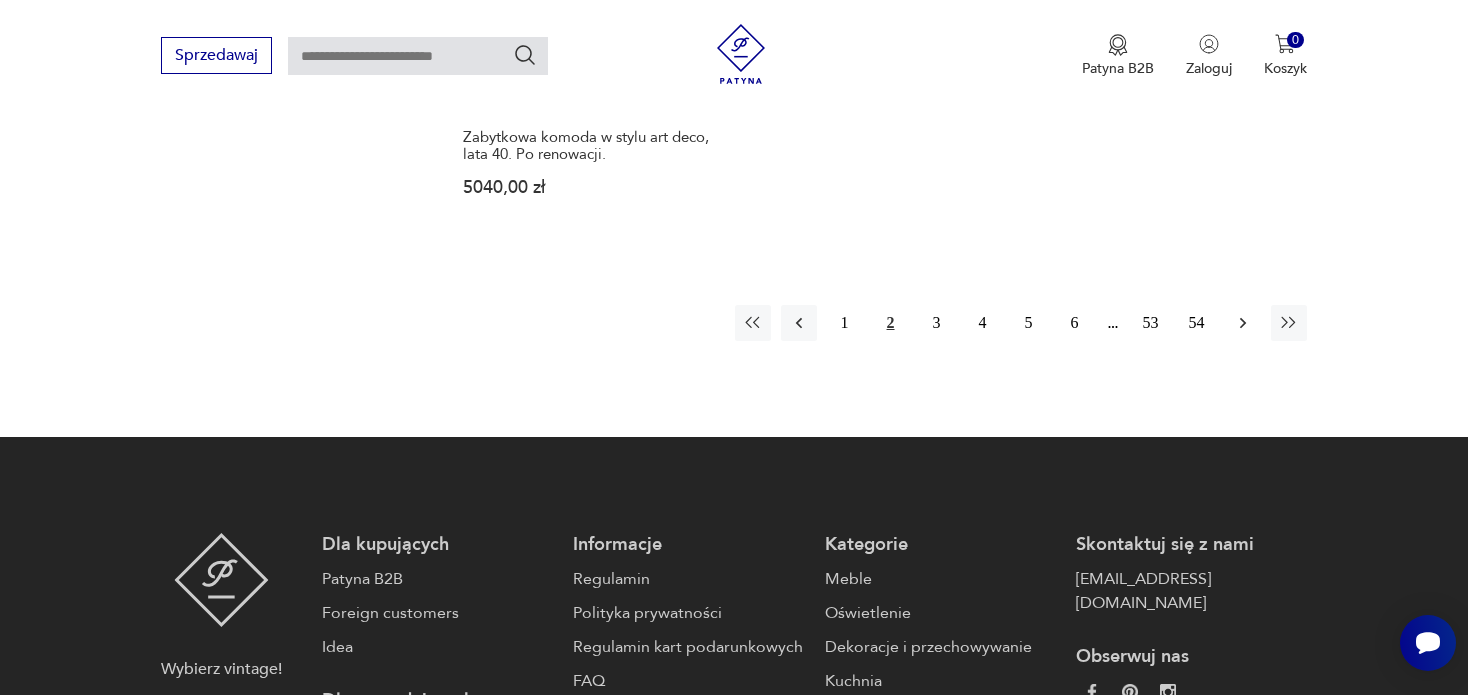 click 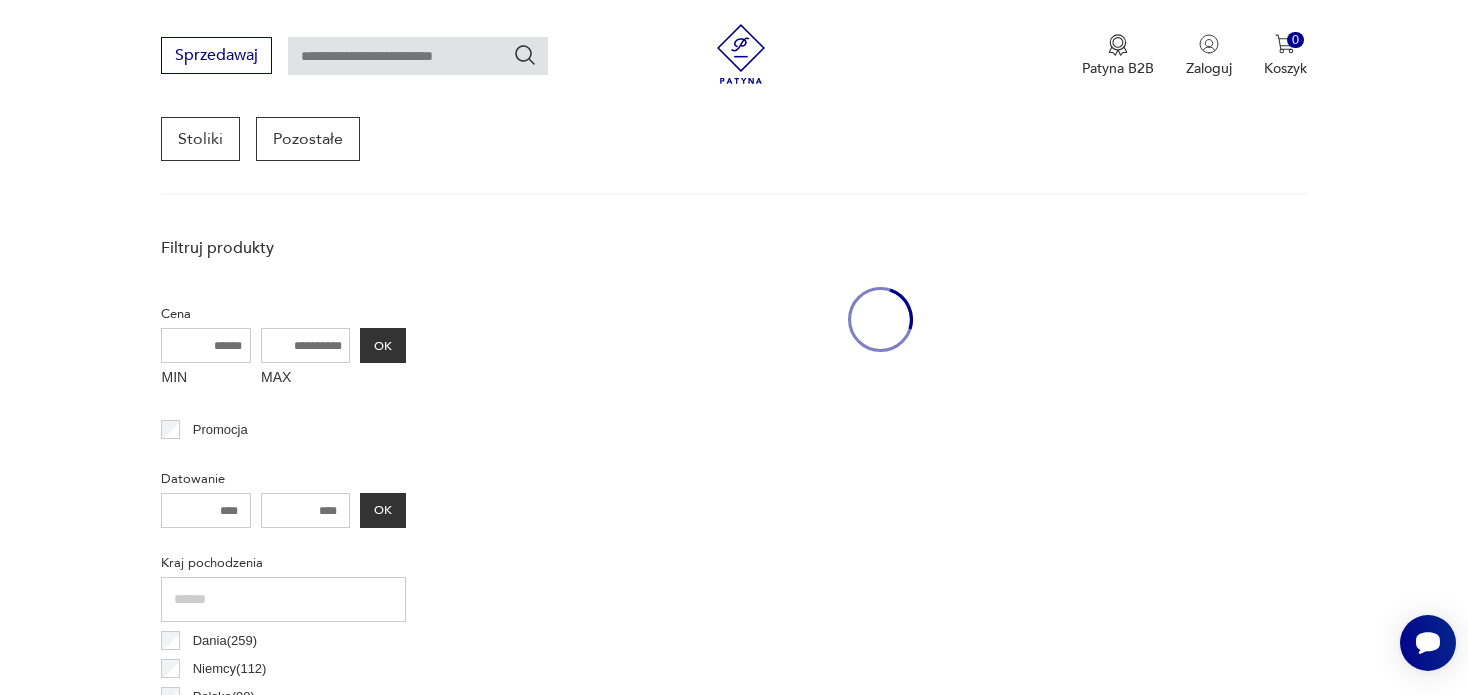 scroll, scrollTop: 529, scrollLeft: 0, axis: vertical 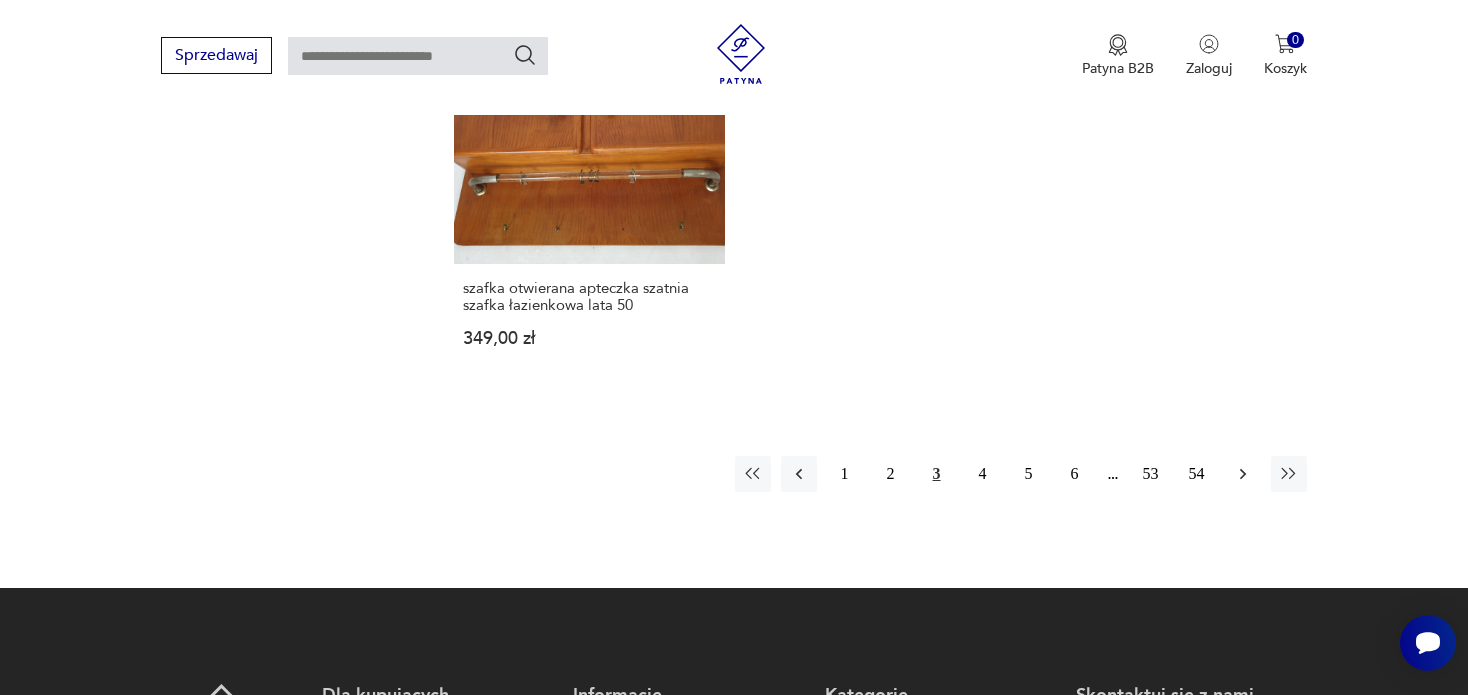 click 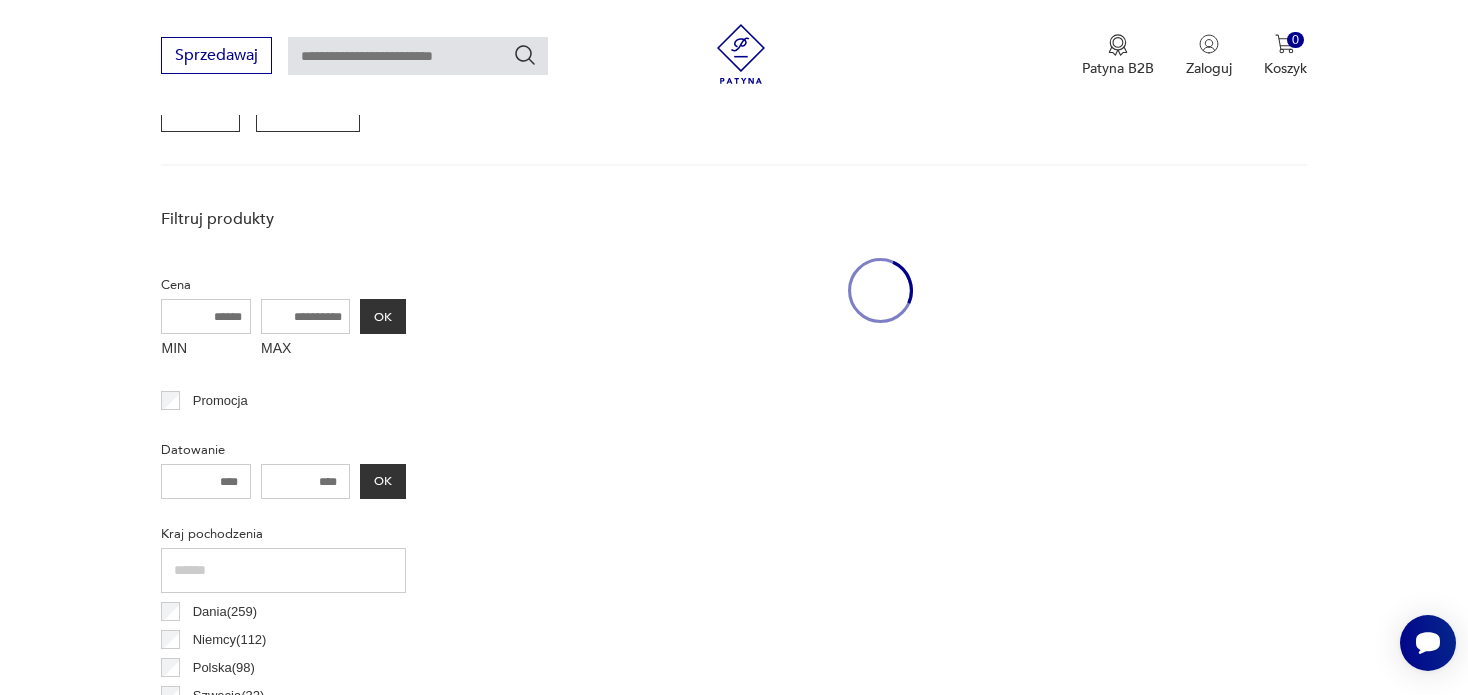 scroll, scrollTop: 529, scrollLeft: 0, axis: vertical 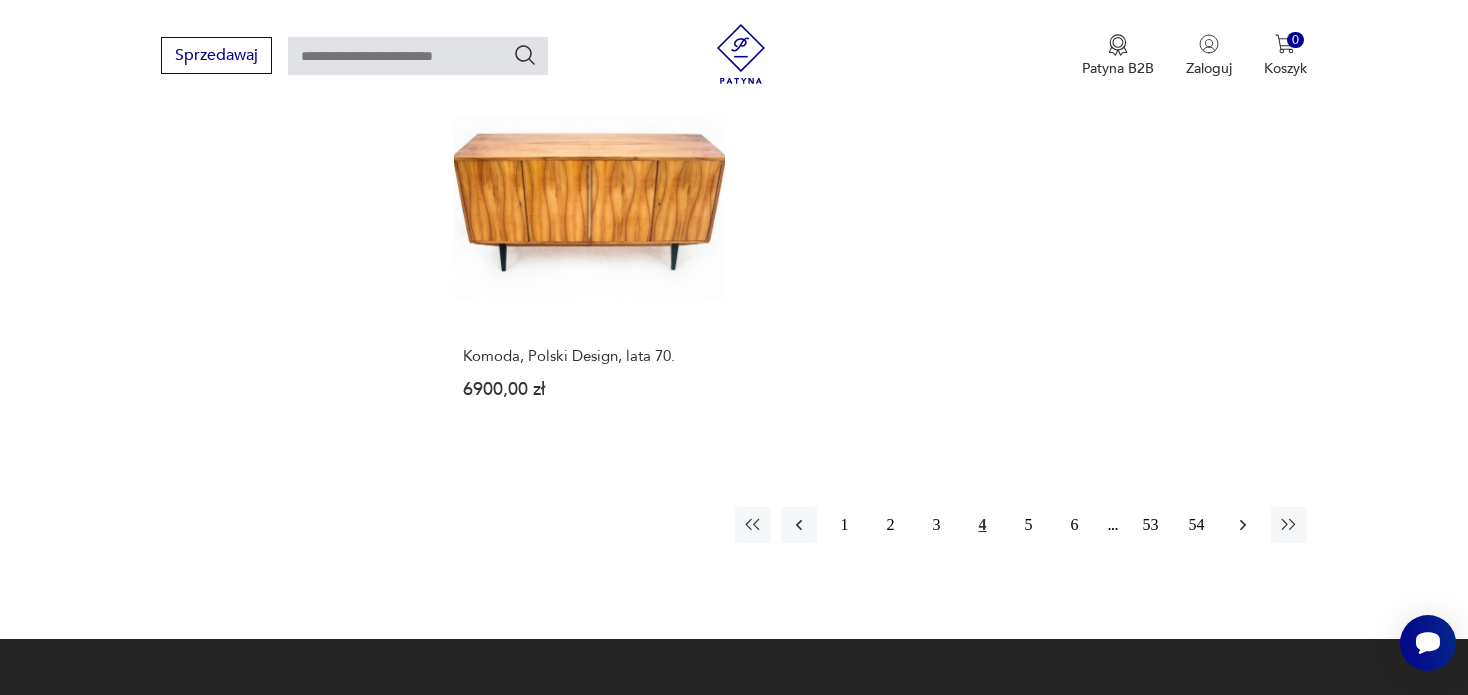 click 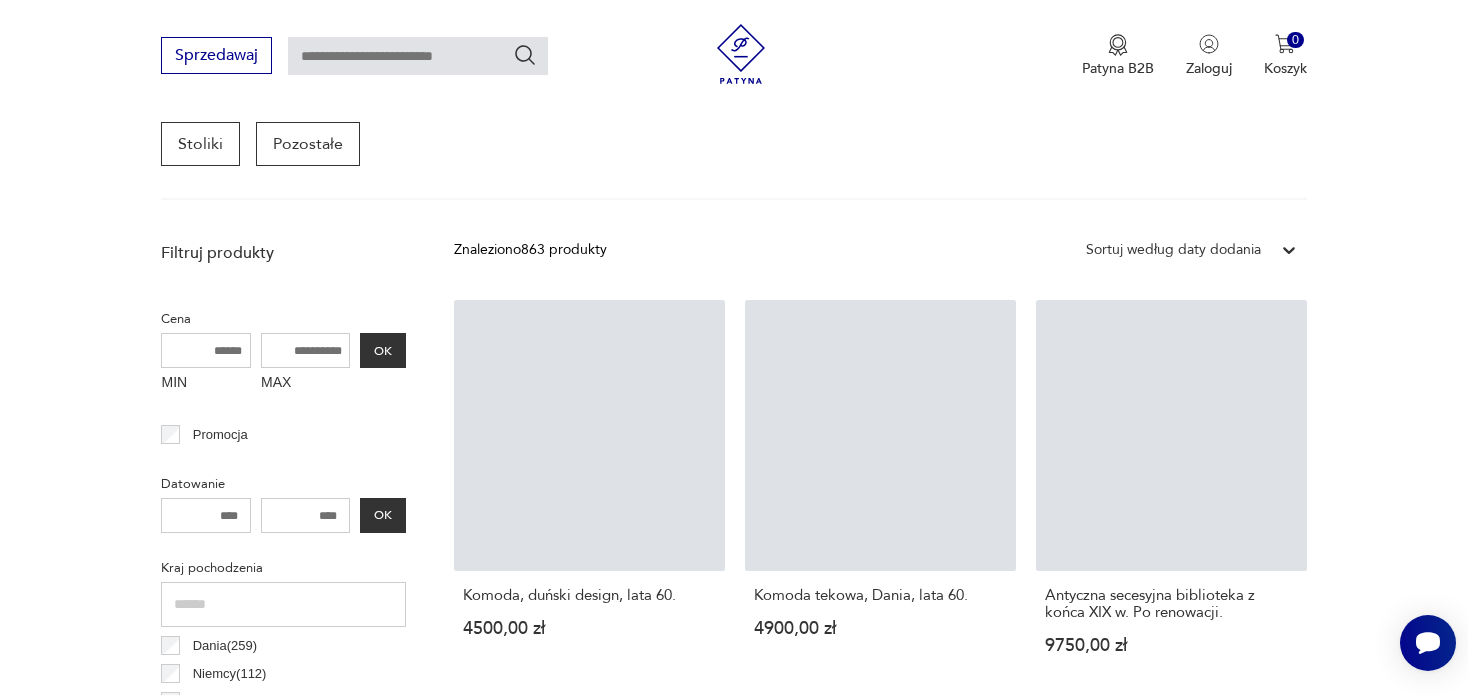 scroll, scrollTop: 530, scrollLeft: 0, axis: vertical 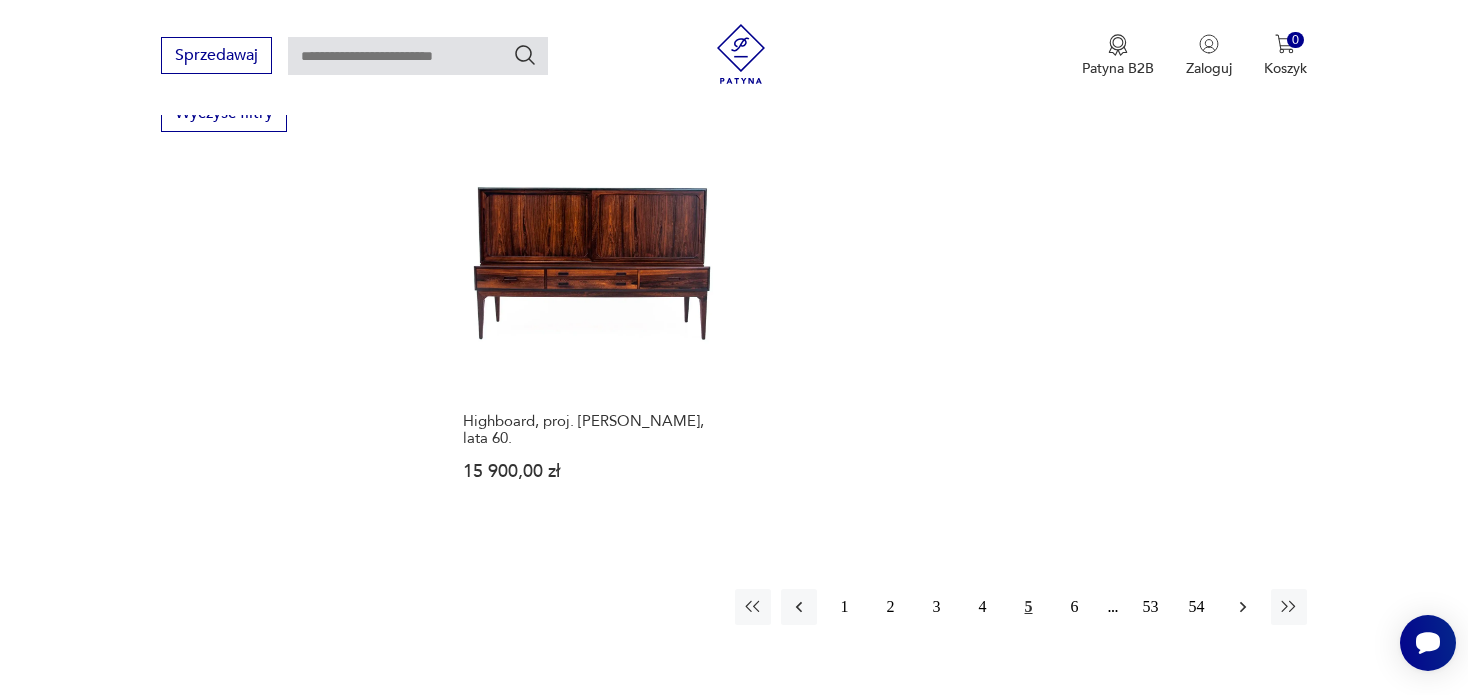 click 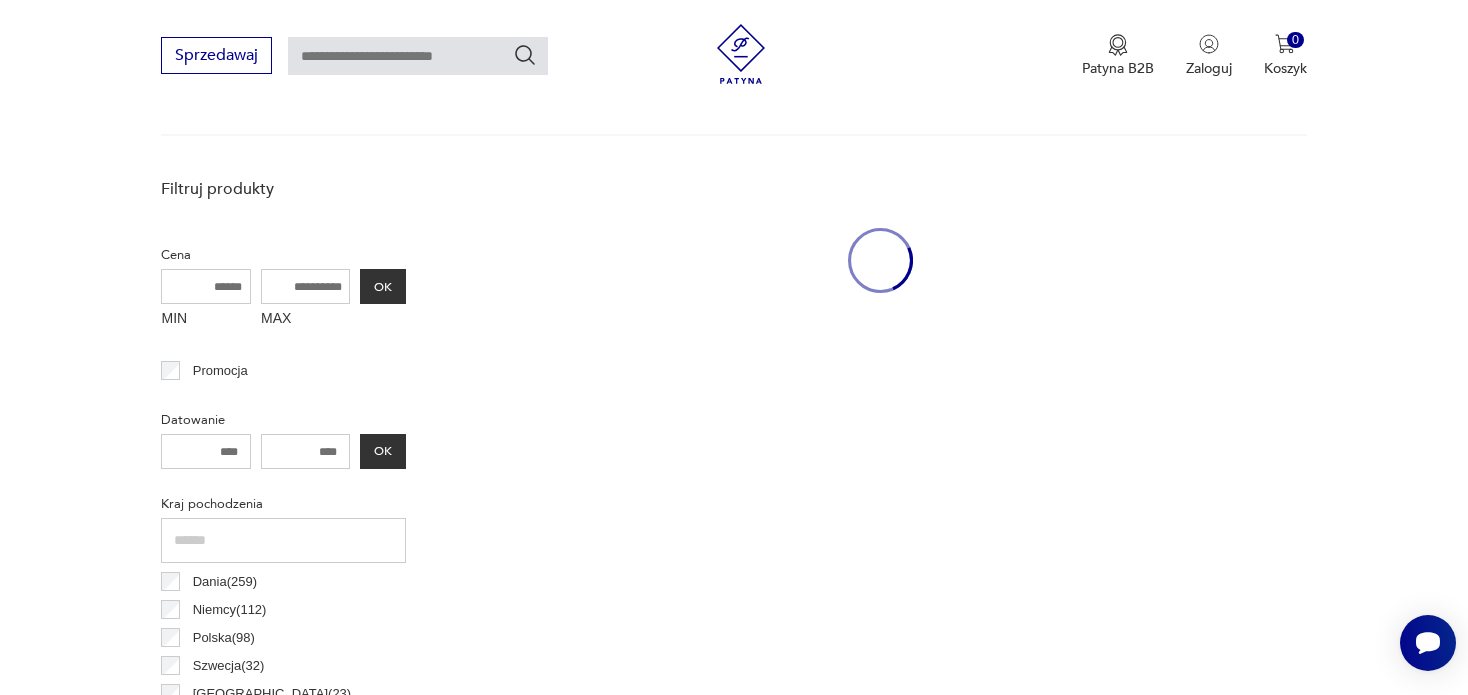 scroll, scrollTop: 529, scrollLeft: 0, axis: vertical 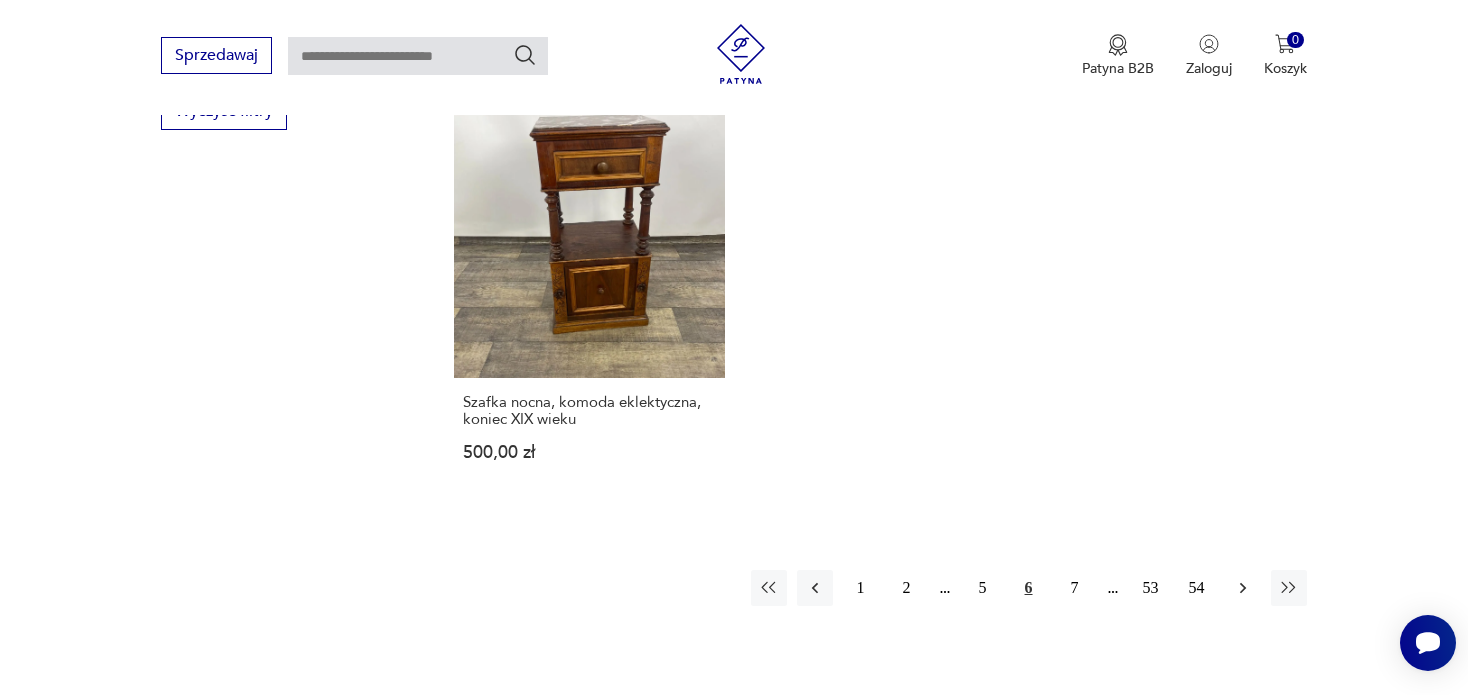 click 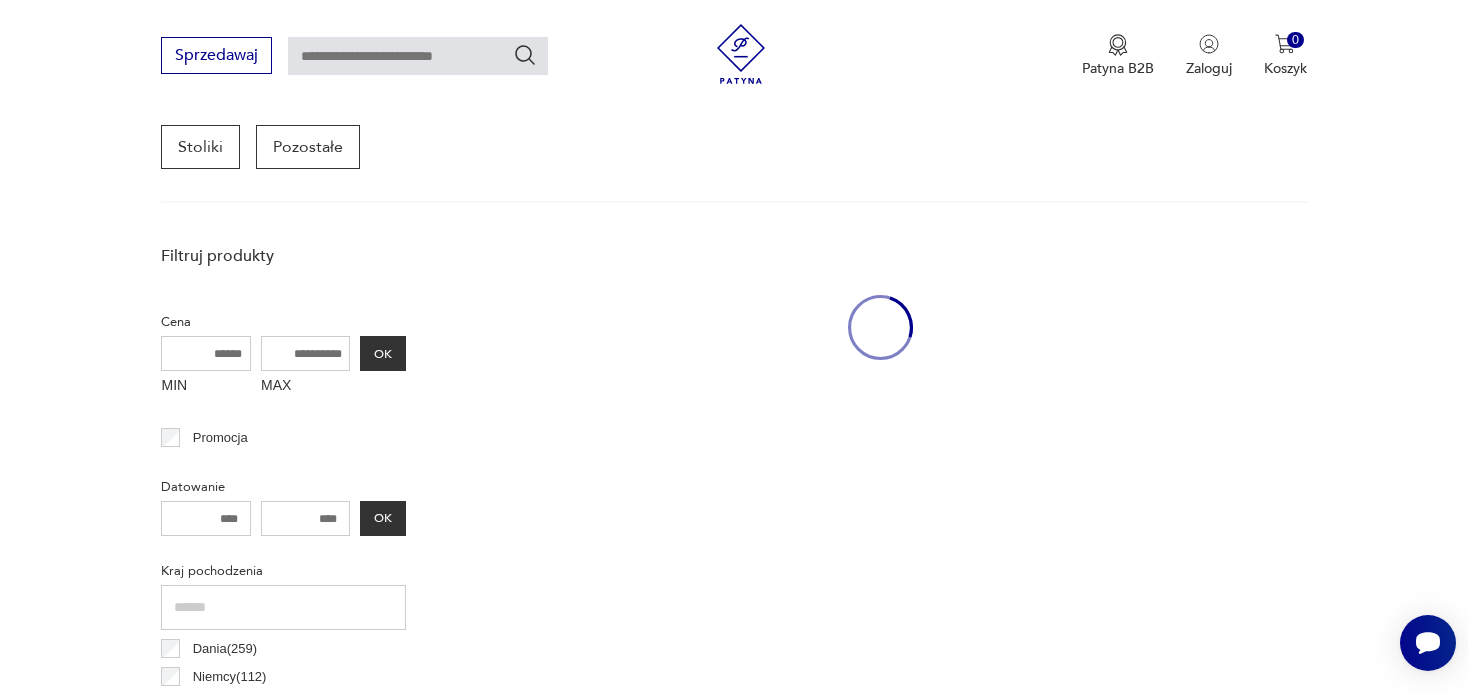 scroll, scrollTop: 530, scrollLeft: 0, axis: vertical 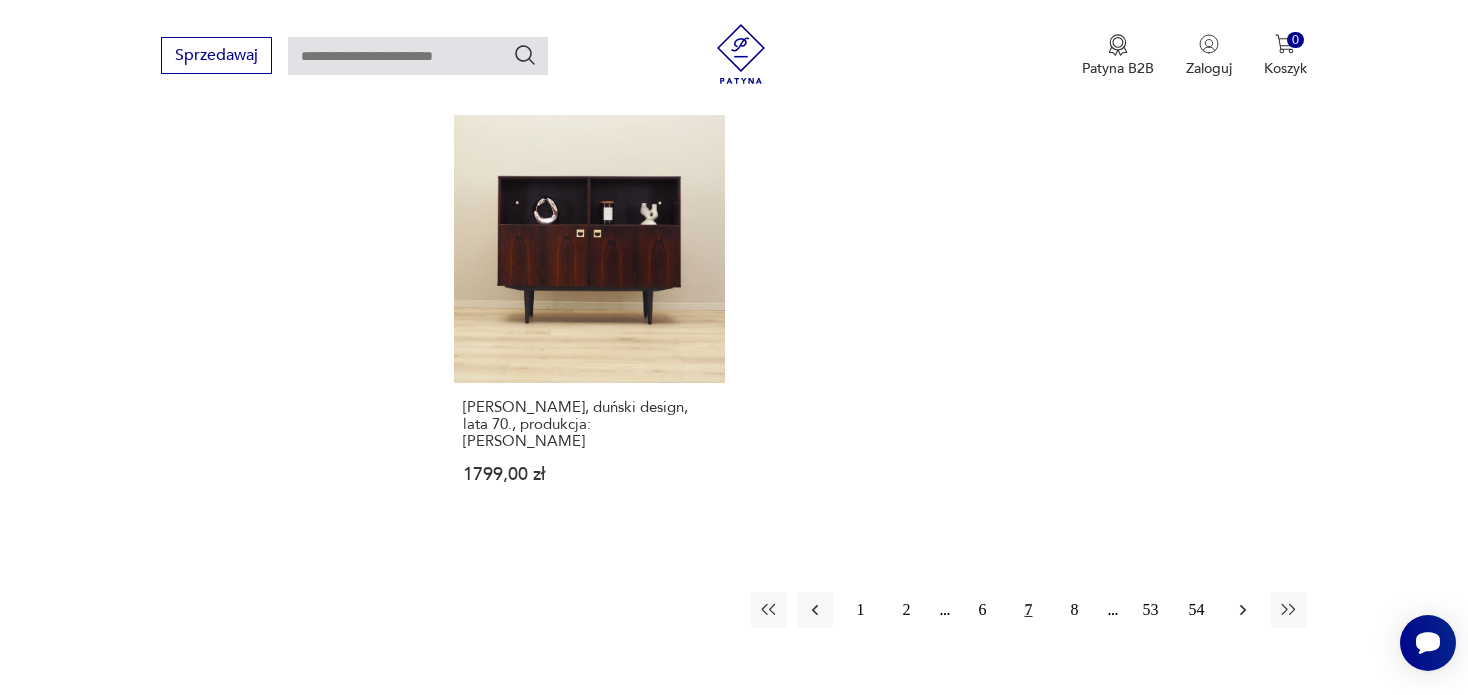 click 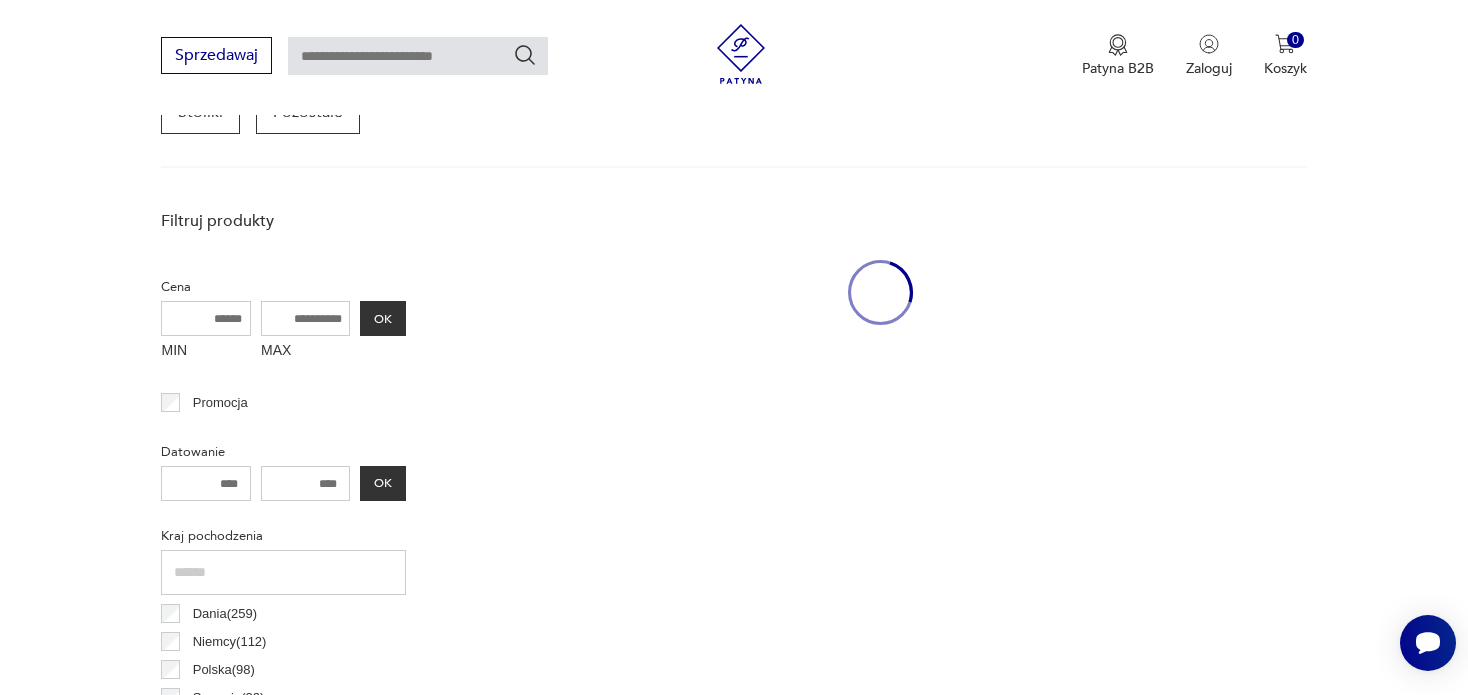 scroll, scrollTop: 529, scrollLeft: 0, axis: vertical 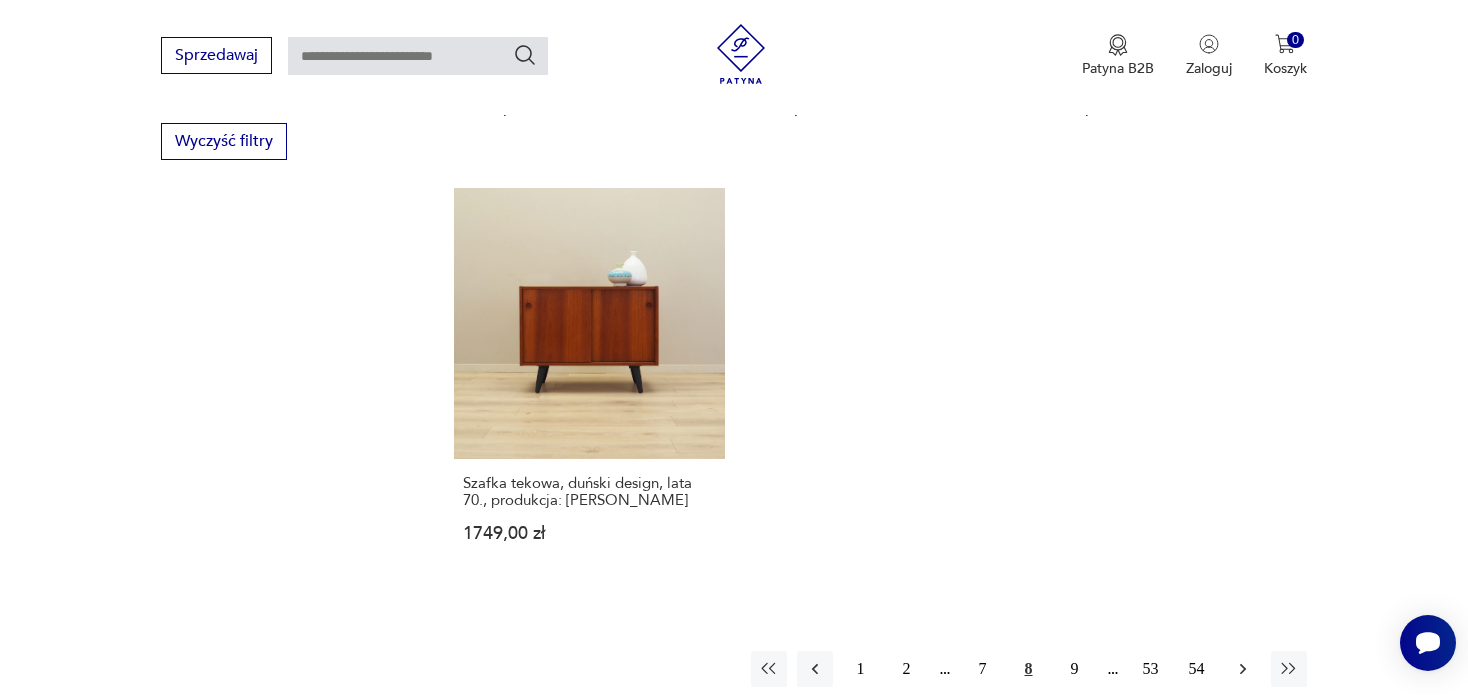 click at bounding box center [1243, 669] 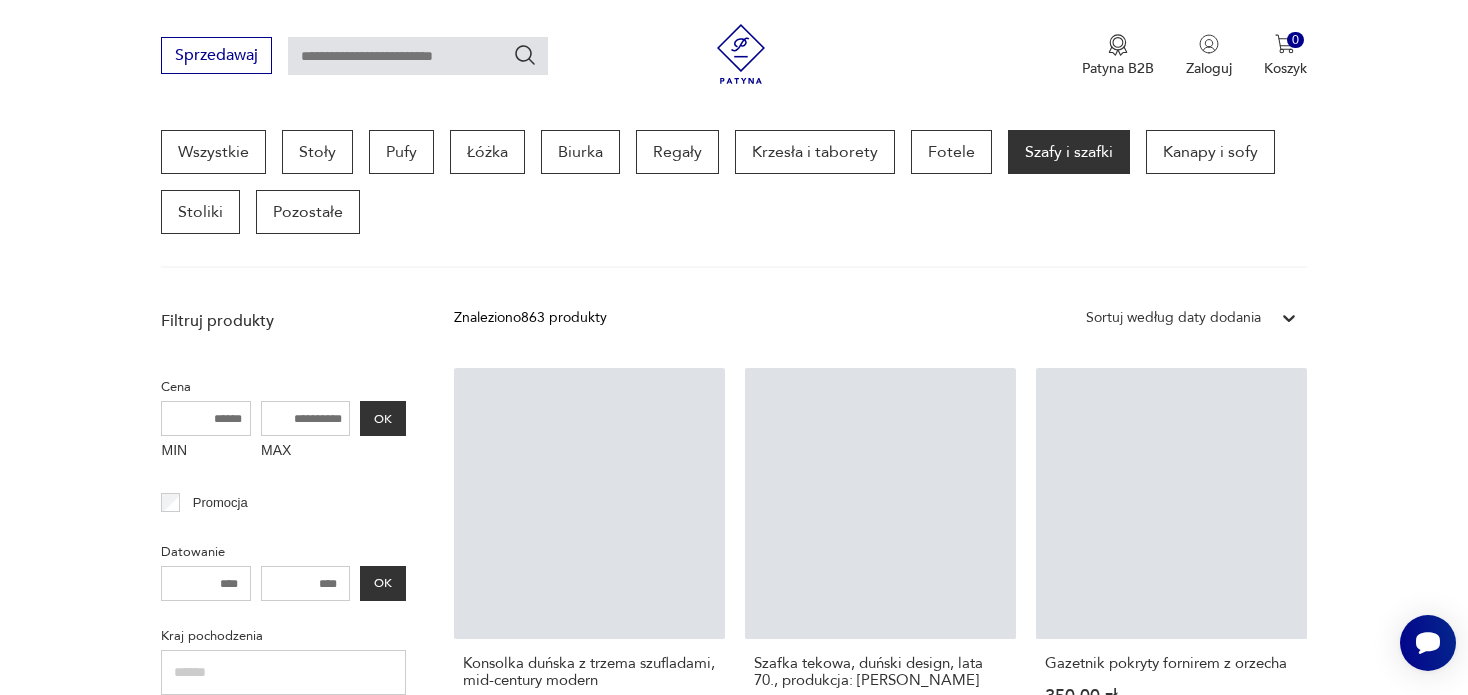 scroll, scrollTop: 529, scrollLeft: 0, axis: vertical 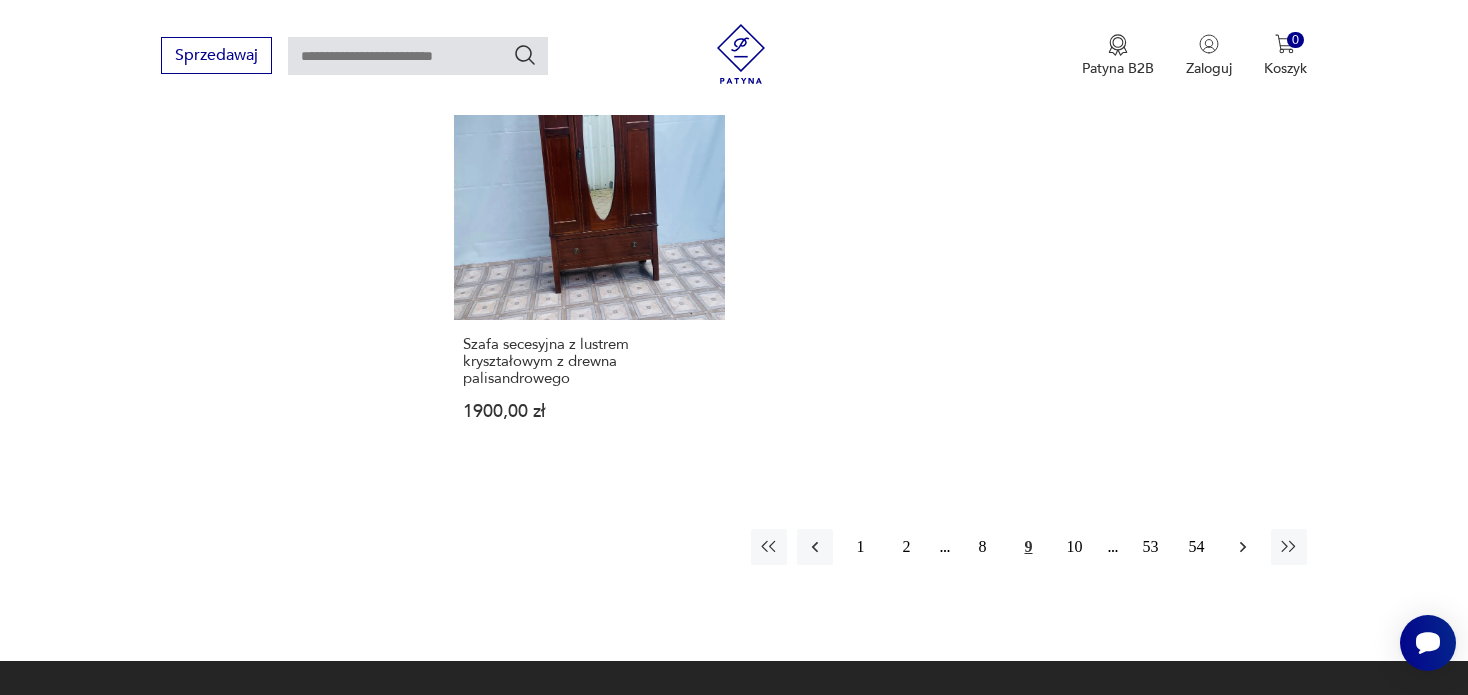 click 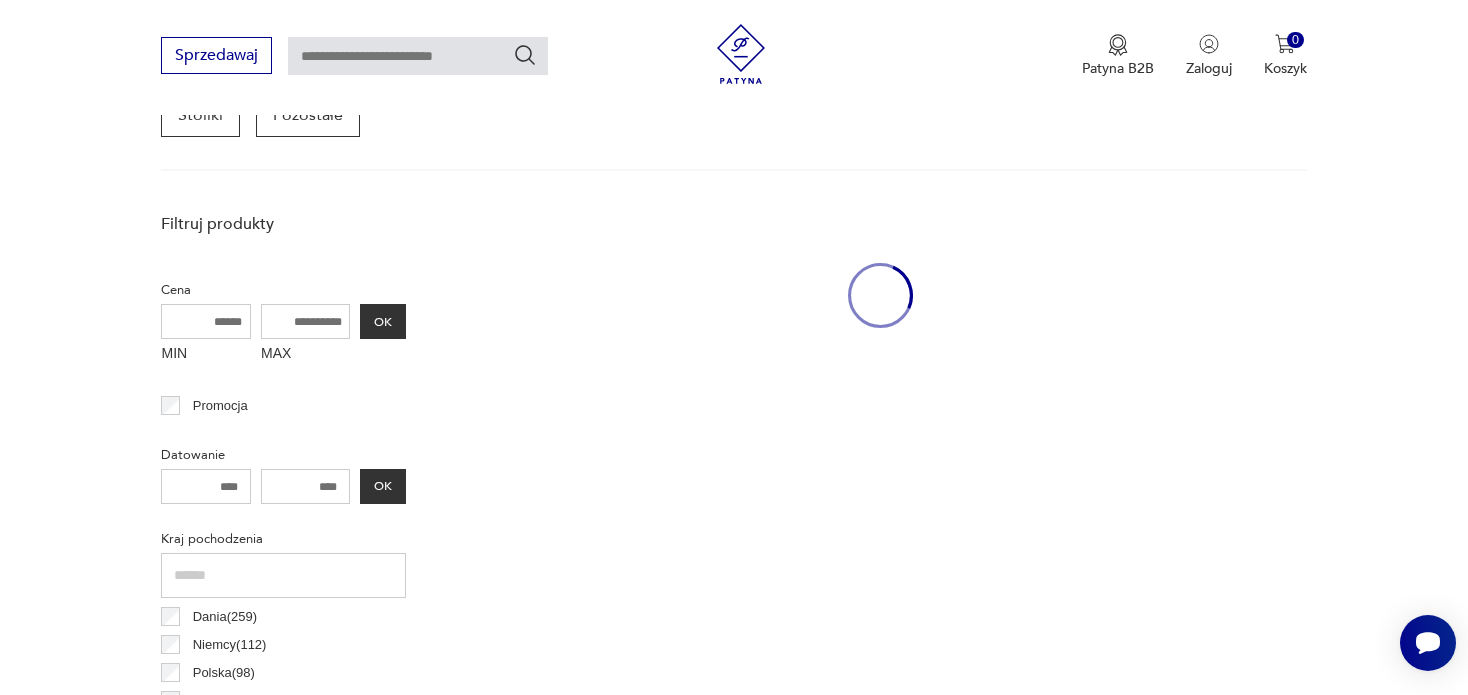 scroll, scrollTop: 529, scrollLeft: 0, axis: vertical 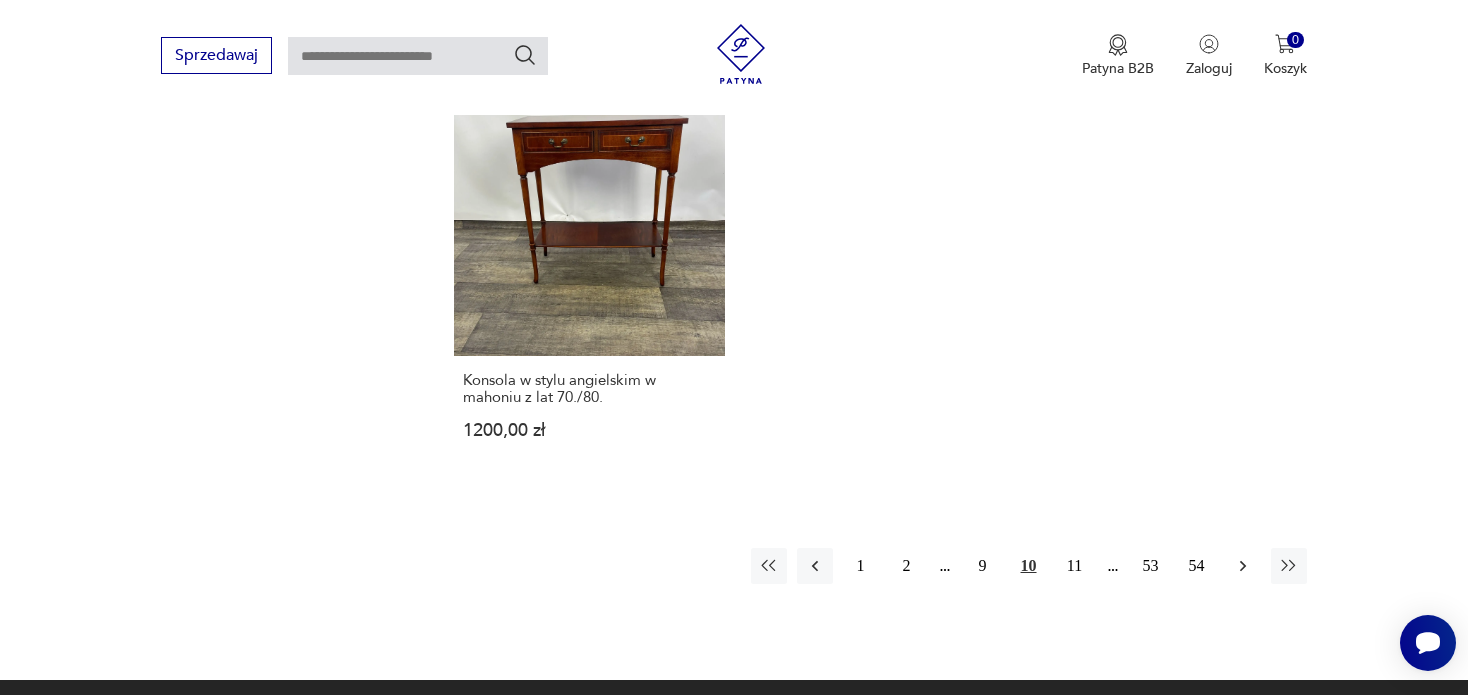 click 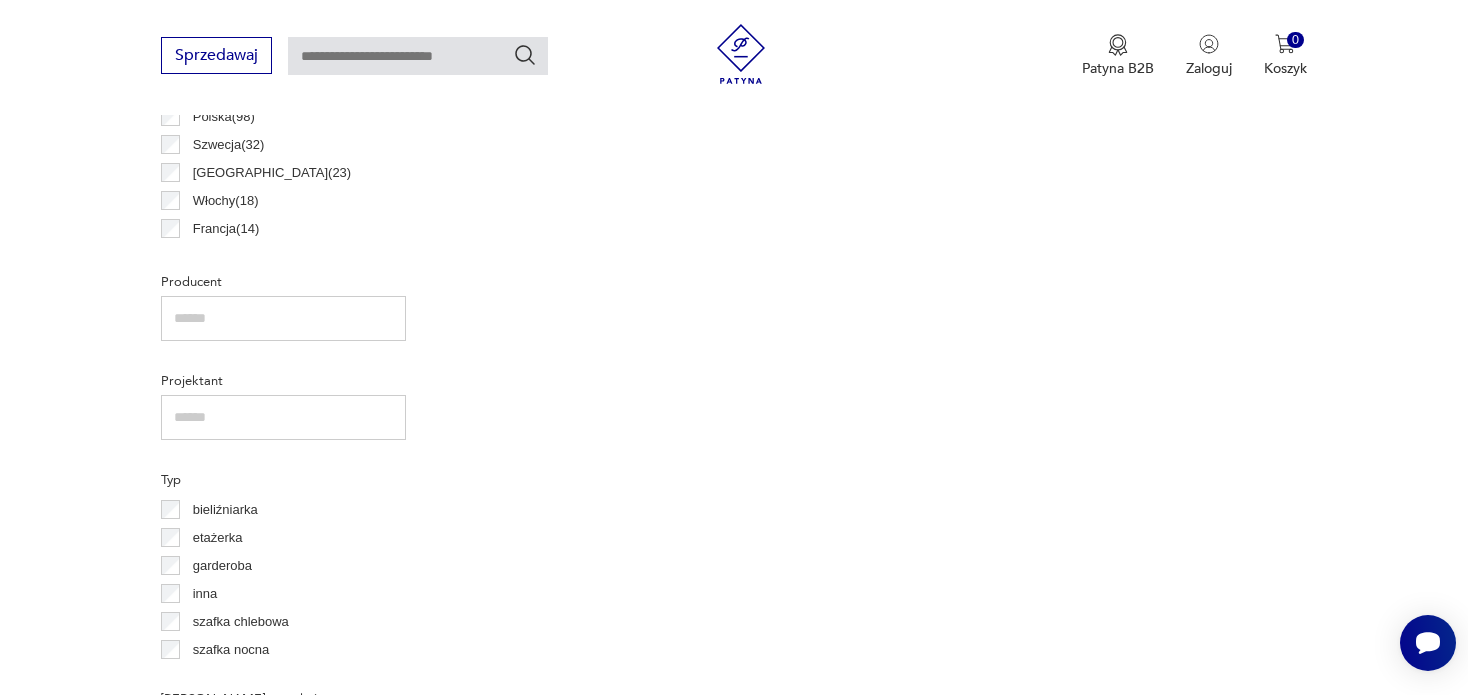 scroll, scrollTop: 529, scrollLeft: 0, axis: vertical 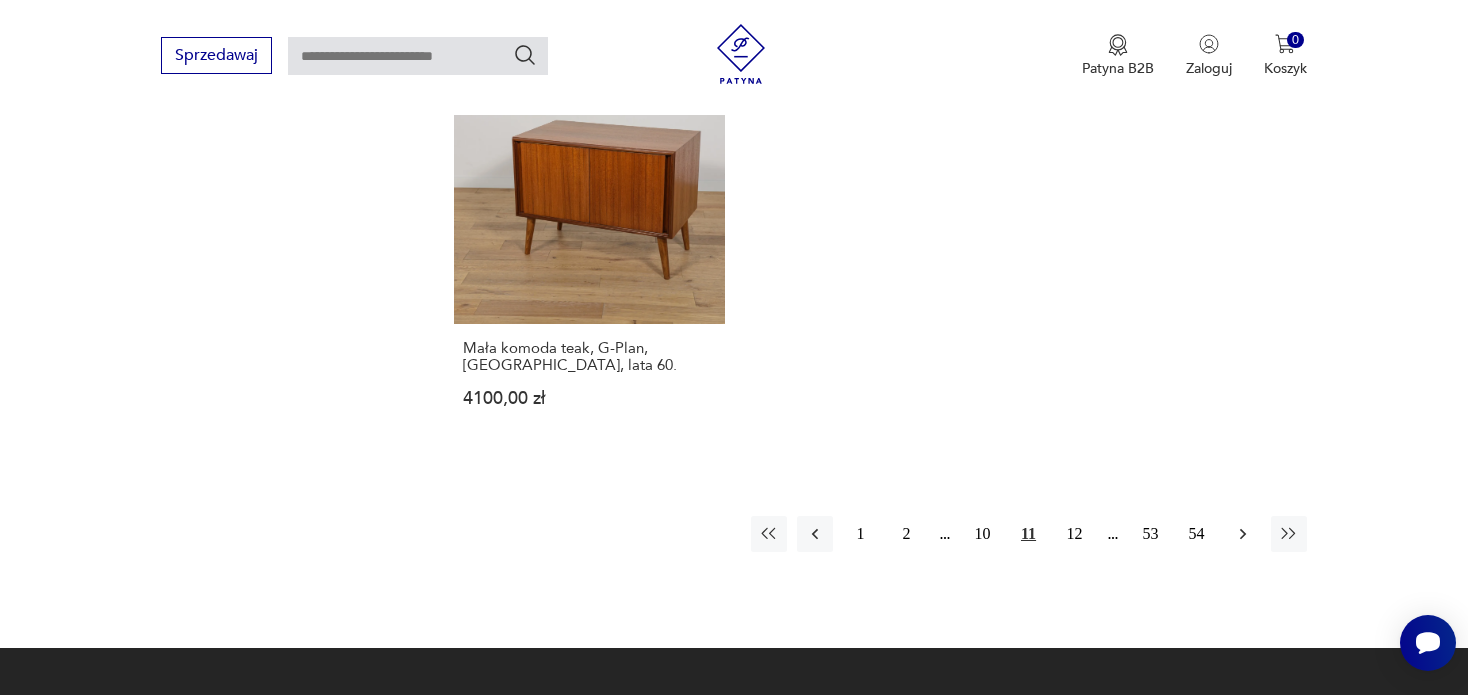 click 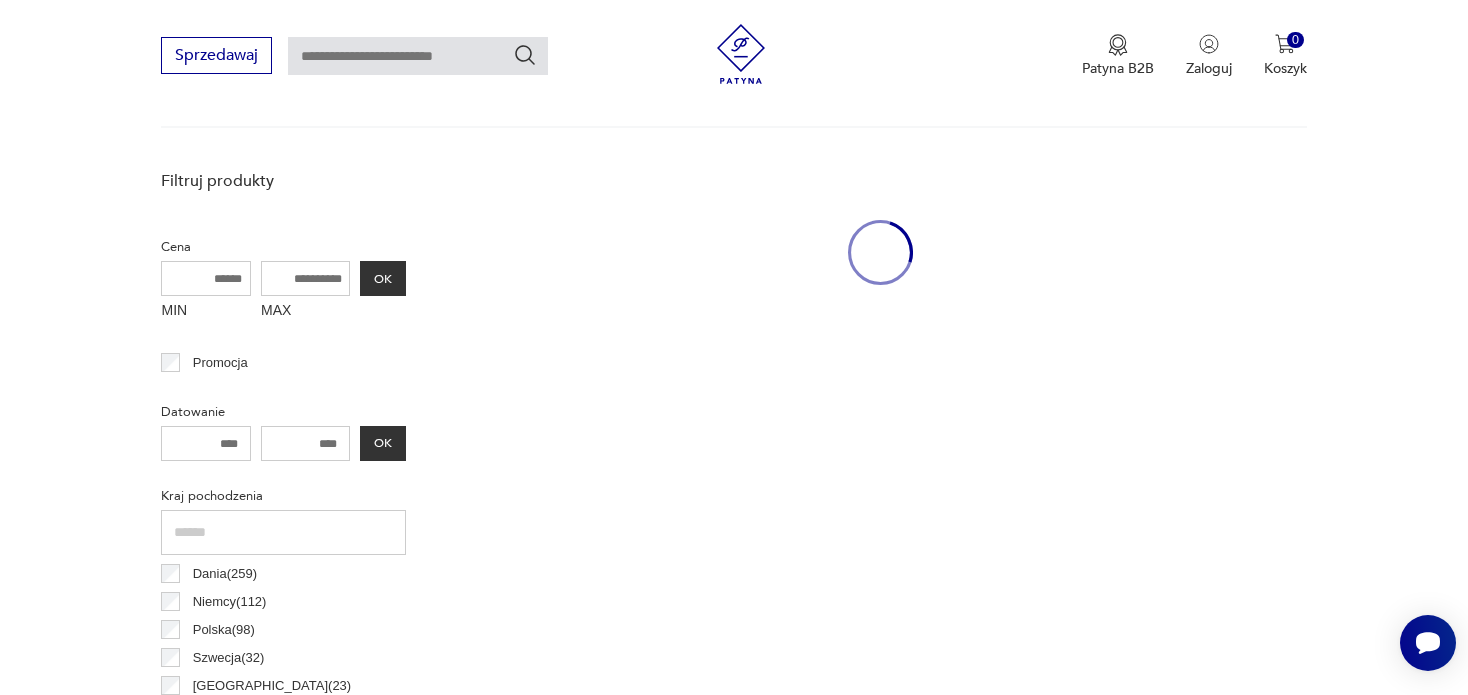 scroll, scrollTop: 529, scrollLeft: 0, axis: vertical 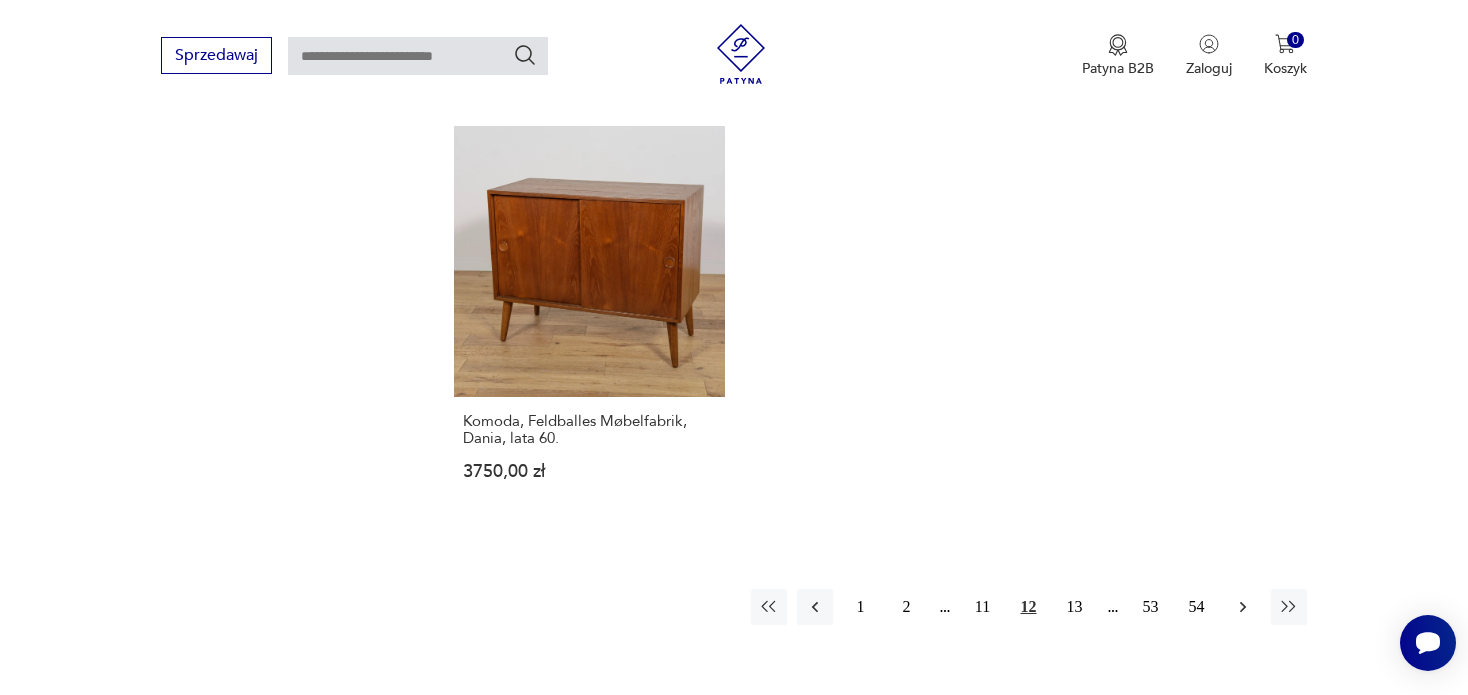 click 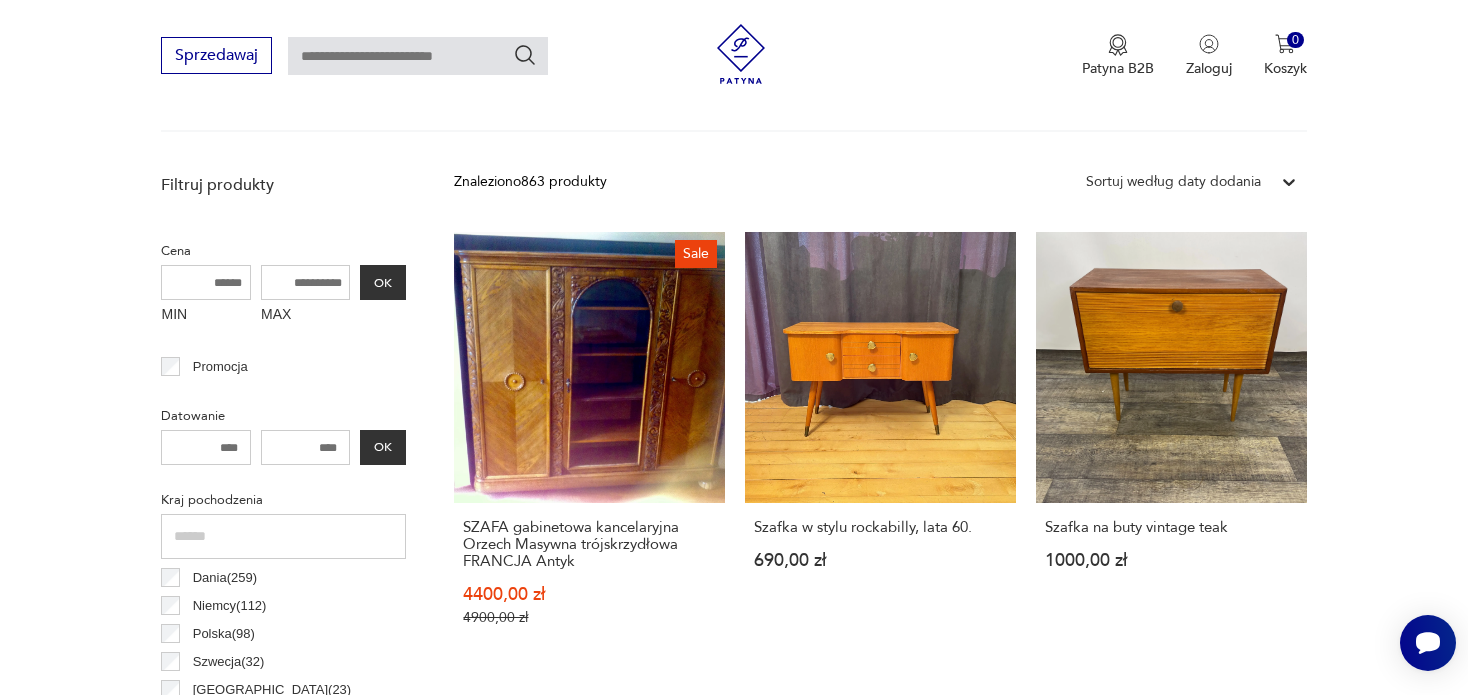 scroll, scrollTop: 529, scrollLeft: 0, axis: vertical 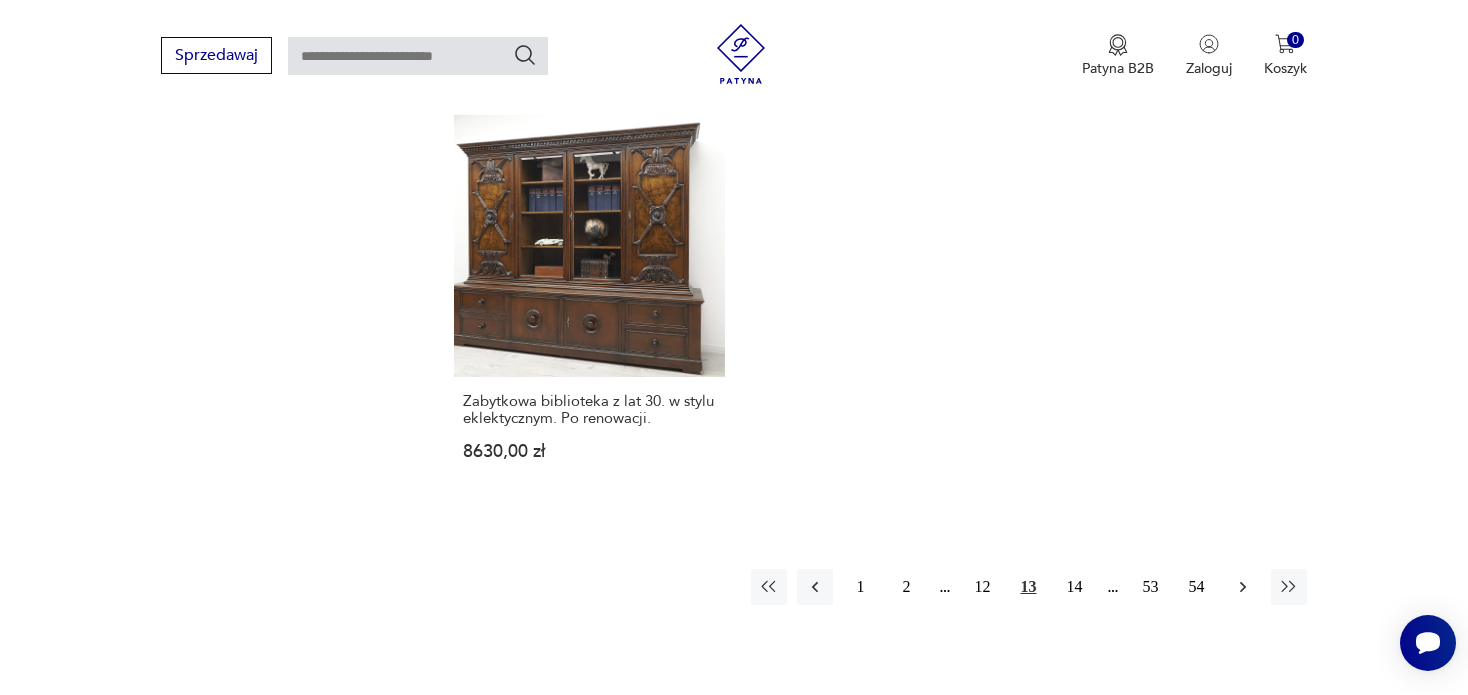 click 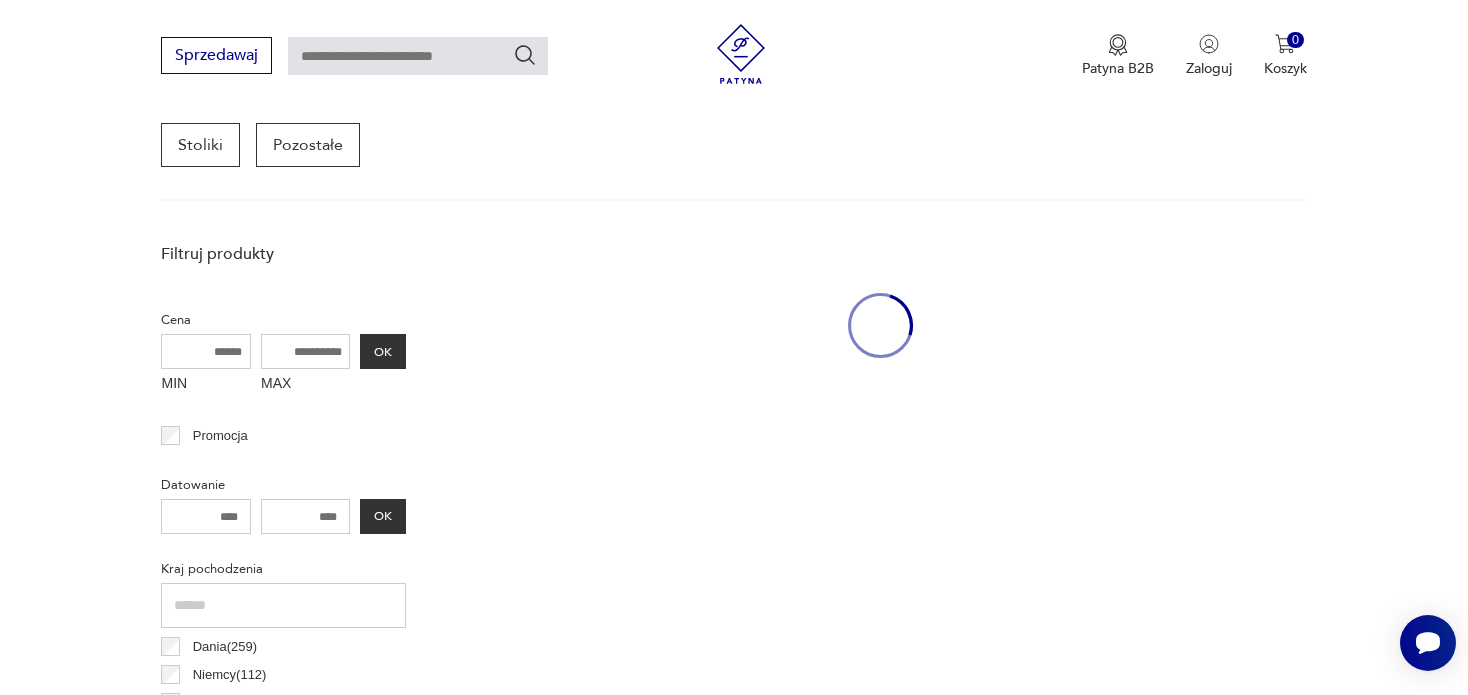scroll, scrollTop: 529, scrollLeft: 0, axis: vertical 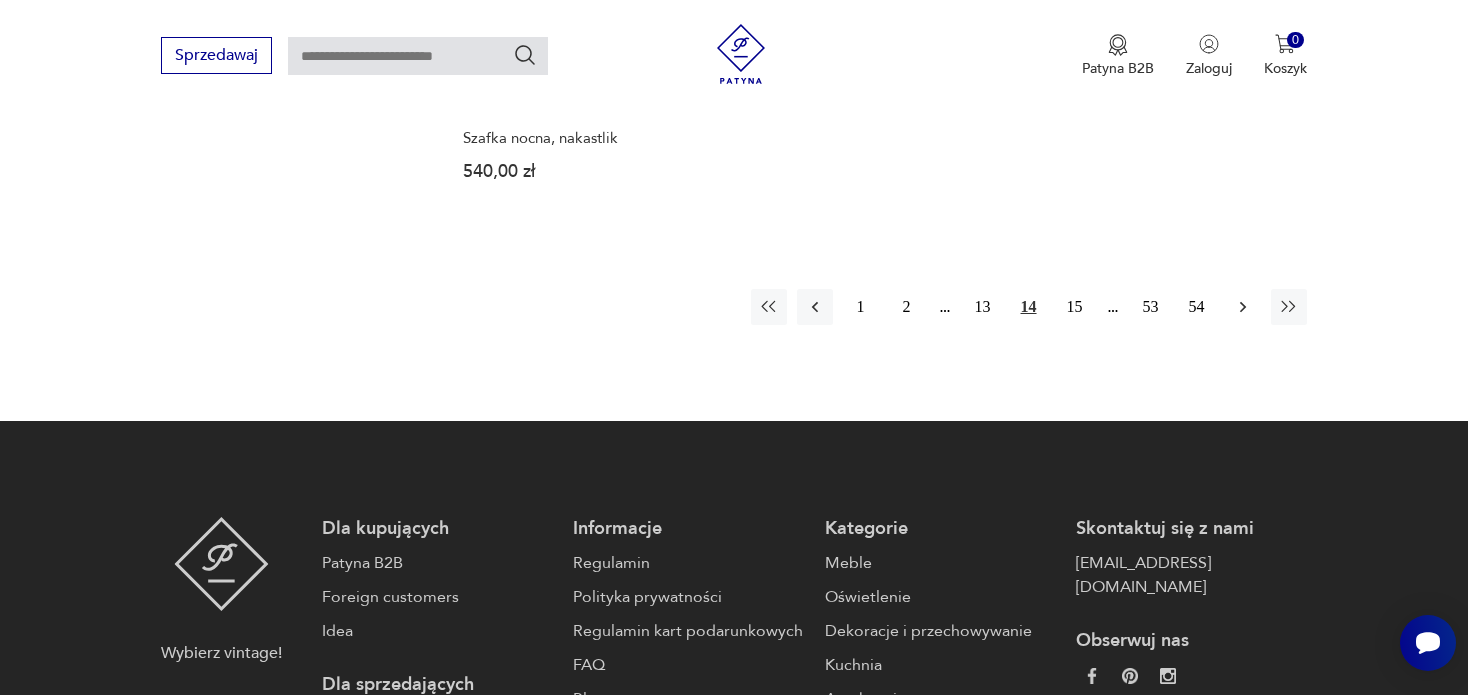 click 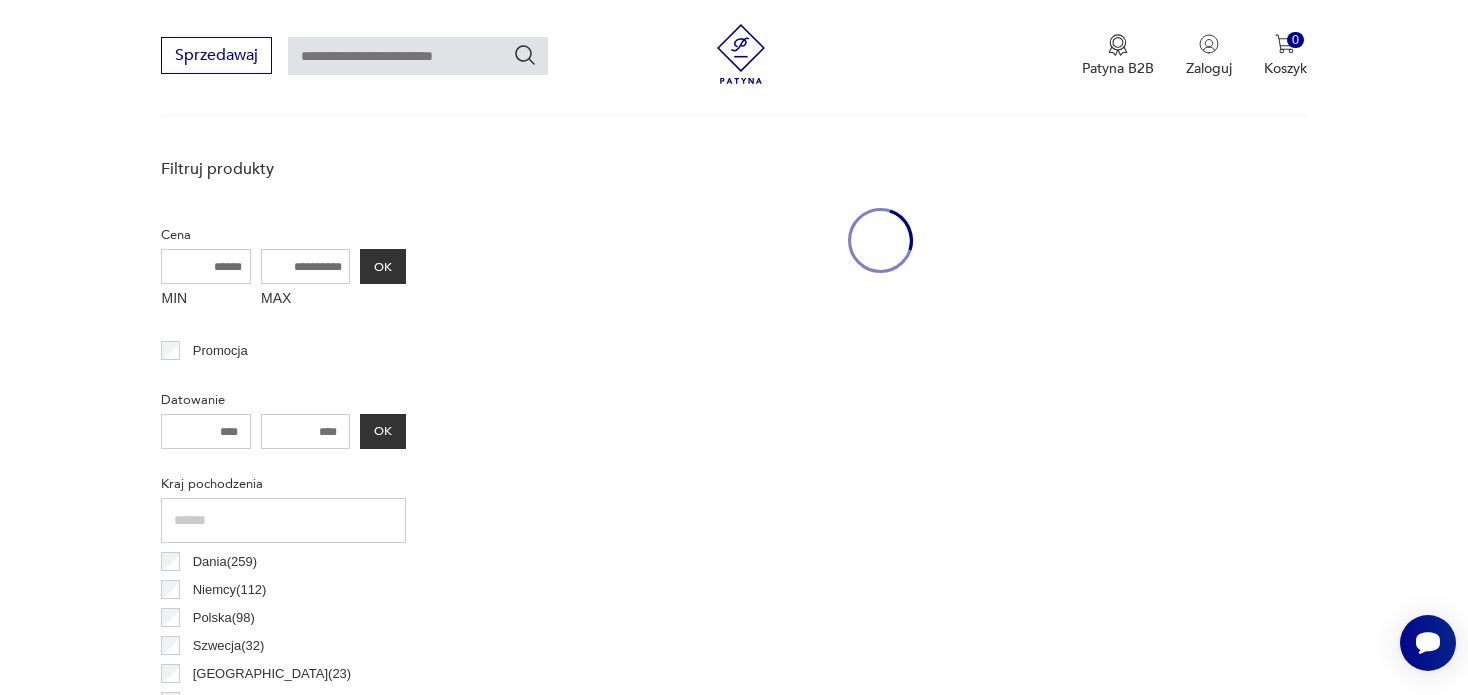 scroll, scrollTop: 529, scrollLeft: 0, axis: vertical 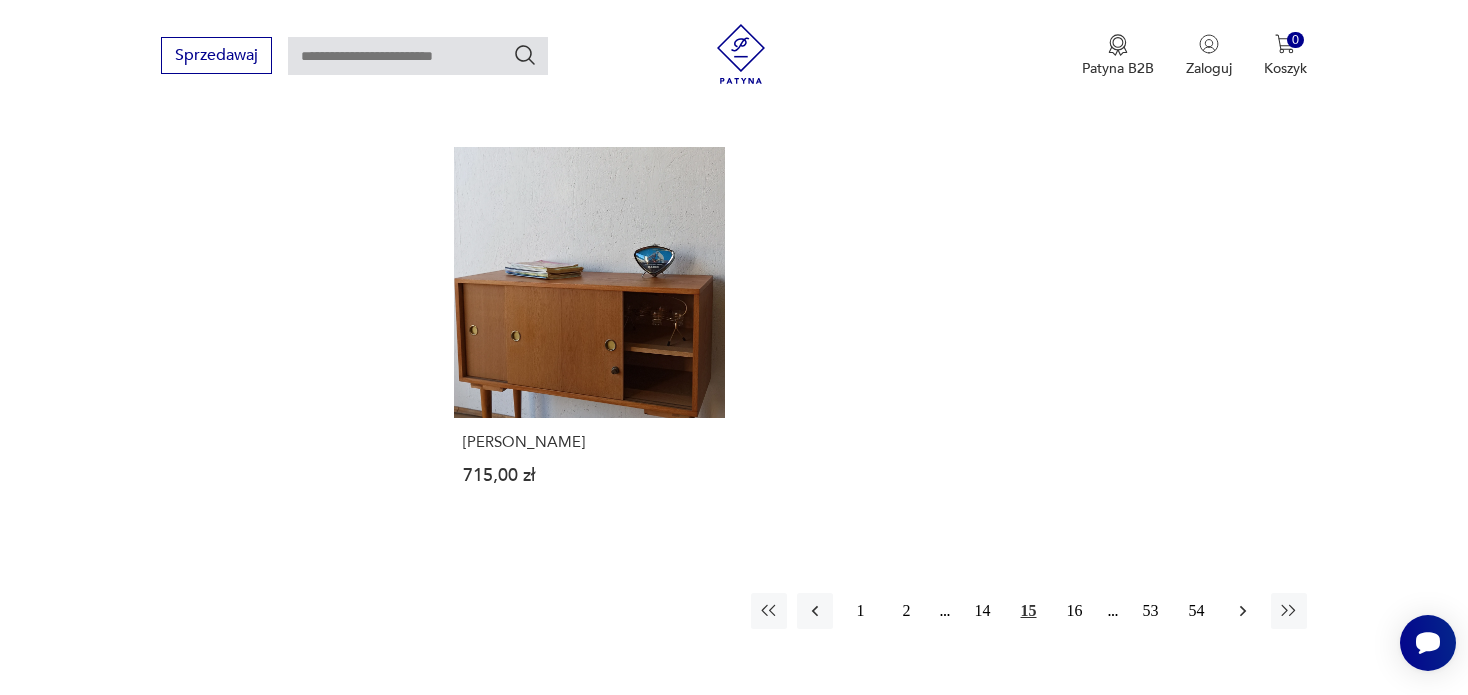 click 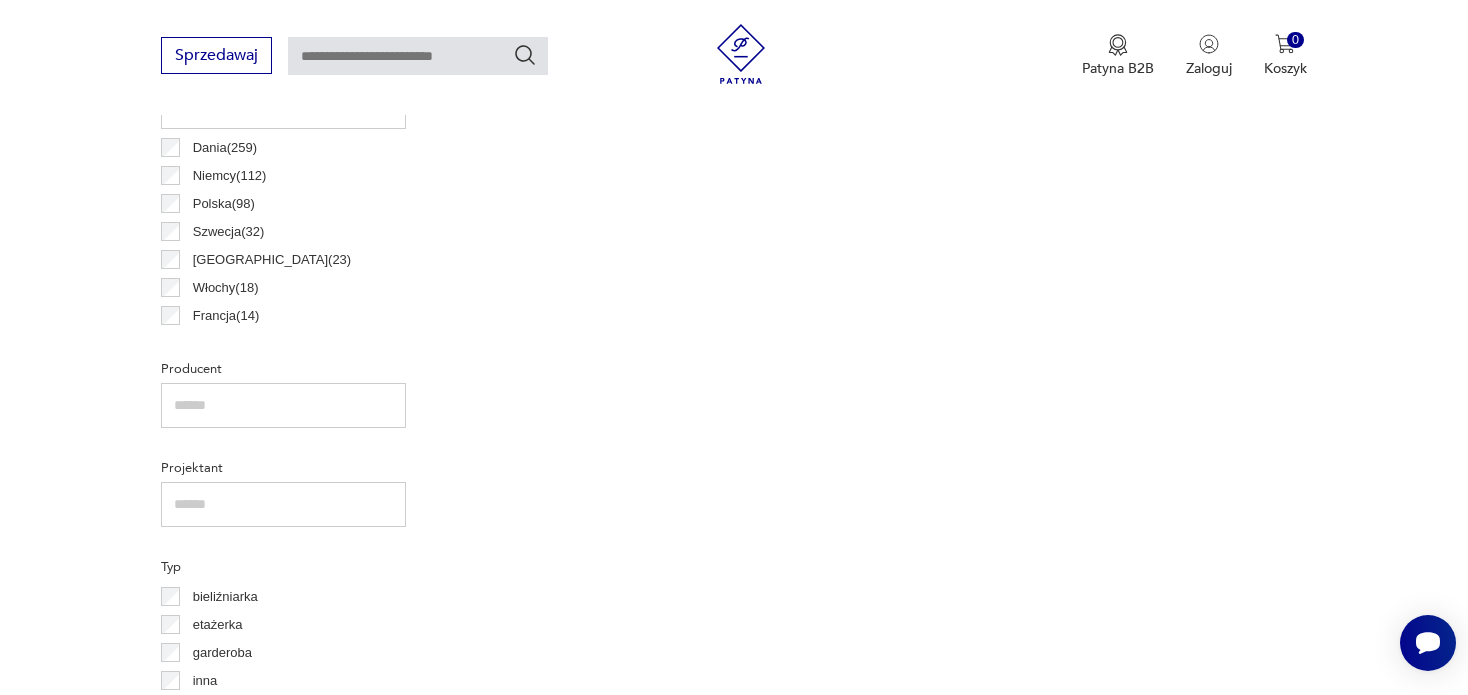 scroll, scrollTop: 529, scrollLeft: 0, axis: vertical 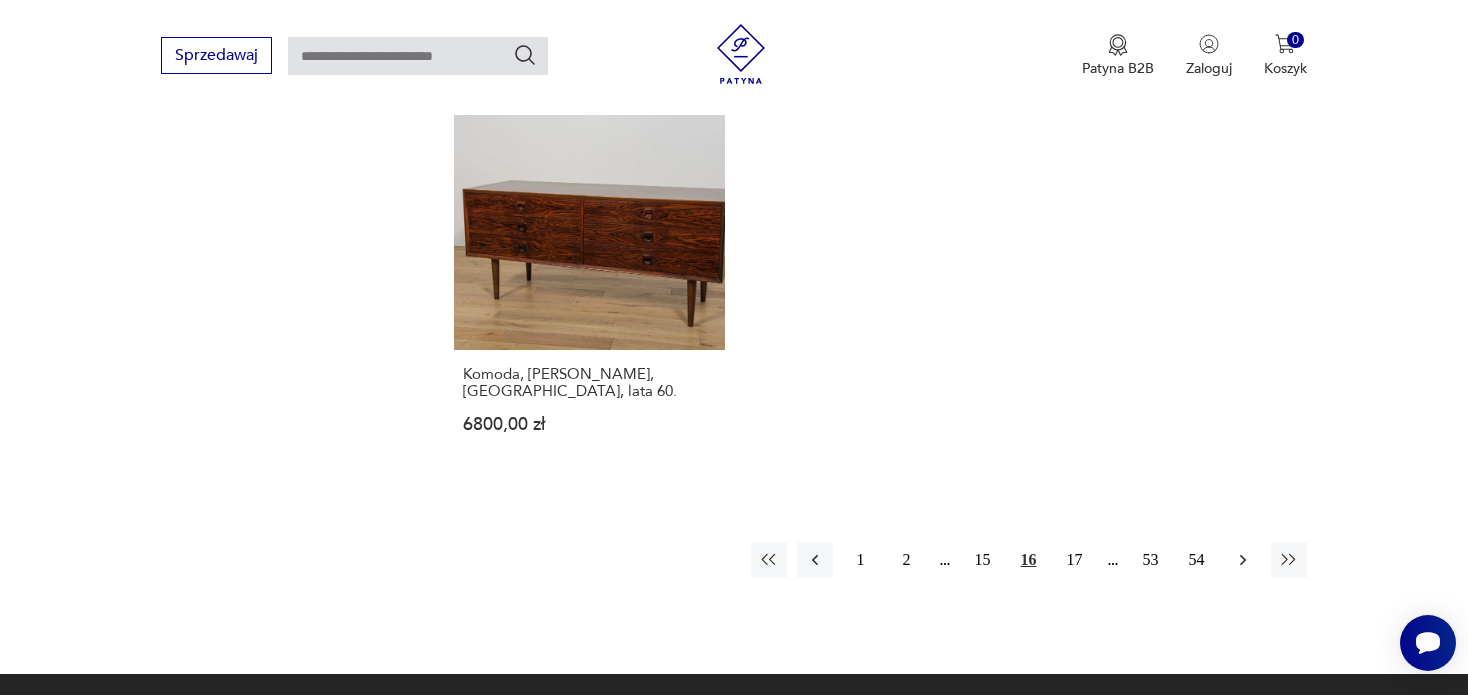 click 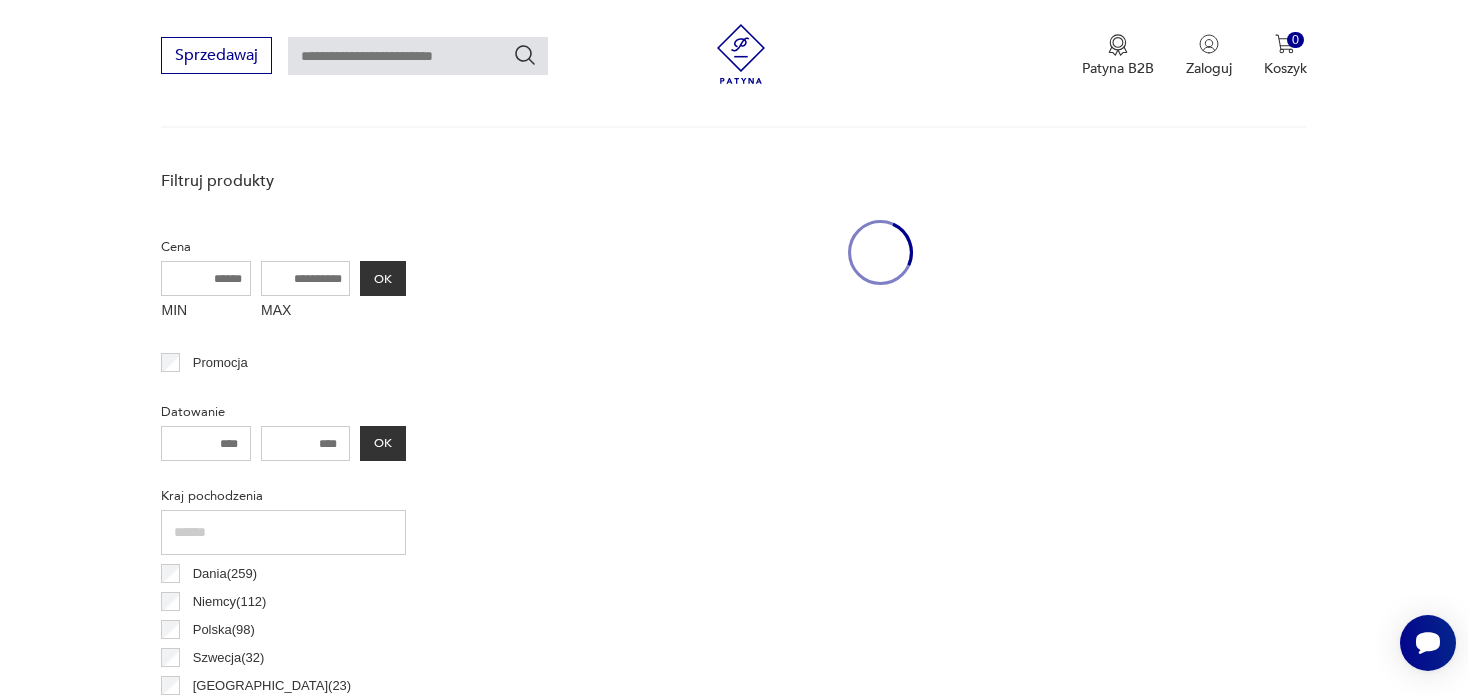 scroll, scrollTop: 530, scrollLeft: 0, axis: vertical 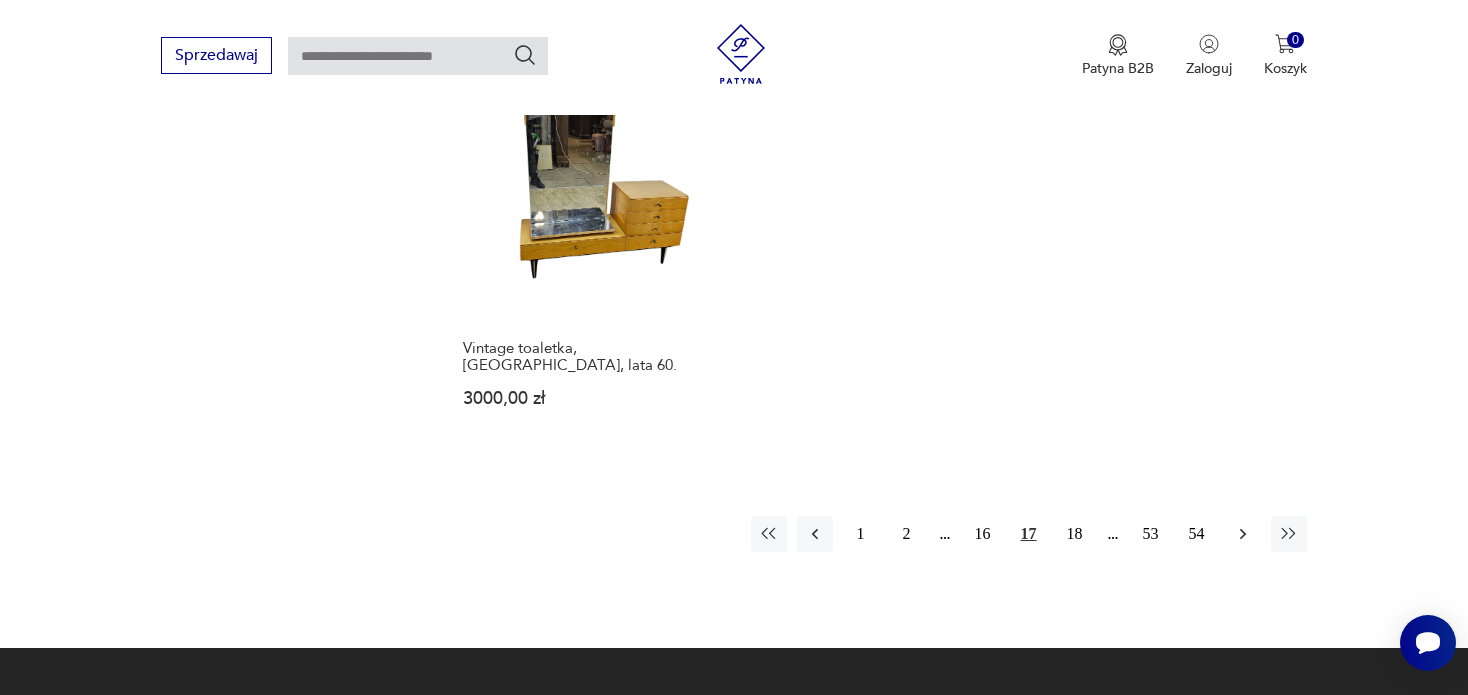 click 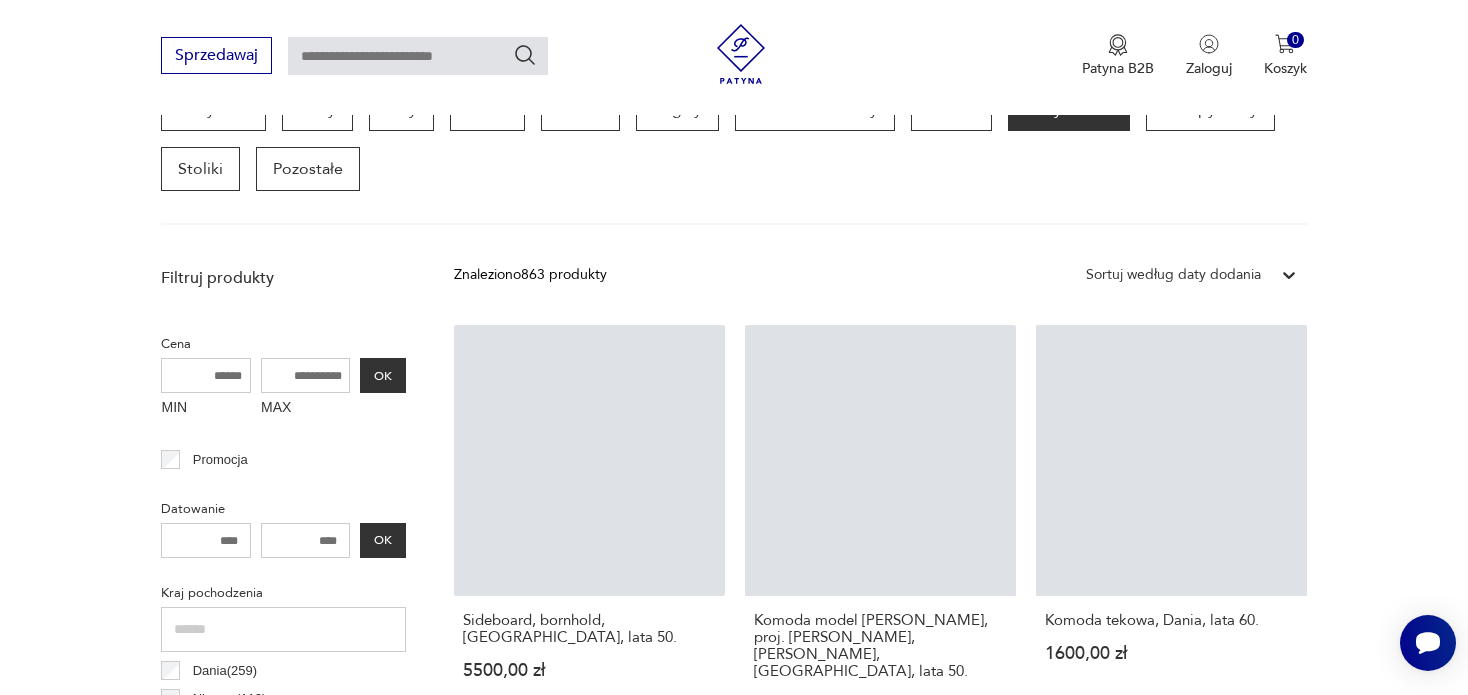 scroll, scrollTop: 529, scrollLeft: 0, axis: vertical 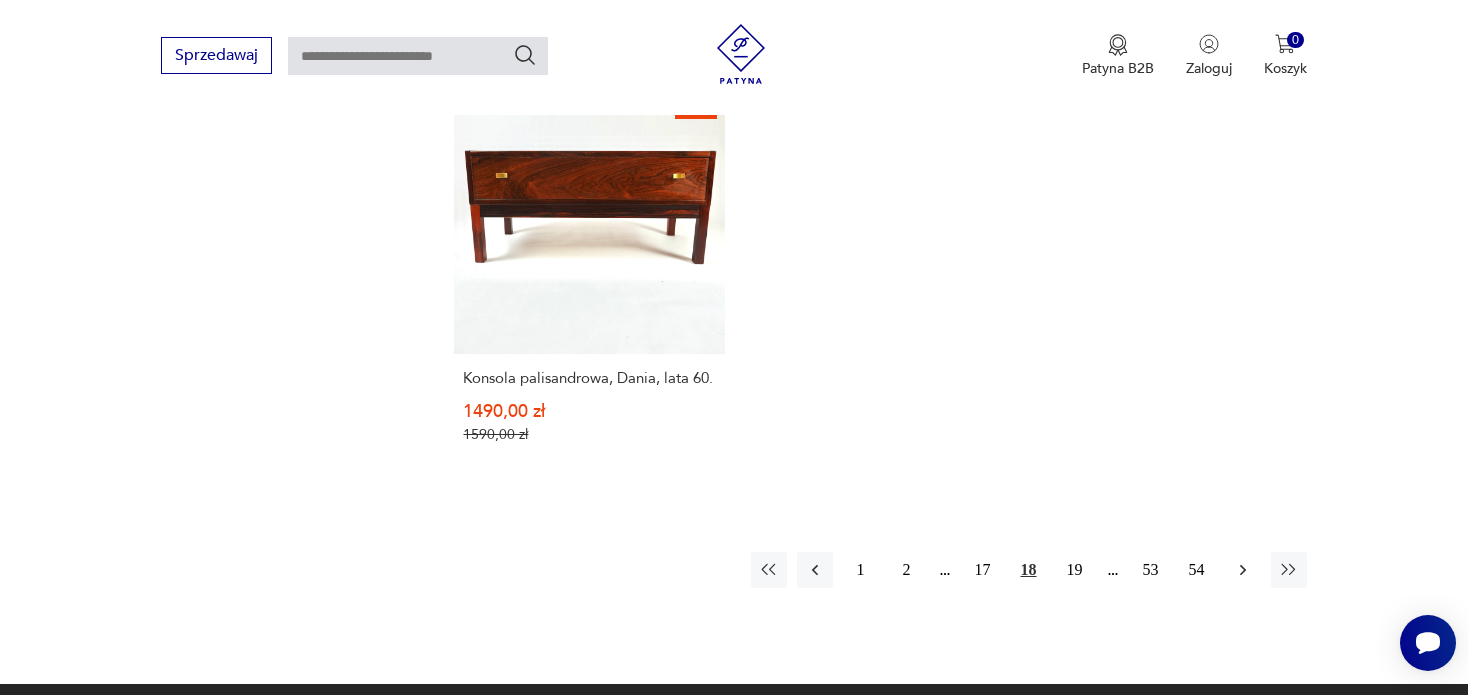 click 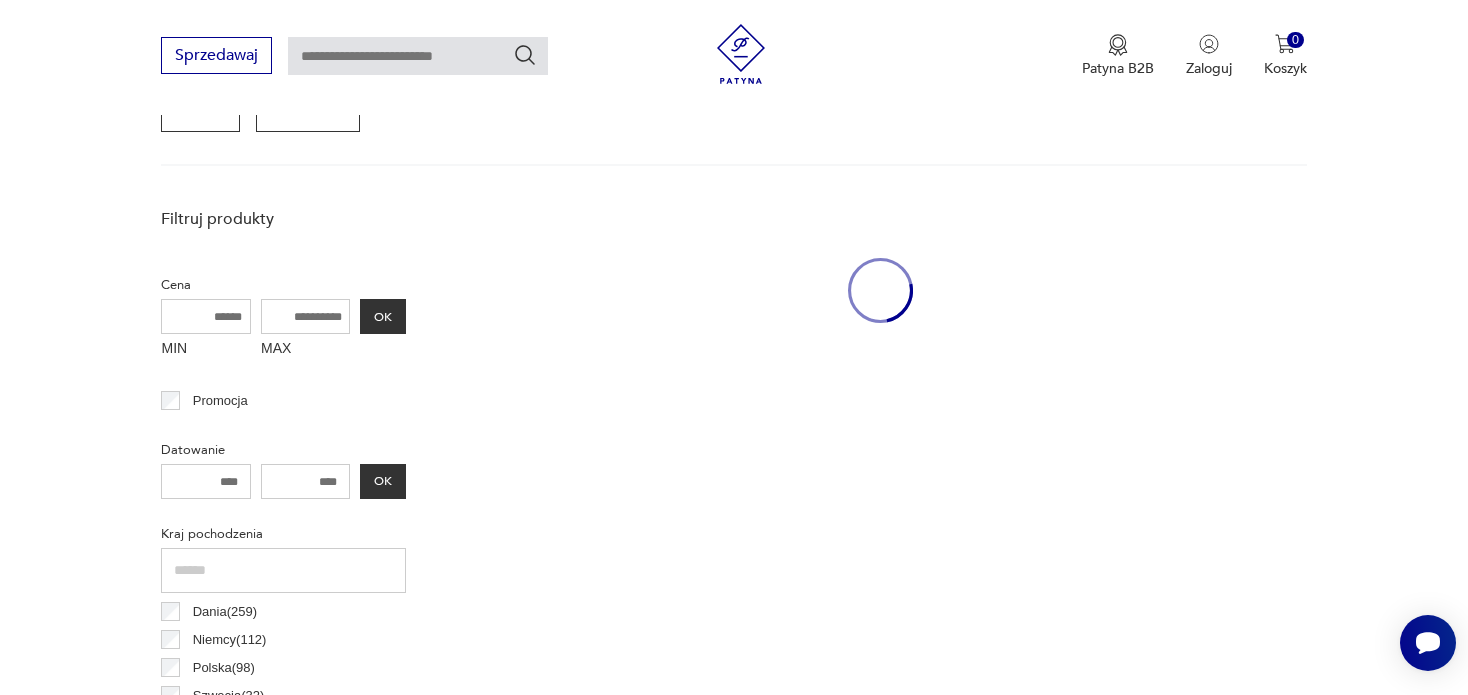 scroll, scrollTop: 529, scrollLeft: 0, axis: vertical 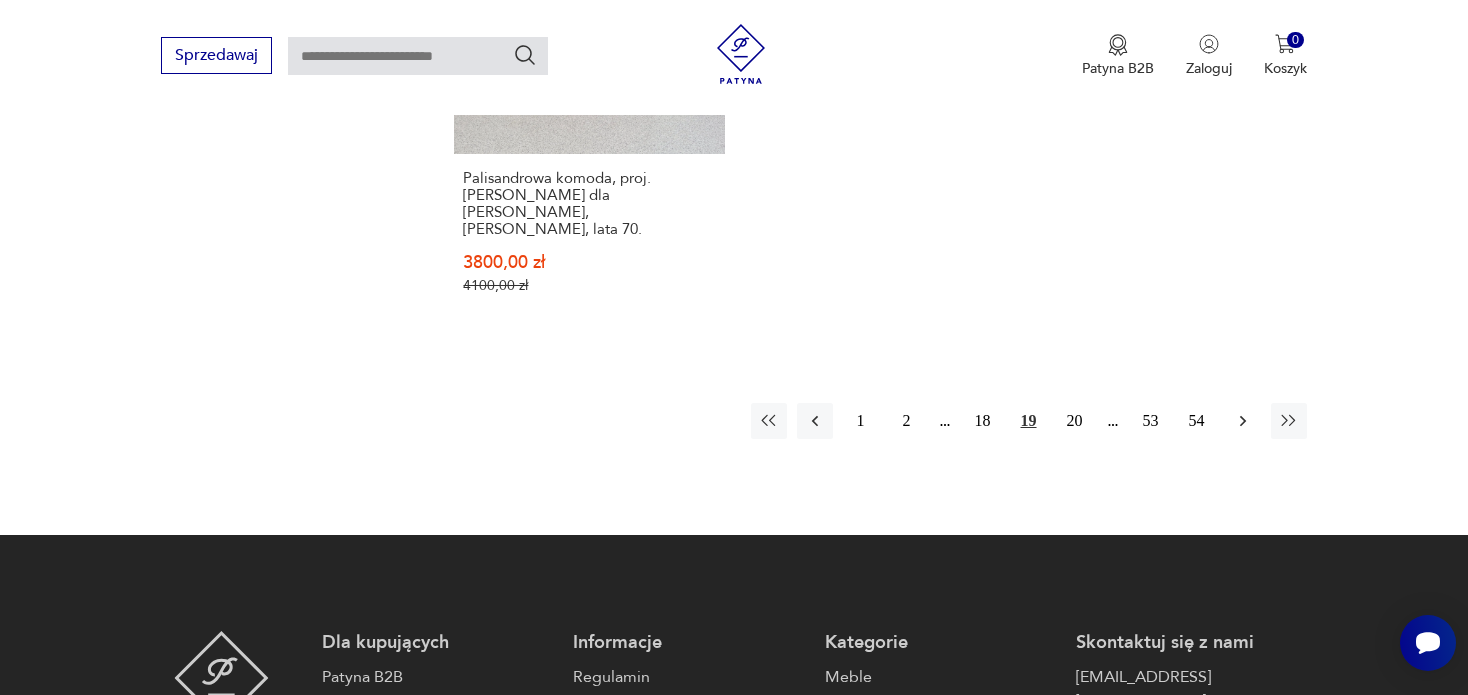 click 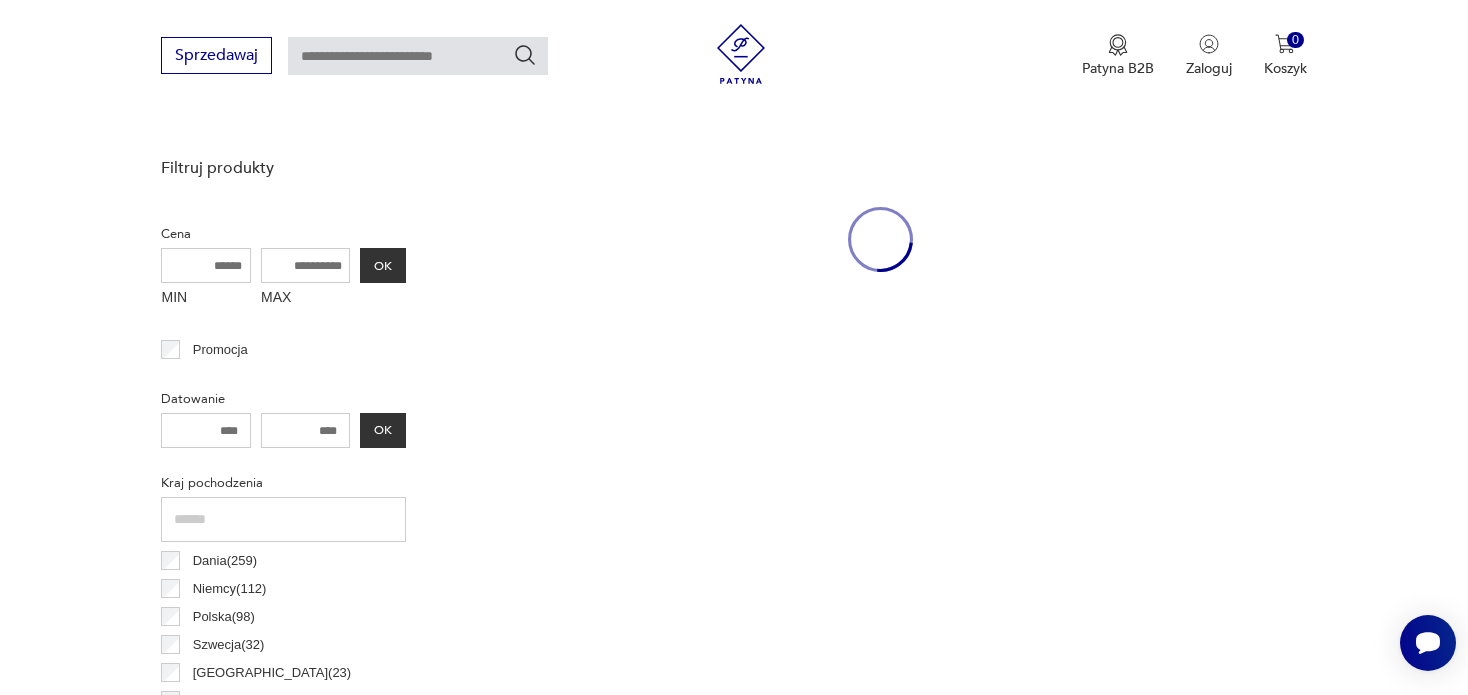 scroll, scrollTop: 529, scrollLeft: 0, axis: vertical 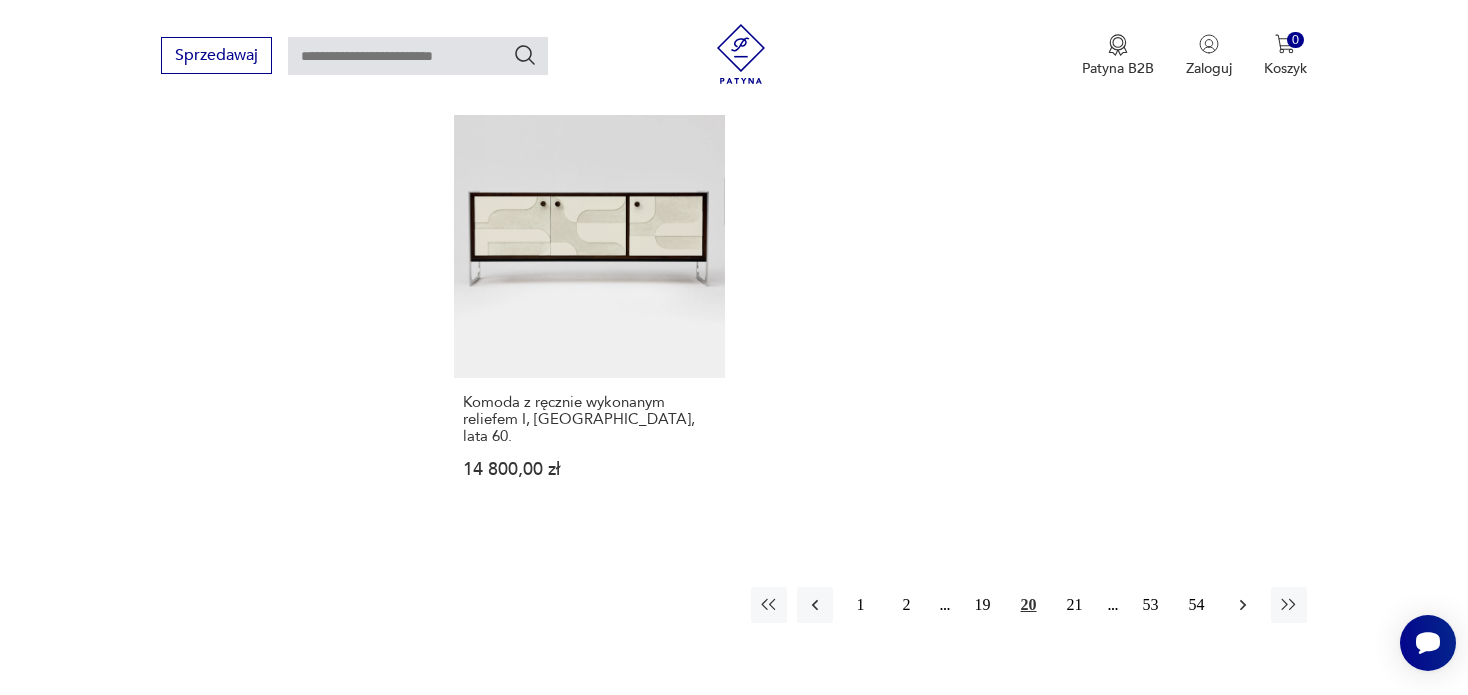 click 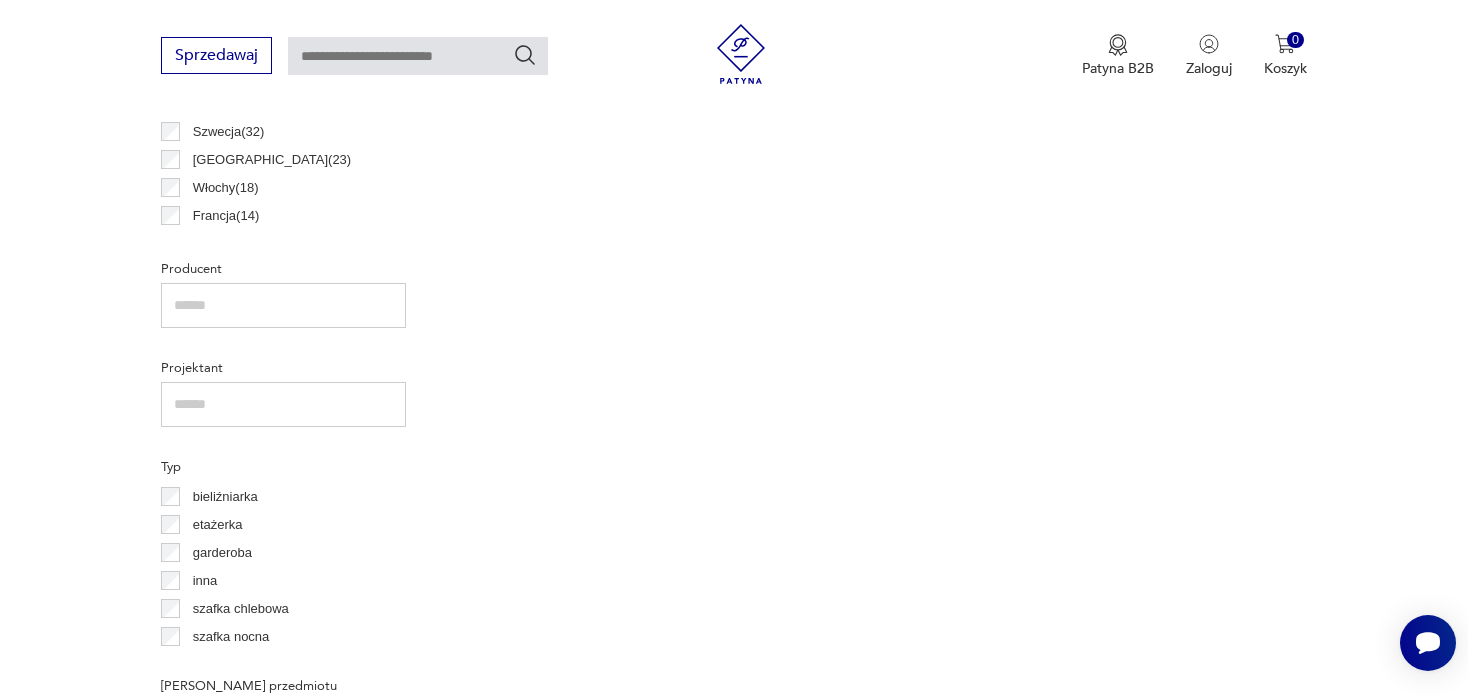 scroll, scrollTop: 529, scrollLeft: 0, axis: vertical 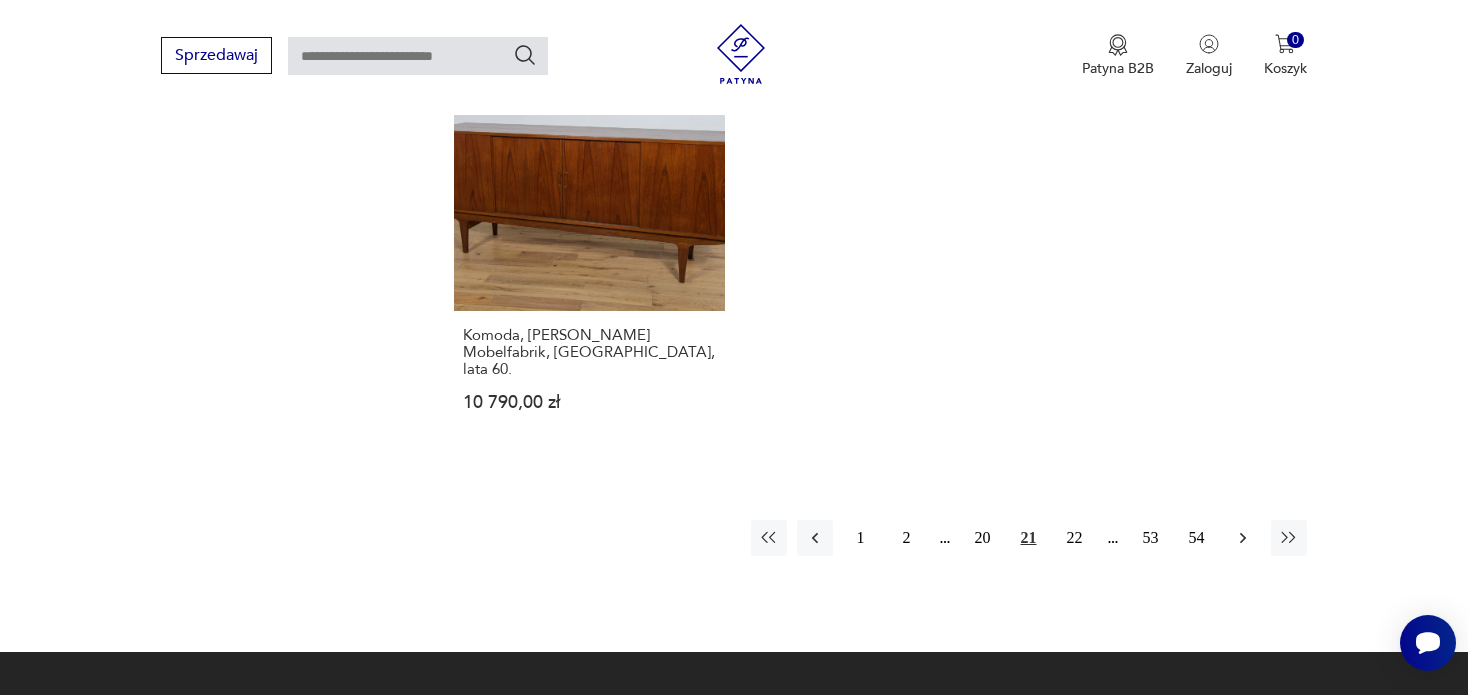 click 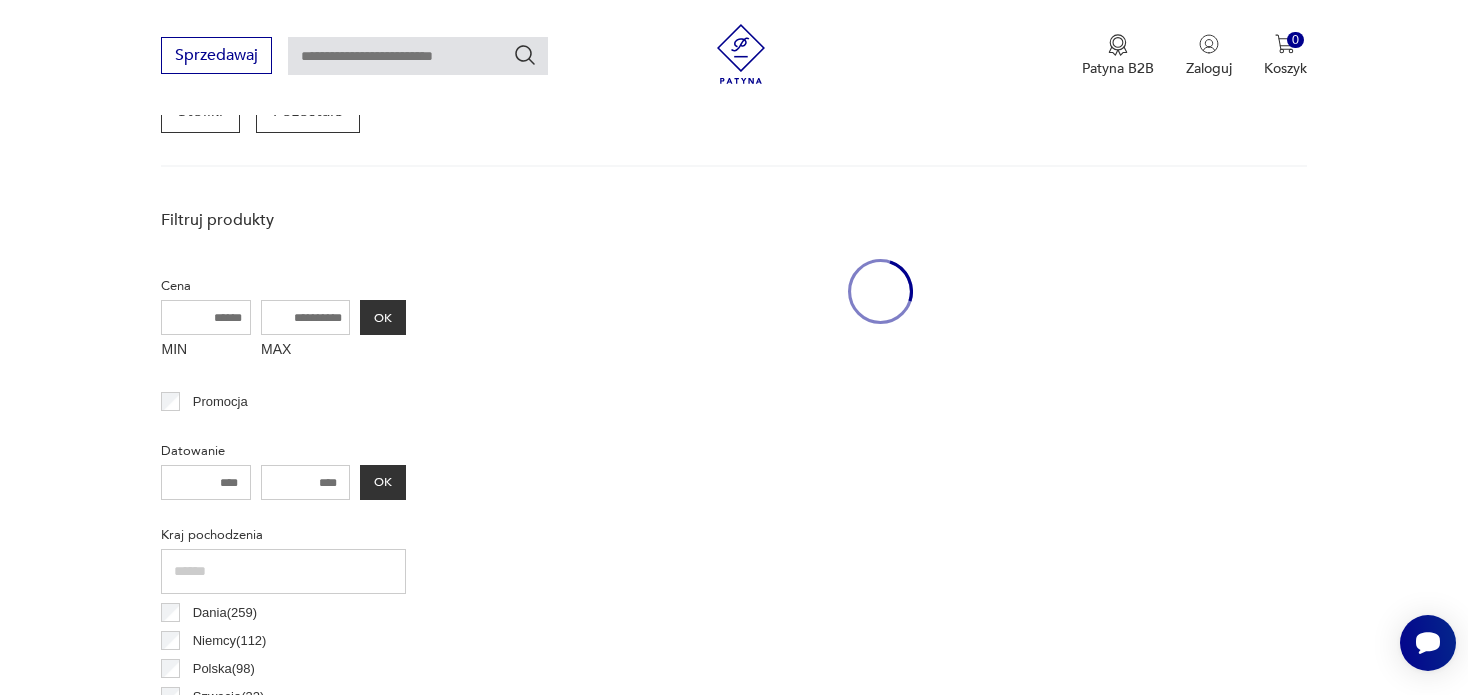scroll, scrollTop: 529, scrollLeft: 0, axis: vertical 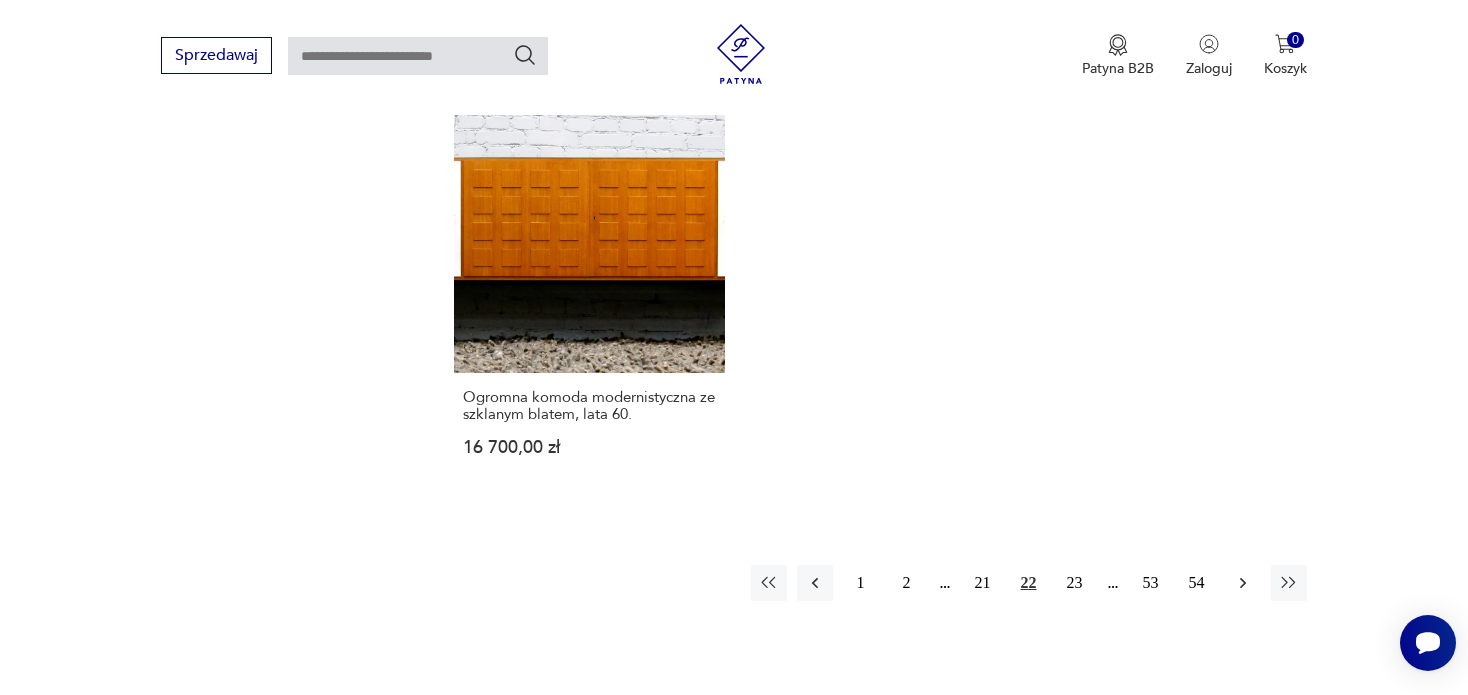 click 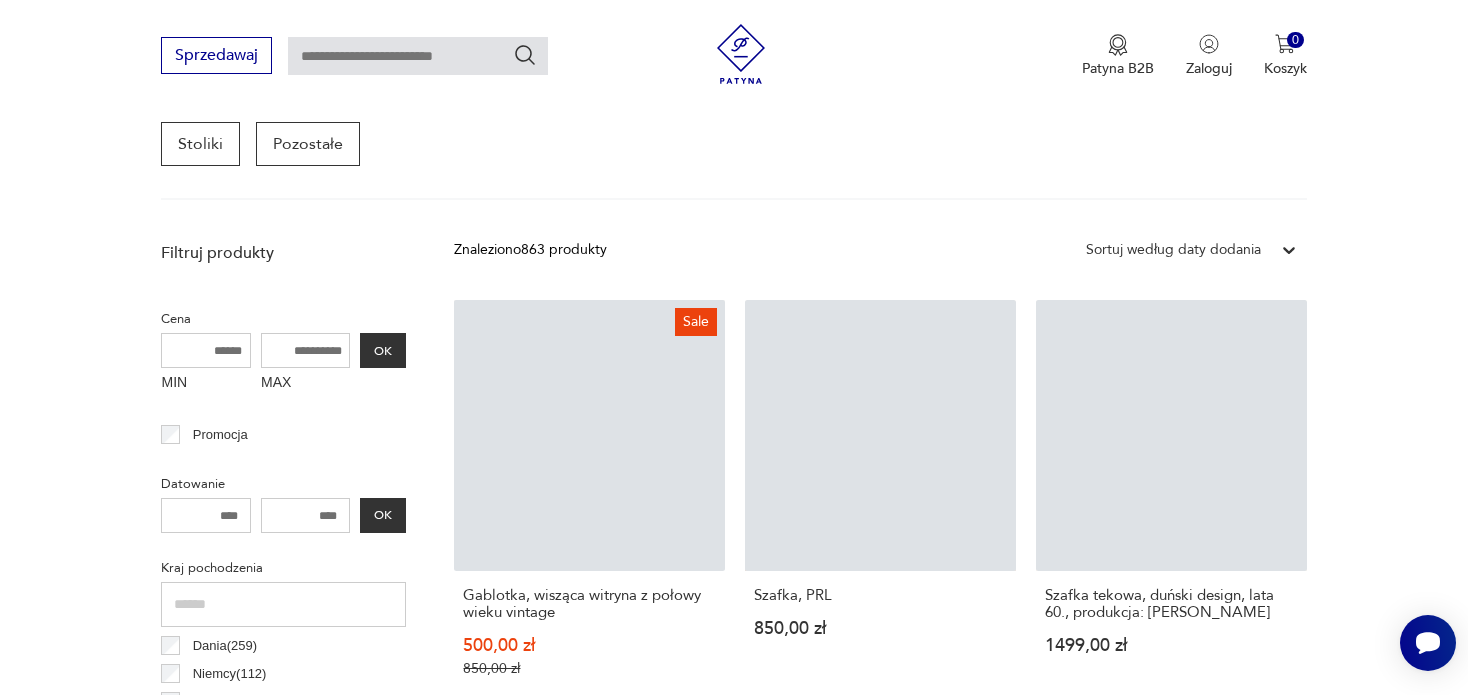scroll, scrollTop: 529, scrollLeft: 0, axis: vertical 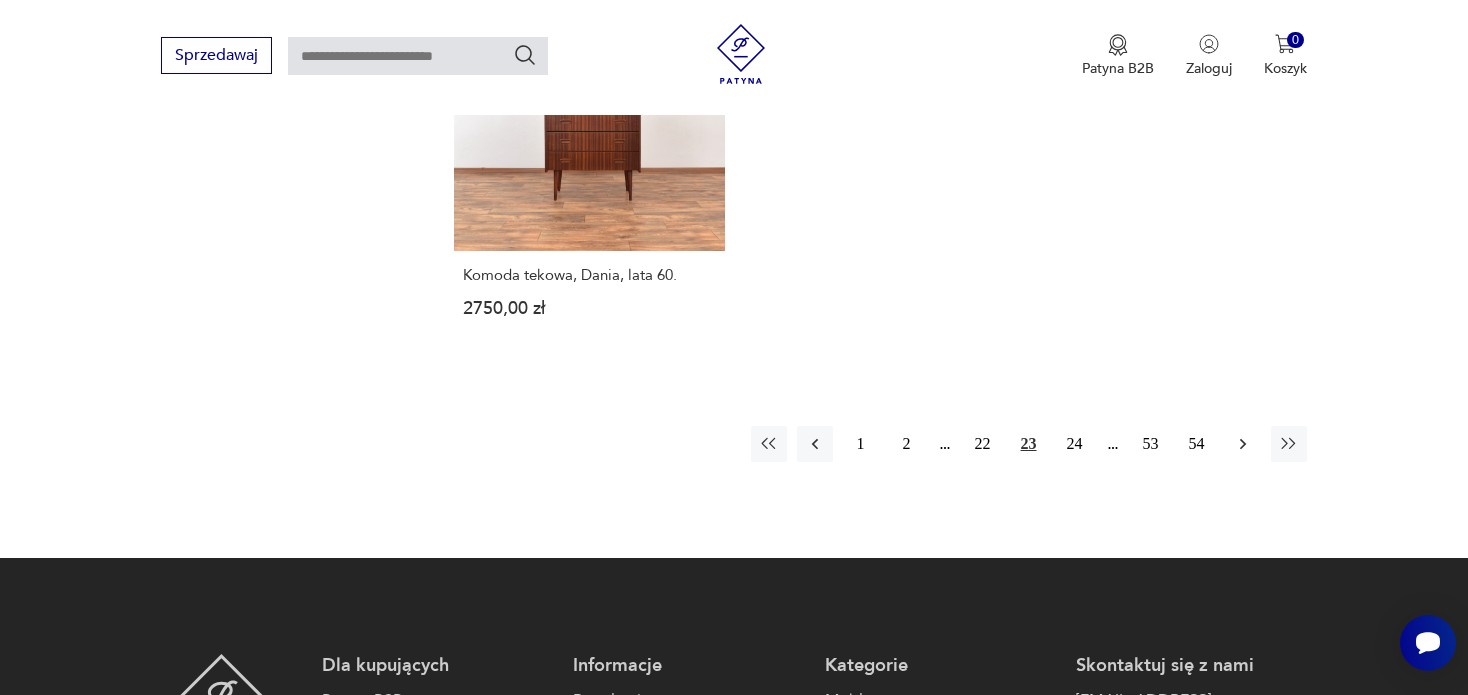 click 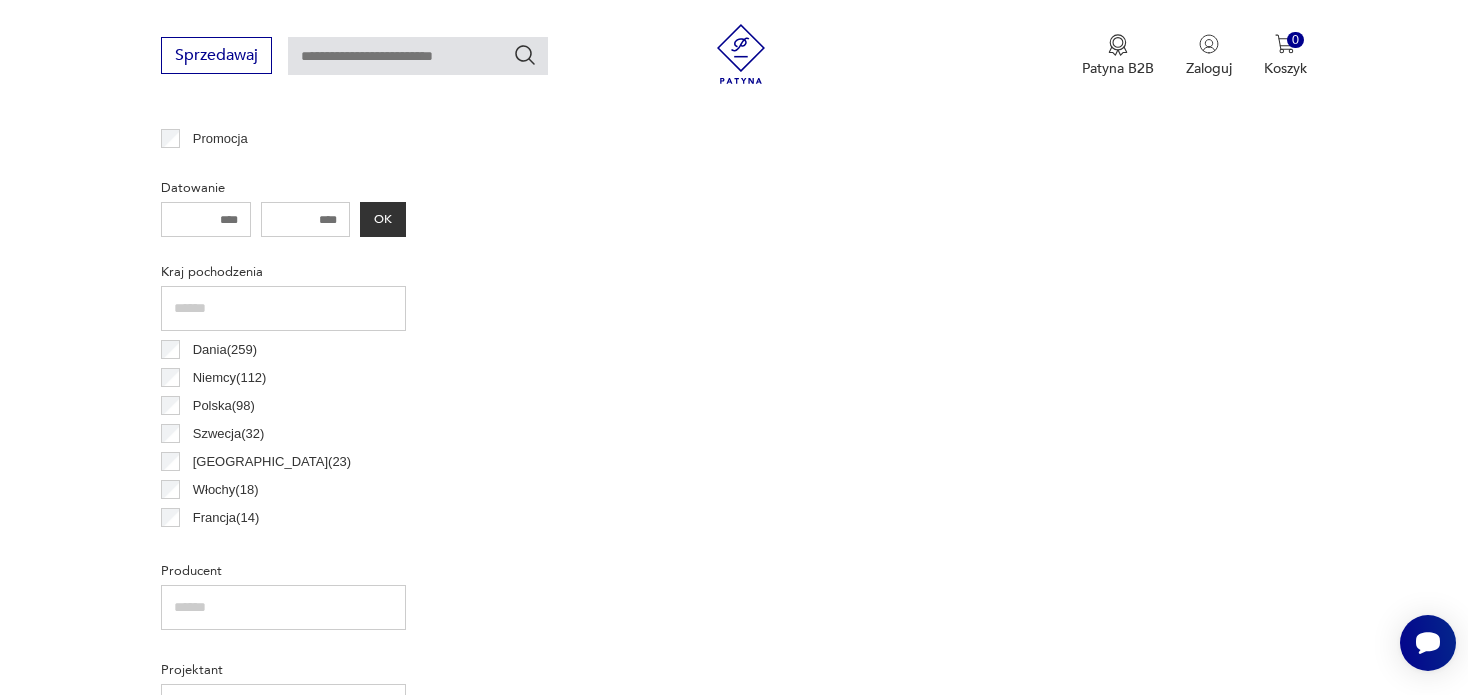 scroll, scrollTop: 529, scrollLeft: 0, axis: vertical 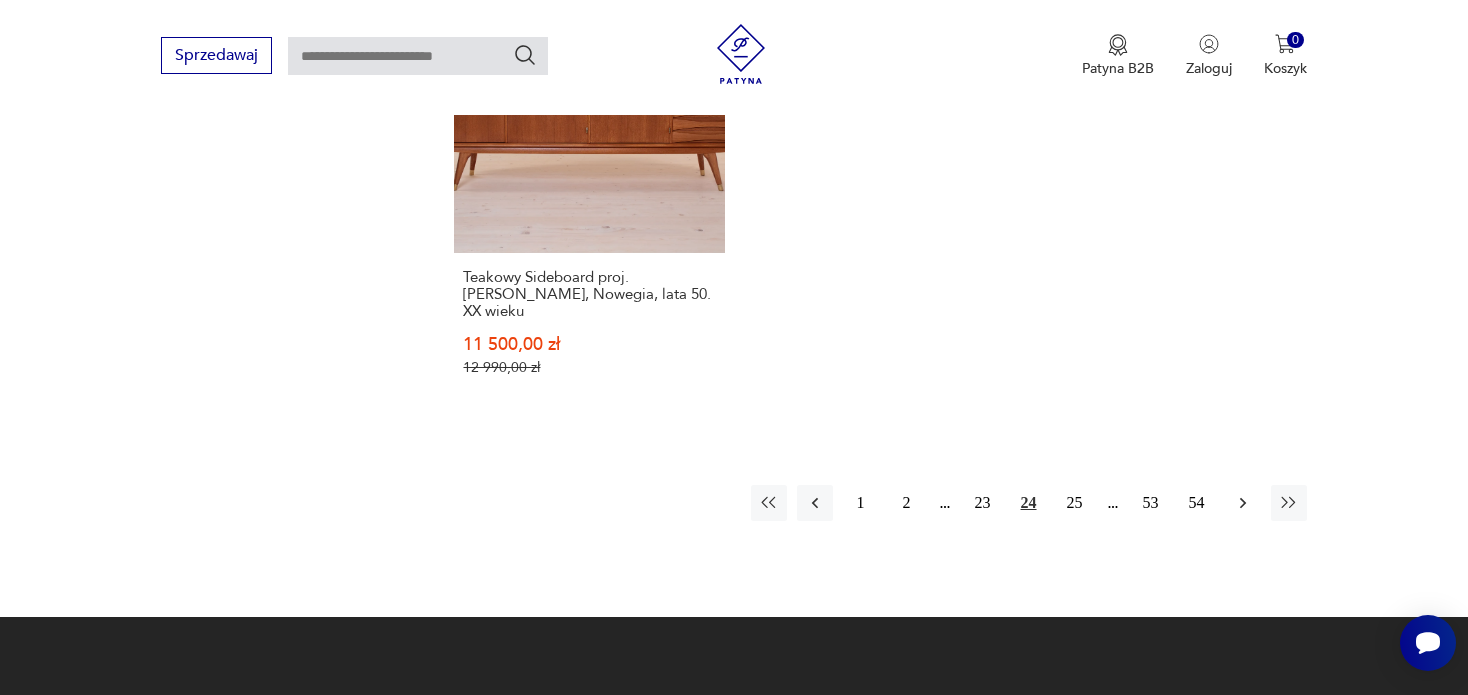 click 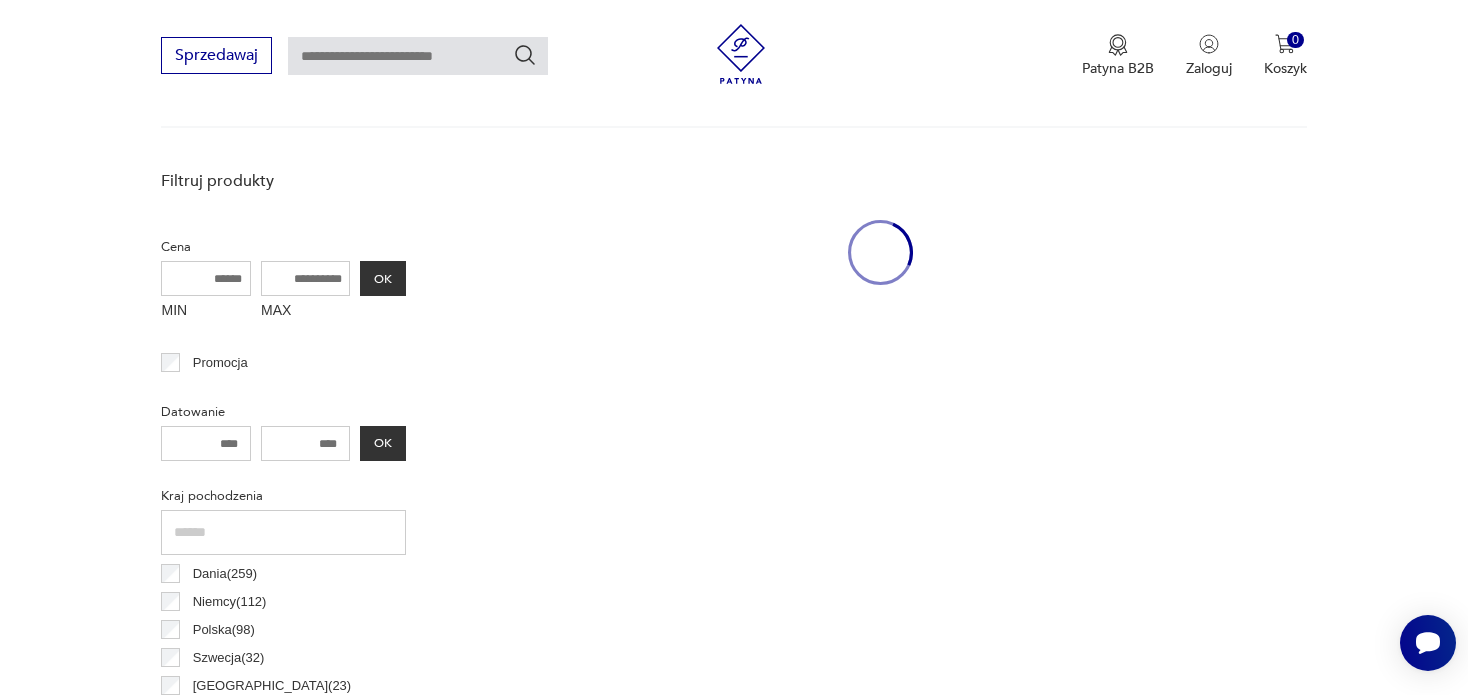 scroll, scrollTop: 529, scrollLeft: 0, axis: vertical 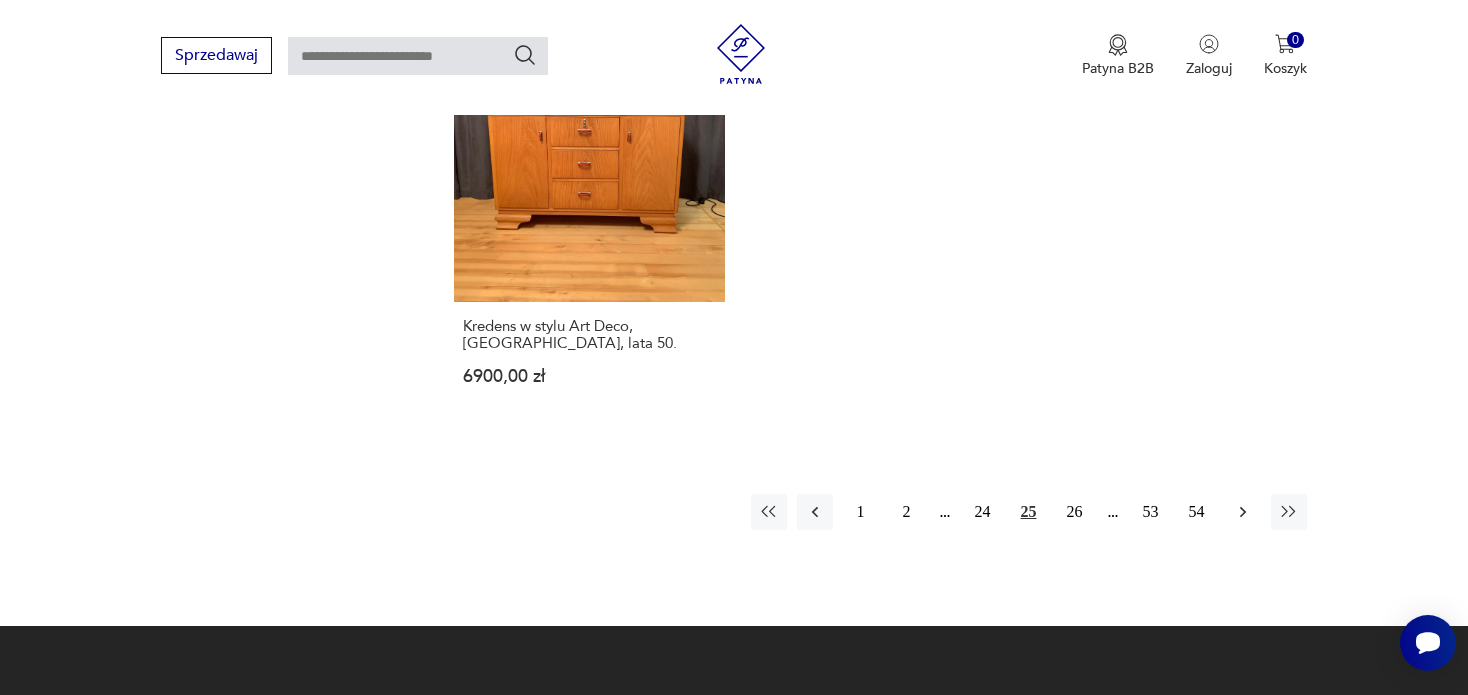 click 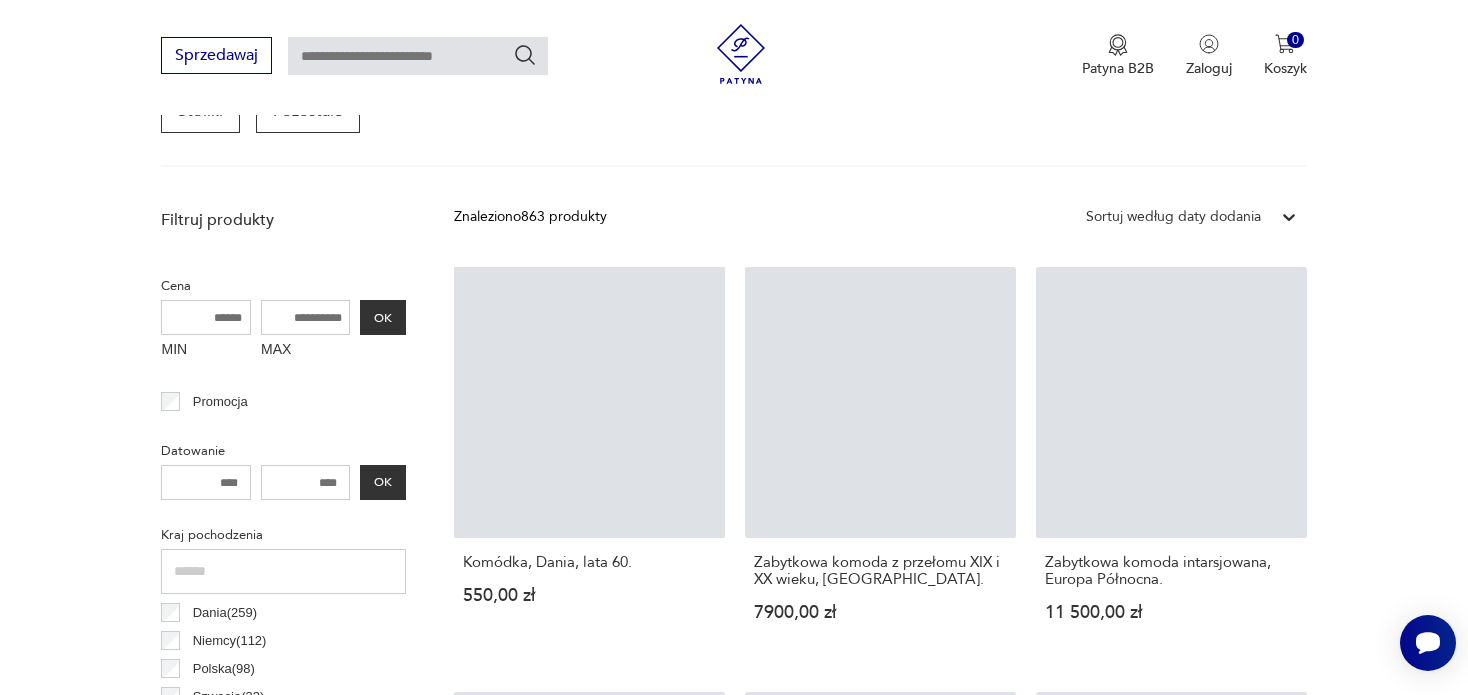 scroll, scrollTop: 529, scrollLeft: 0, axis: vertical 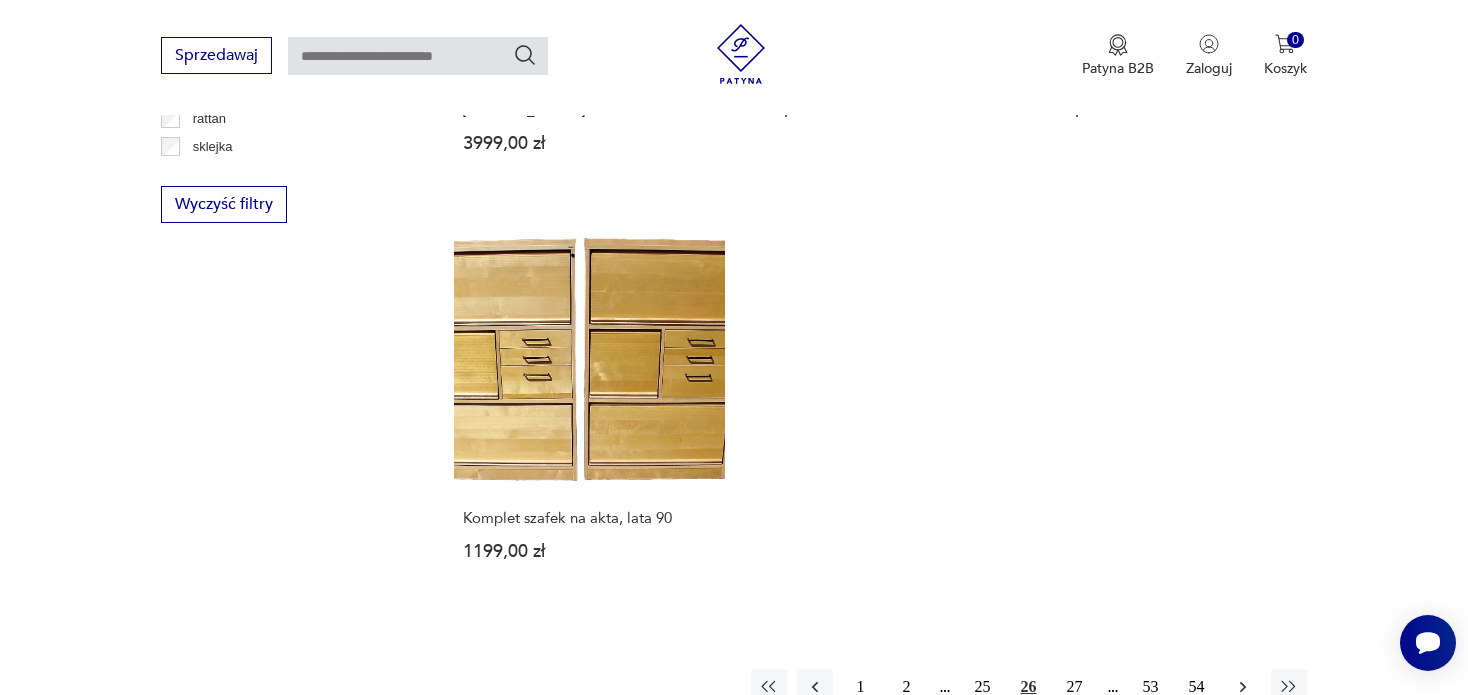 click at bounding box center [1243, 687] 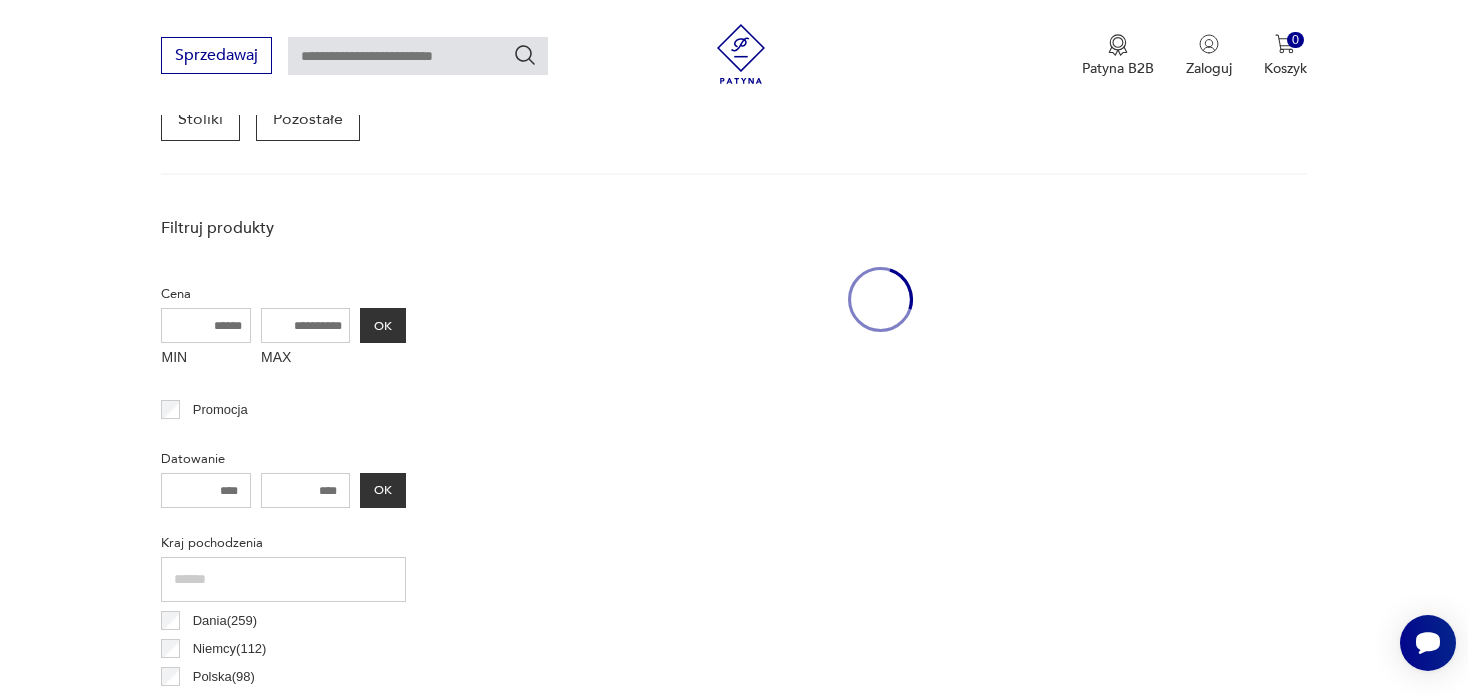 scroll, scrollTop: 530, scrollLeft: 0, axis: vertical 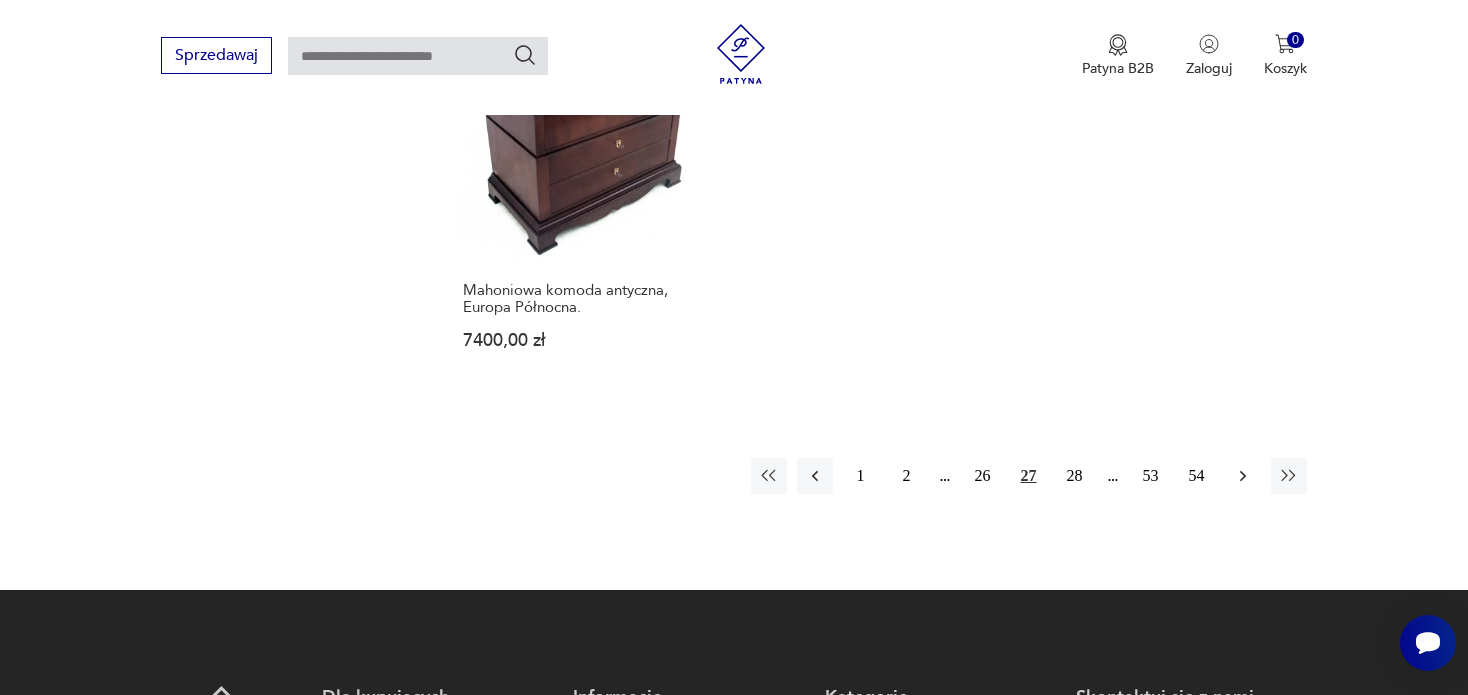 click at bounding box center [1243, 476] 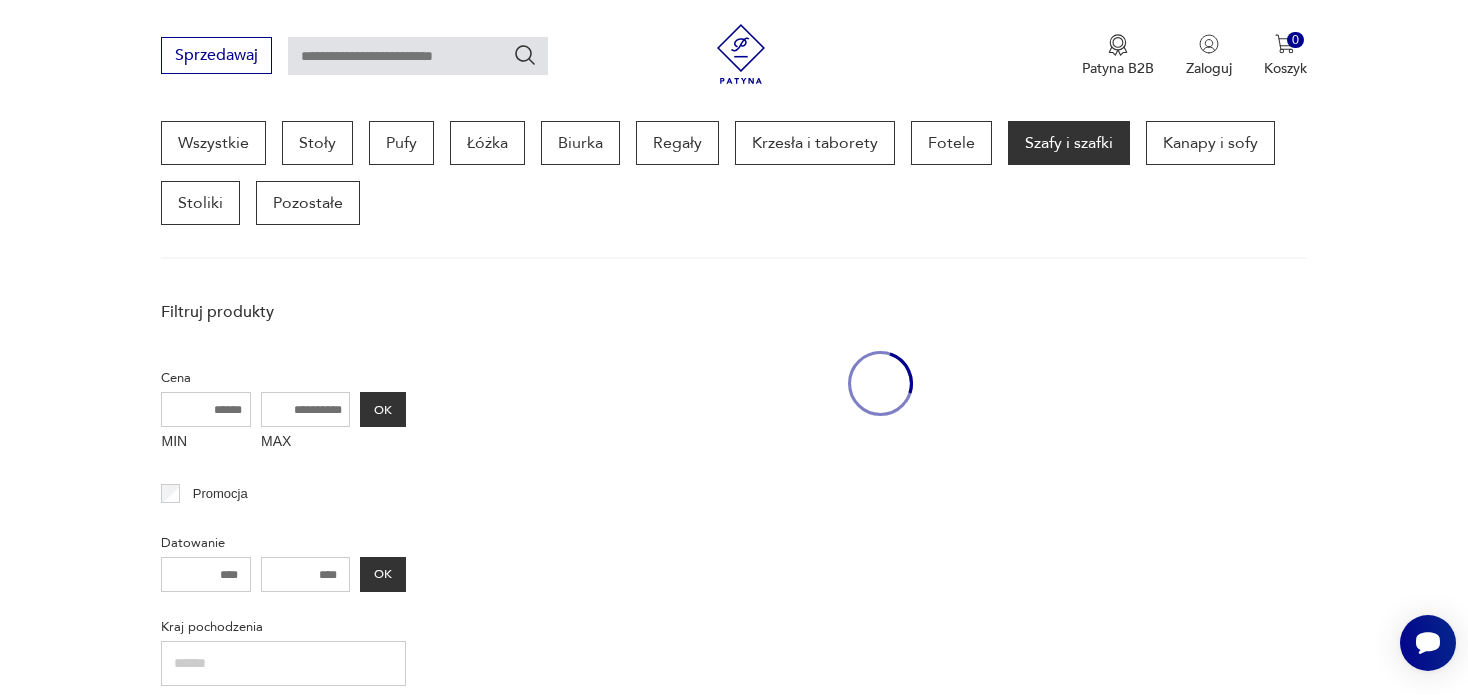 scroll, scrollTop: 530, scrollLeft: 0, axis: vertical 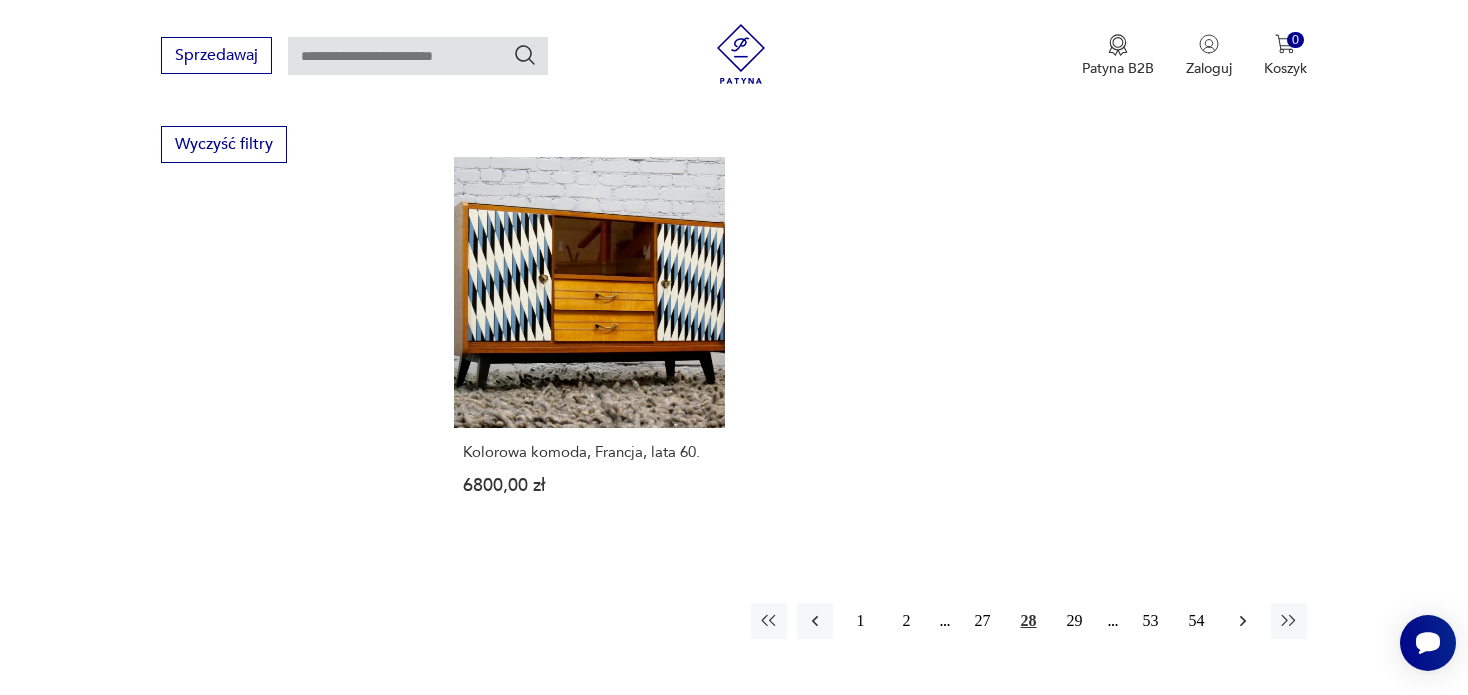 click 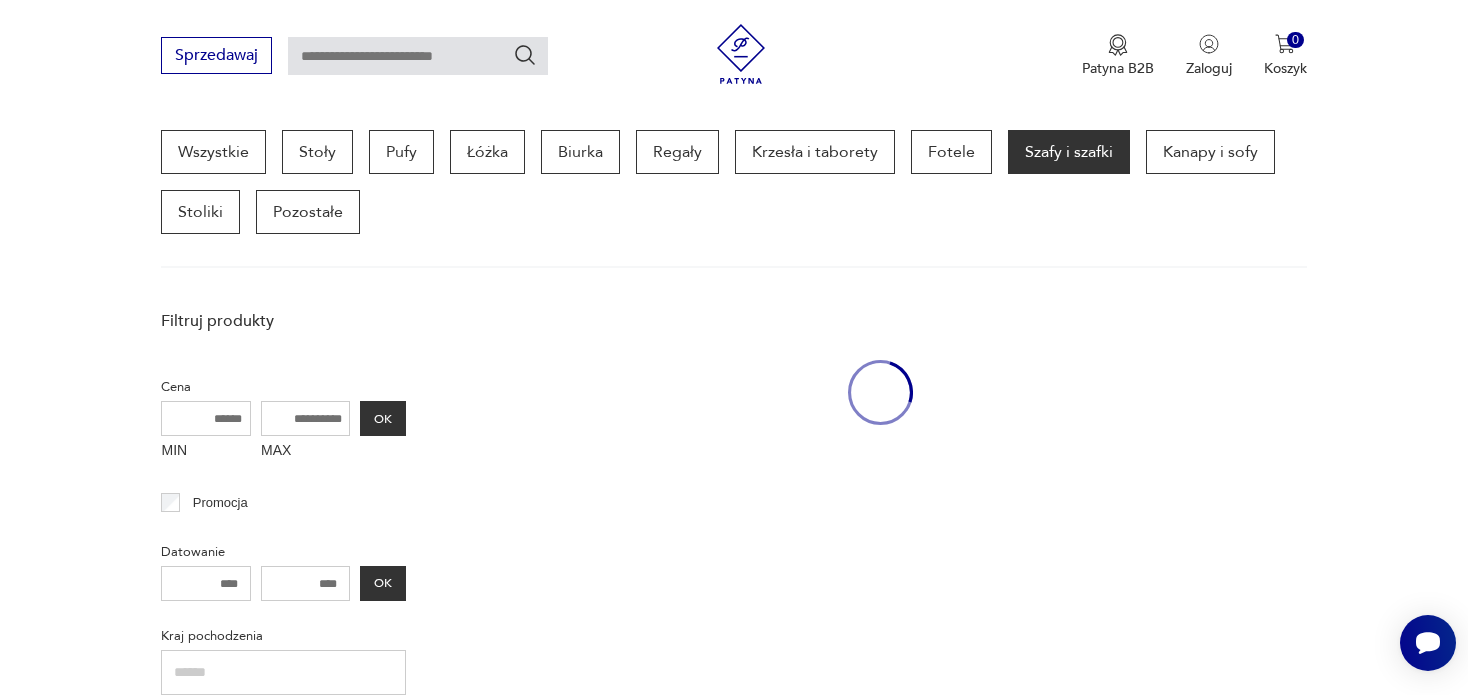 scroll, scrollTop: 529, scrollLeft: 0, axis: vertical 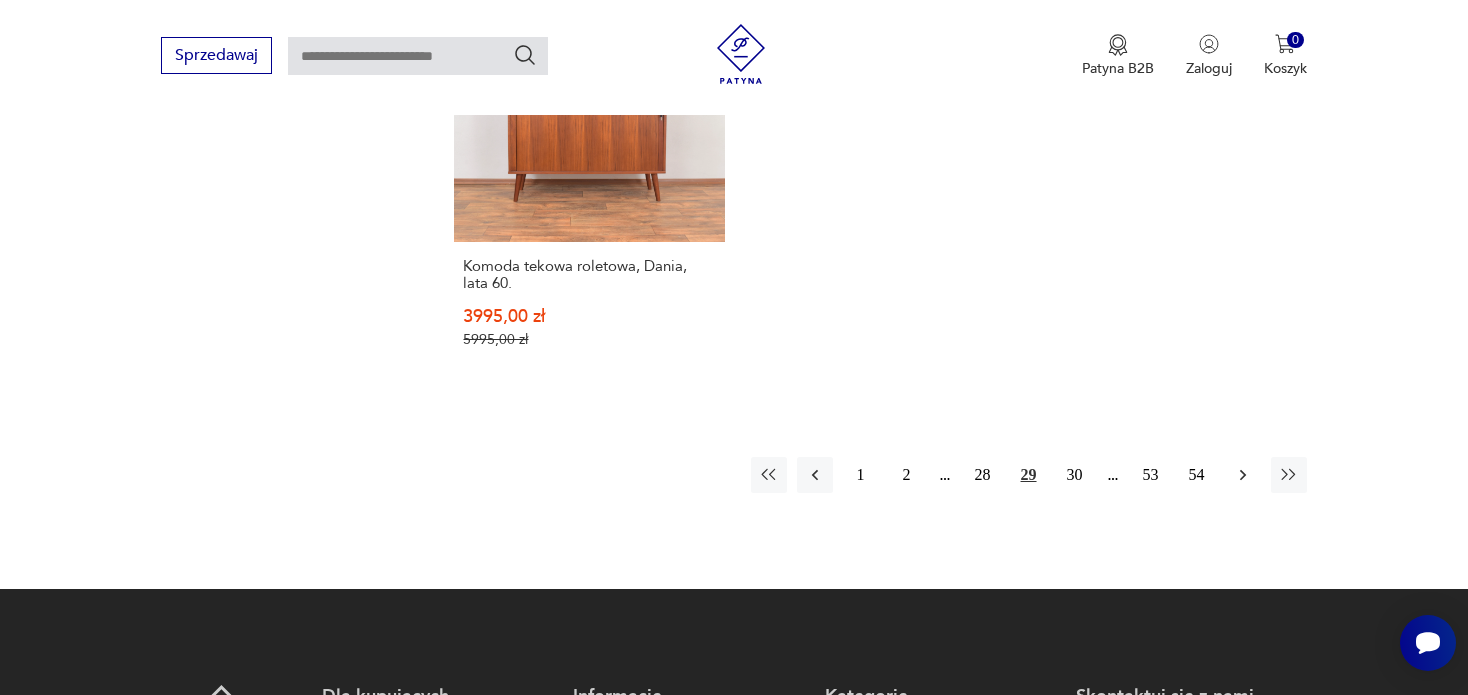 click 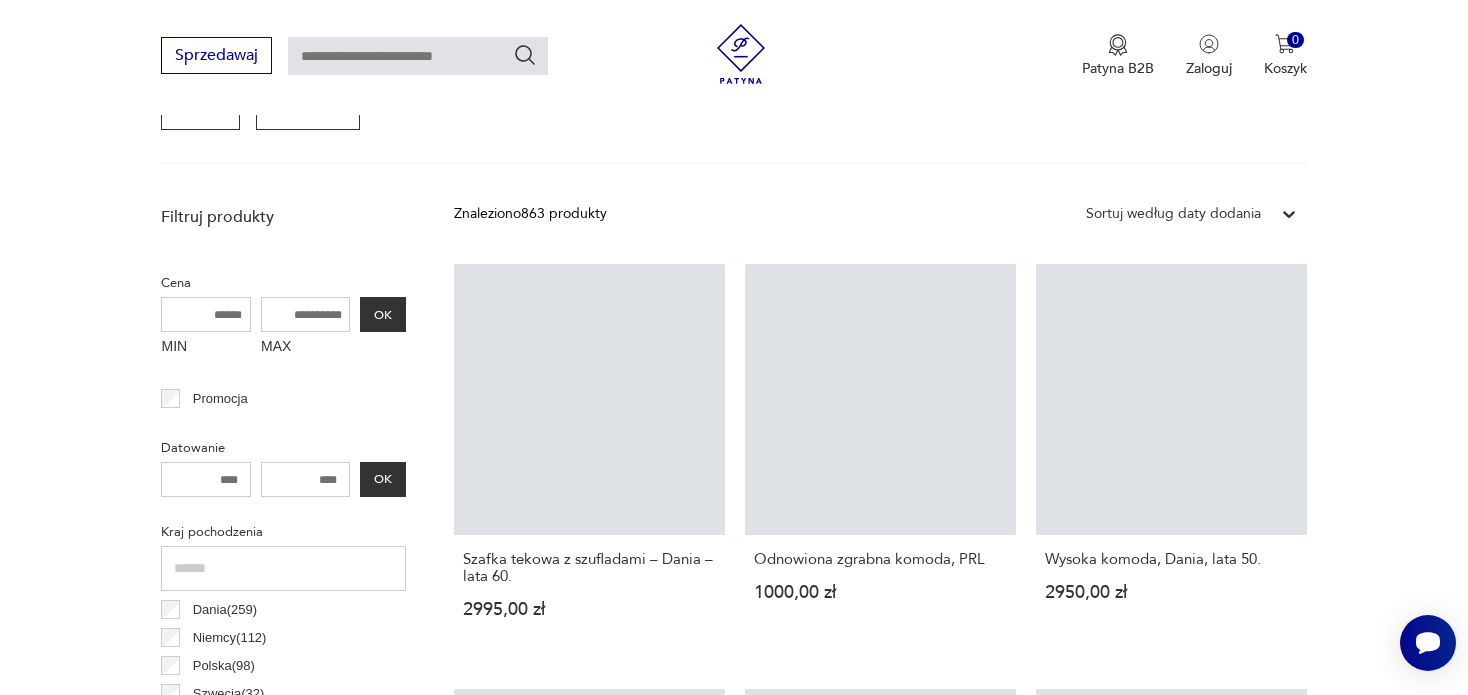 scroll, scrollTop: 529, scrollLeft: 0, axis: vertical 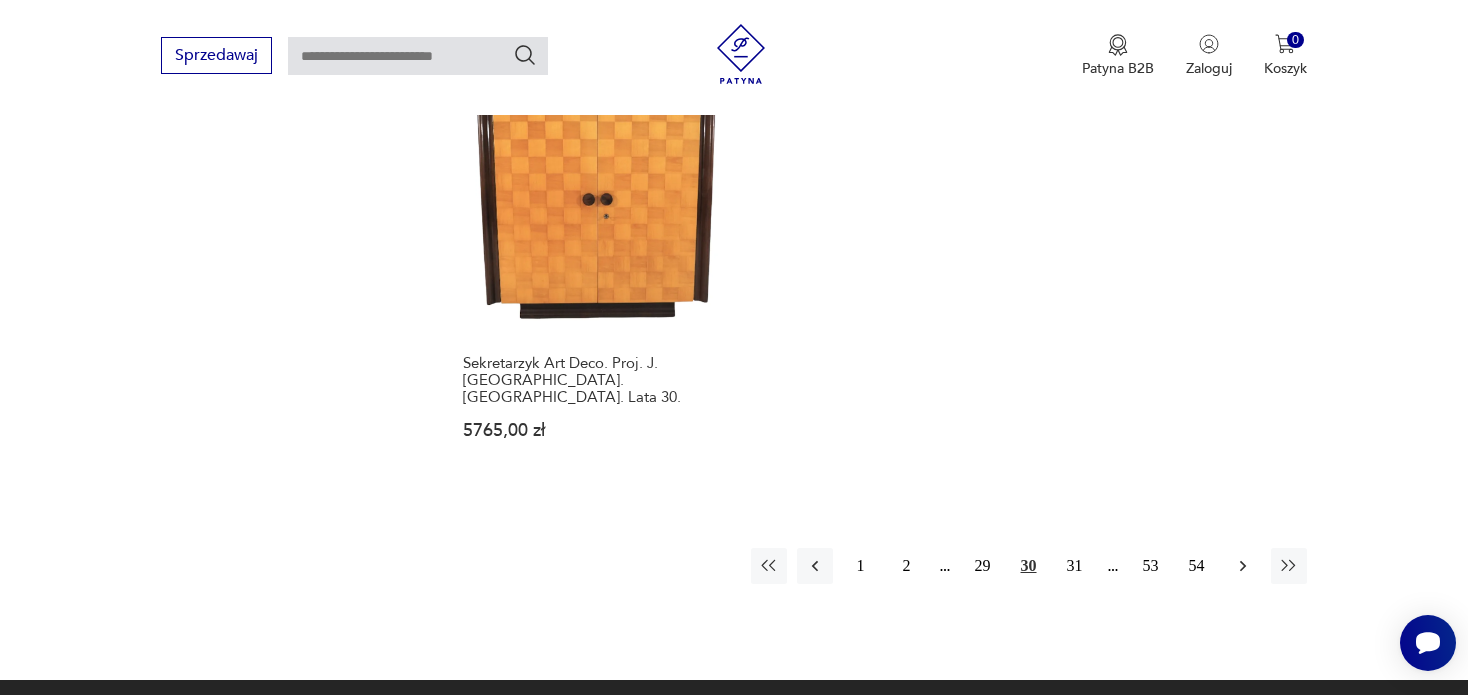 click 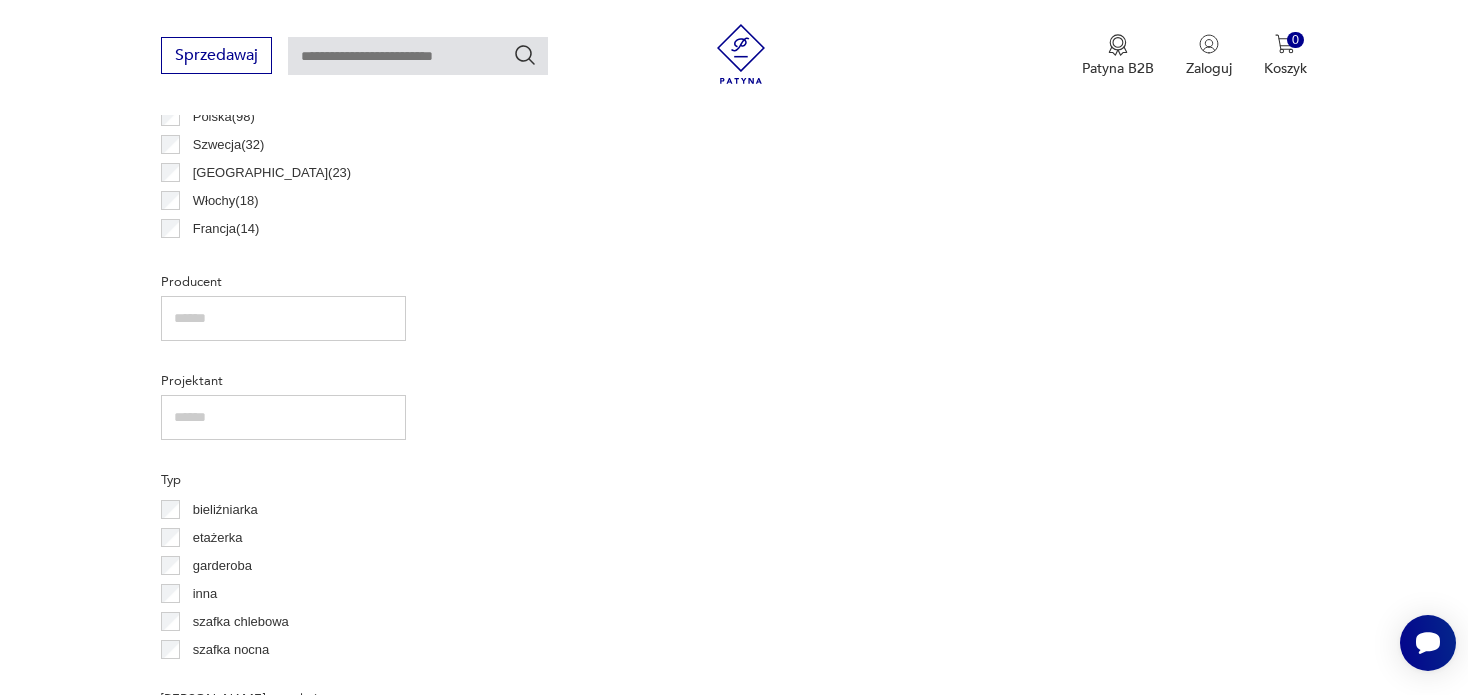 scroll, scrollTop: 529, scrollLeft: 0, axis: vertical 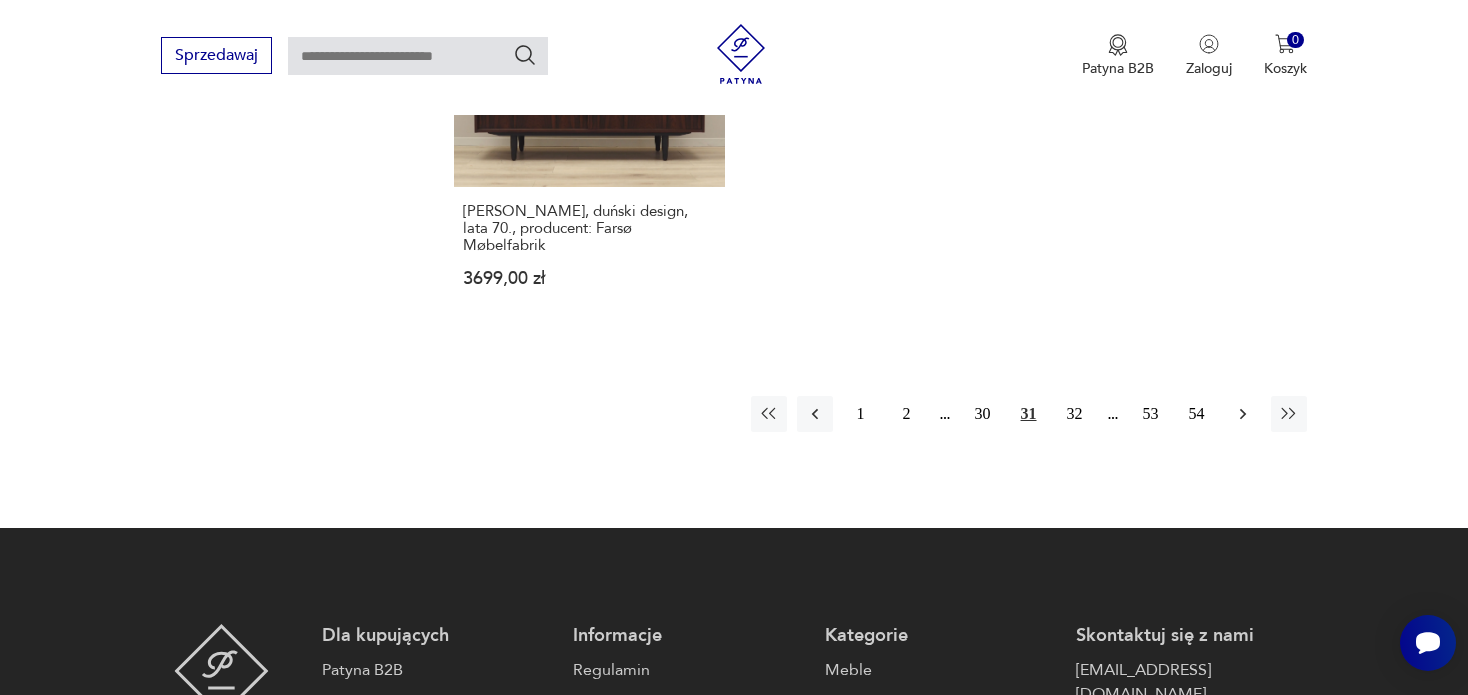 click 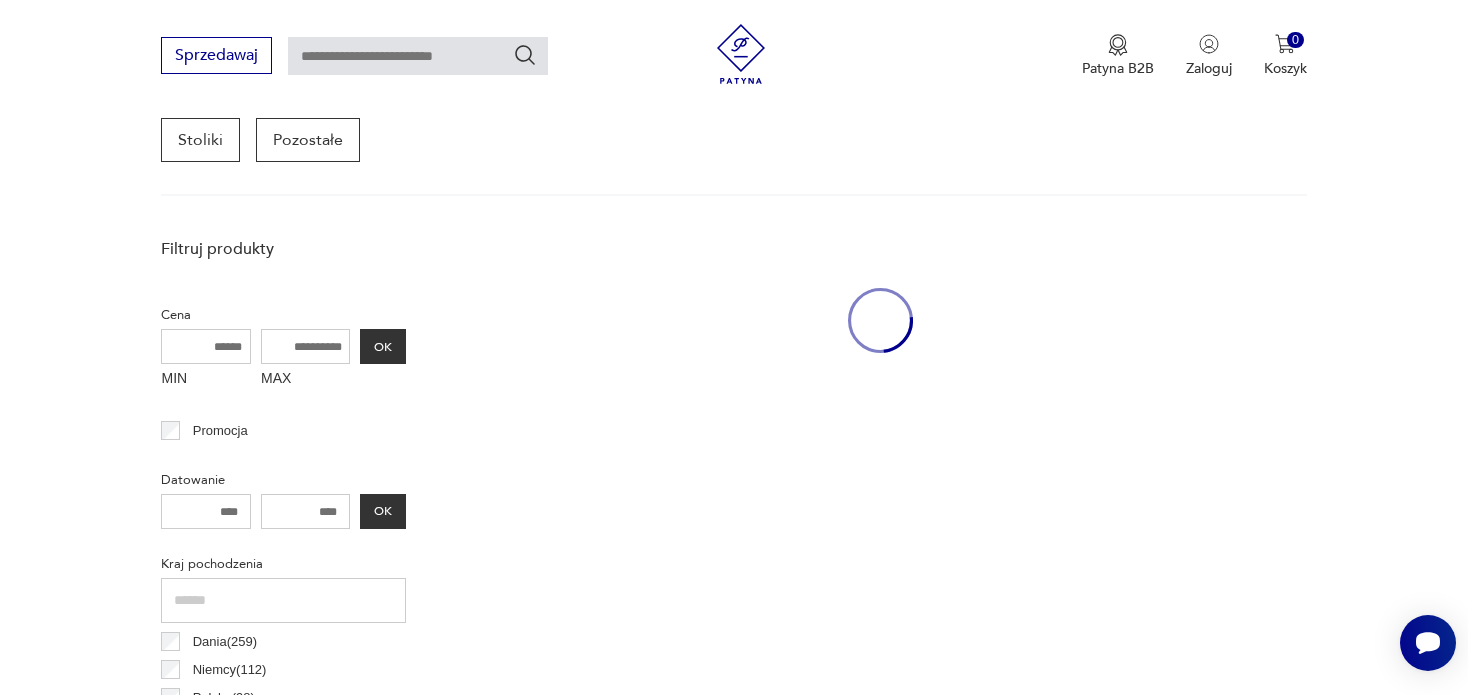 scroll, scrollTop: 530, scrollLeft: 0, axis: vertical 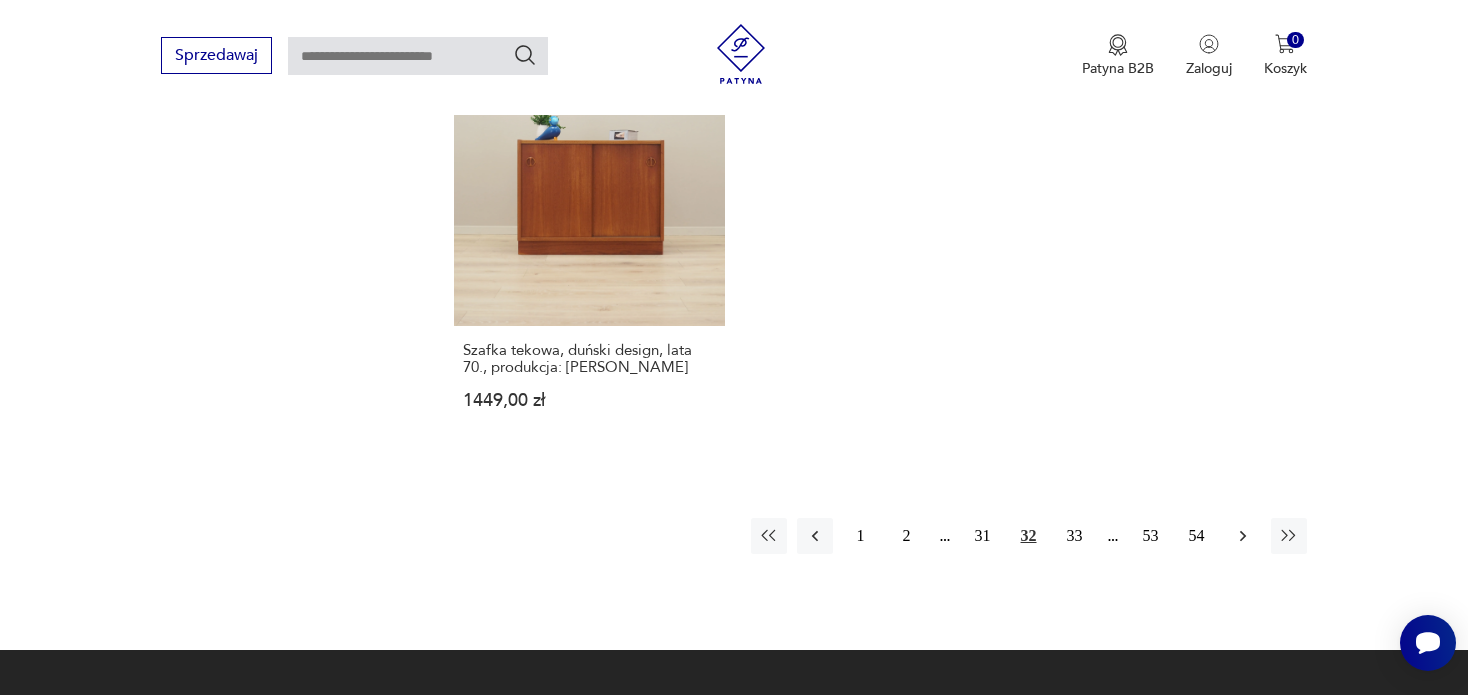 click 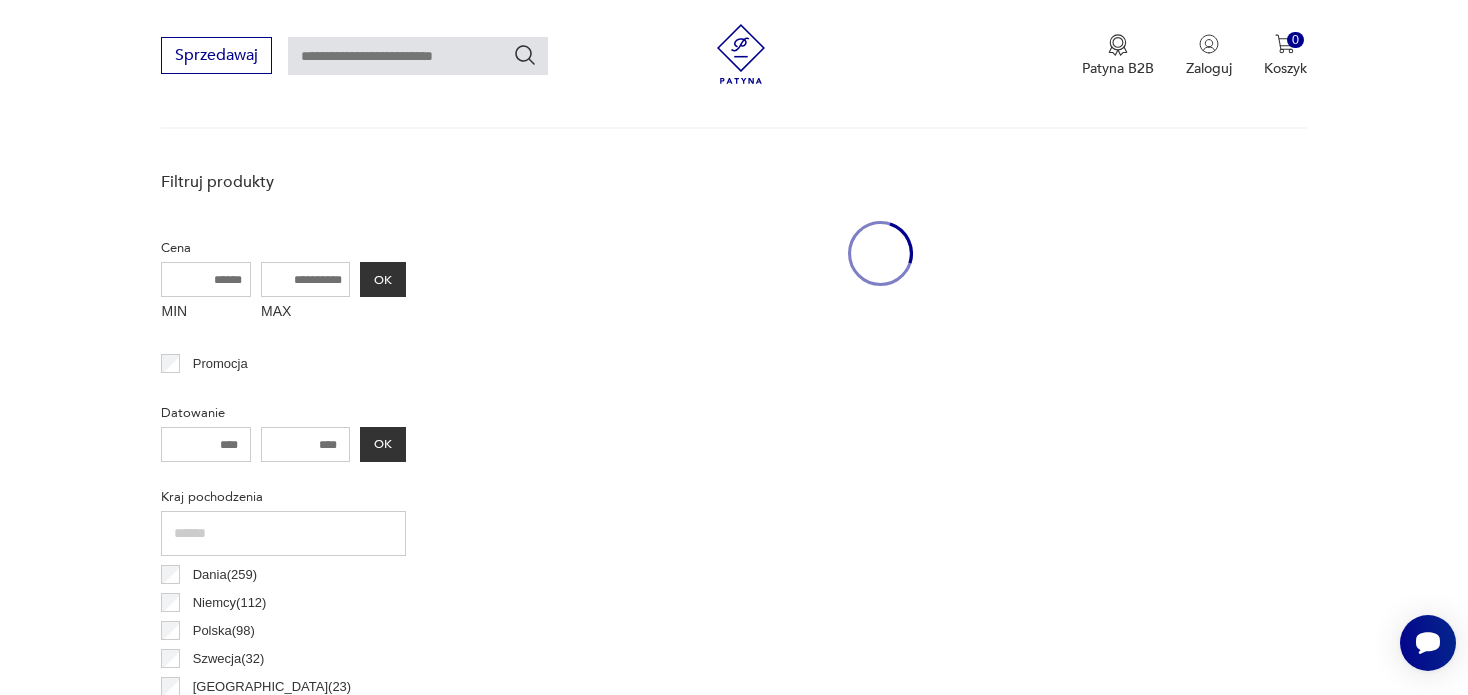 scroll, scrollTop: 529, scrollLeft: 0, axis: vertical 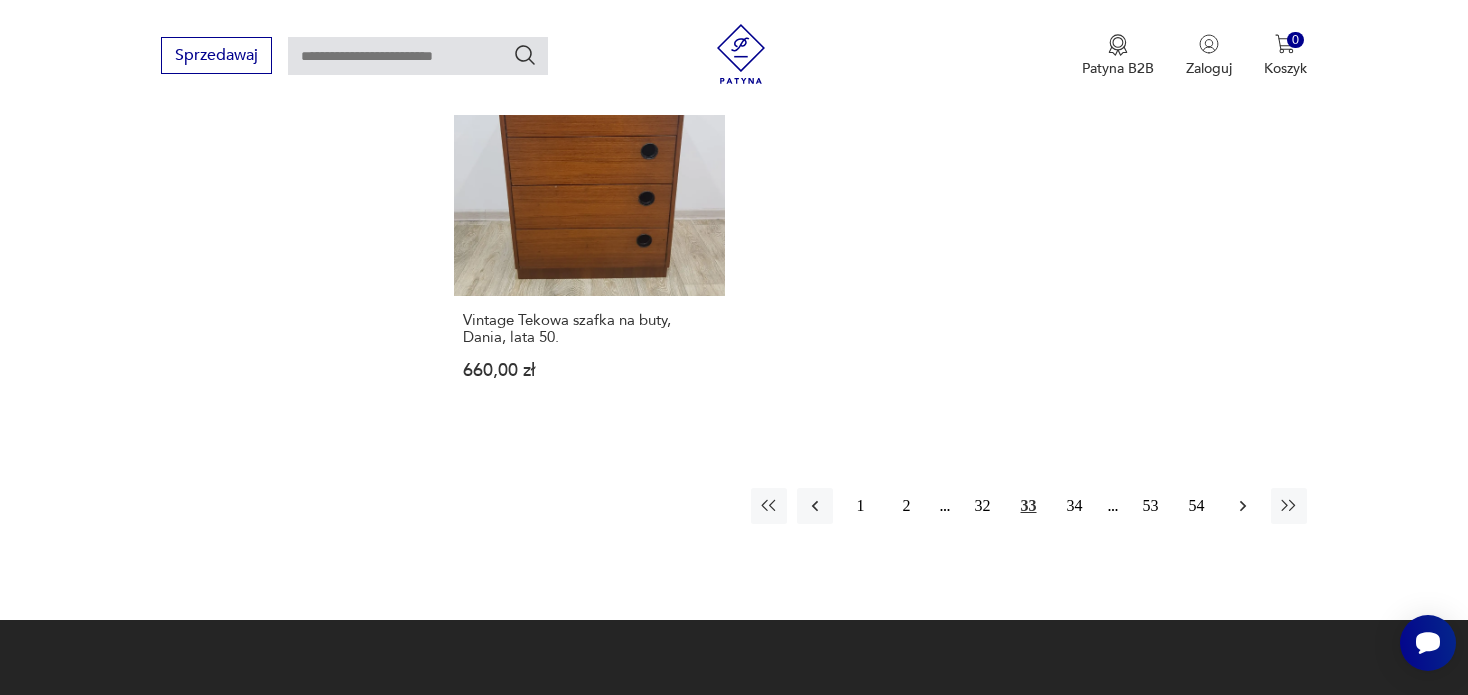 click 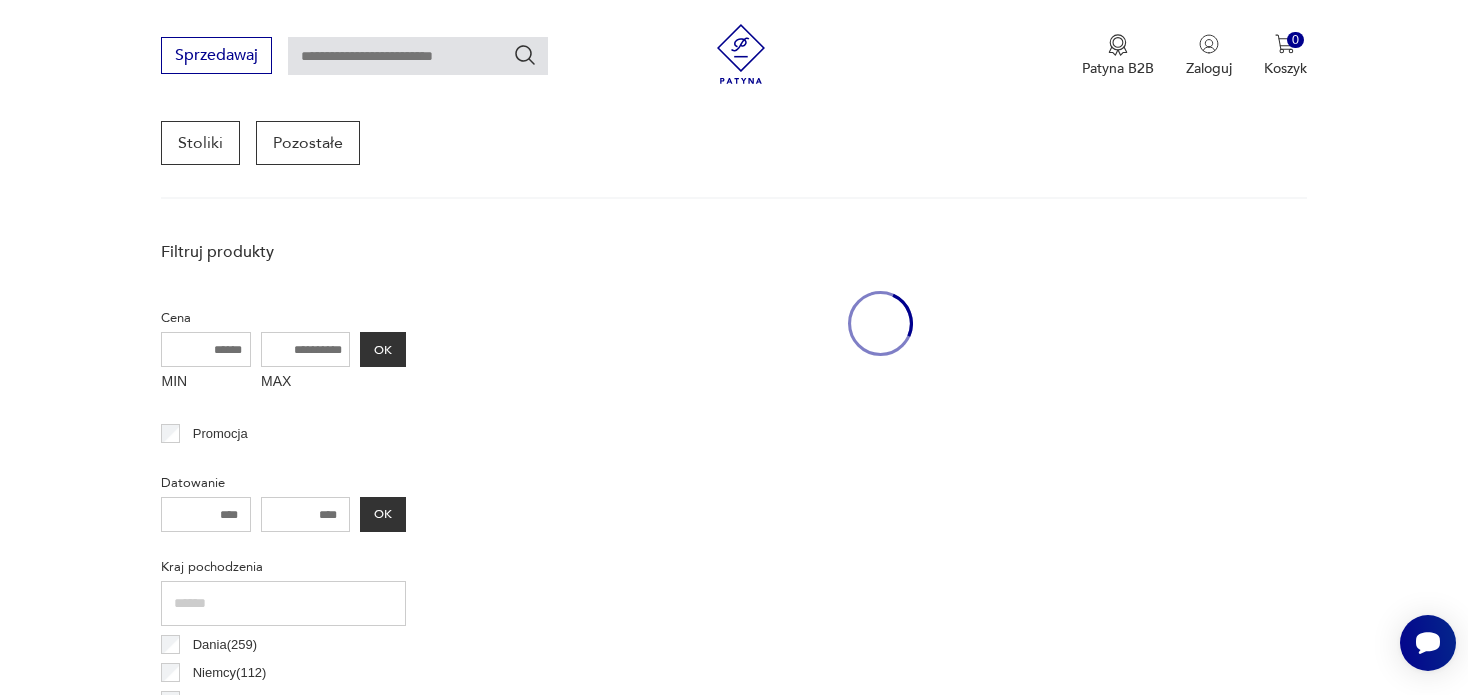 scroll, scrollTop: 530, scrollLeft: 0, axis: vertical 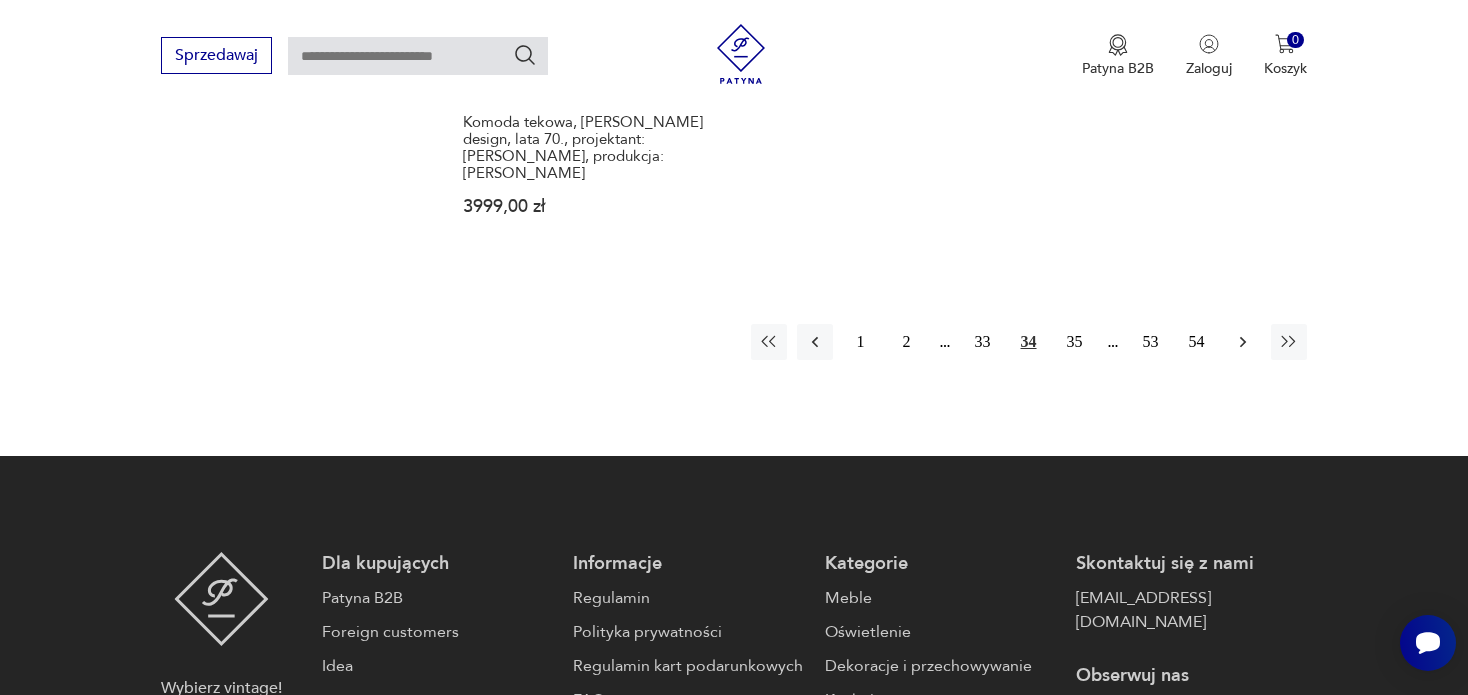 click 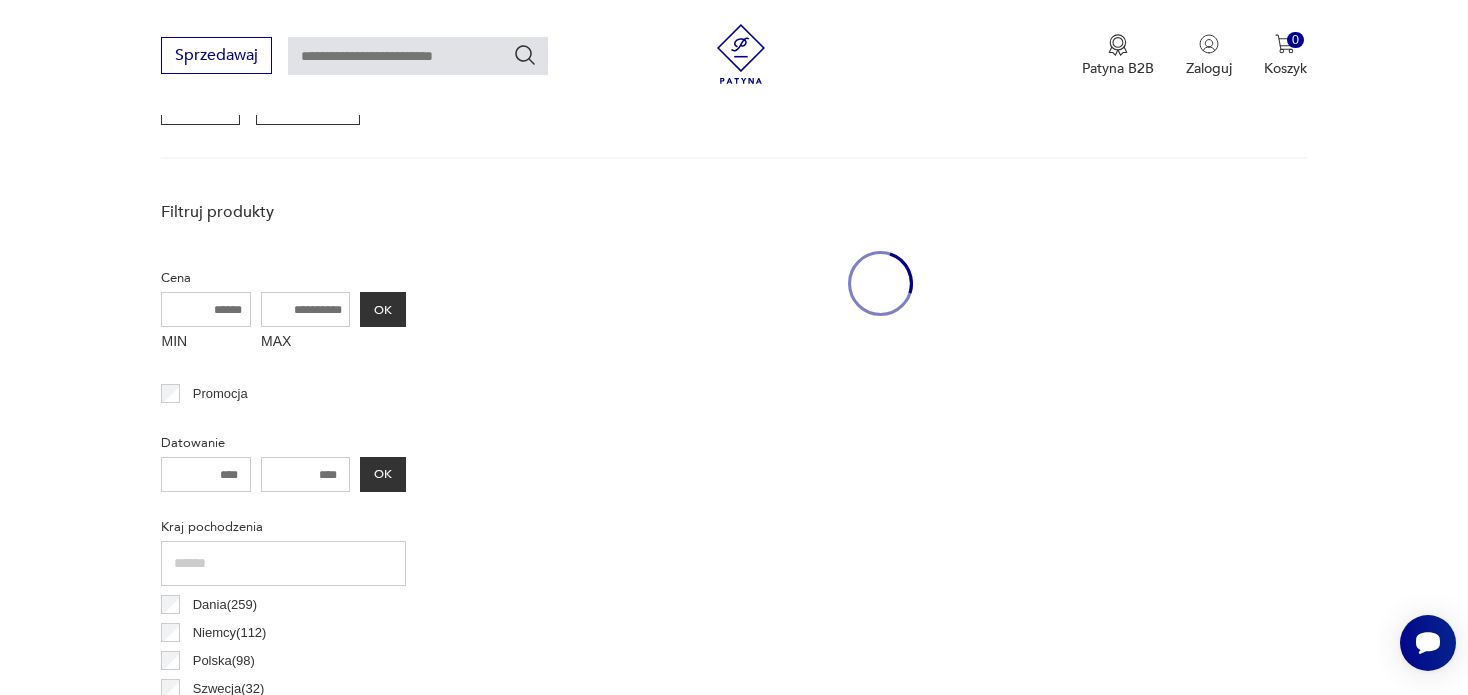 scroll, scrollTop: 529, scrollLeft: 0, axis: vertical 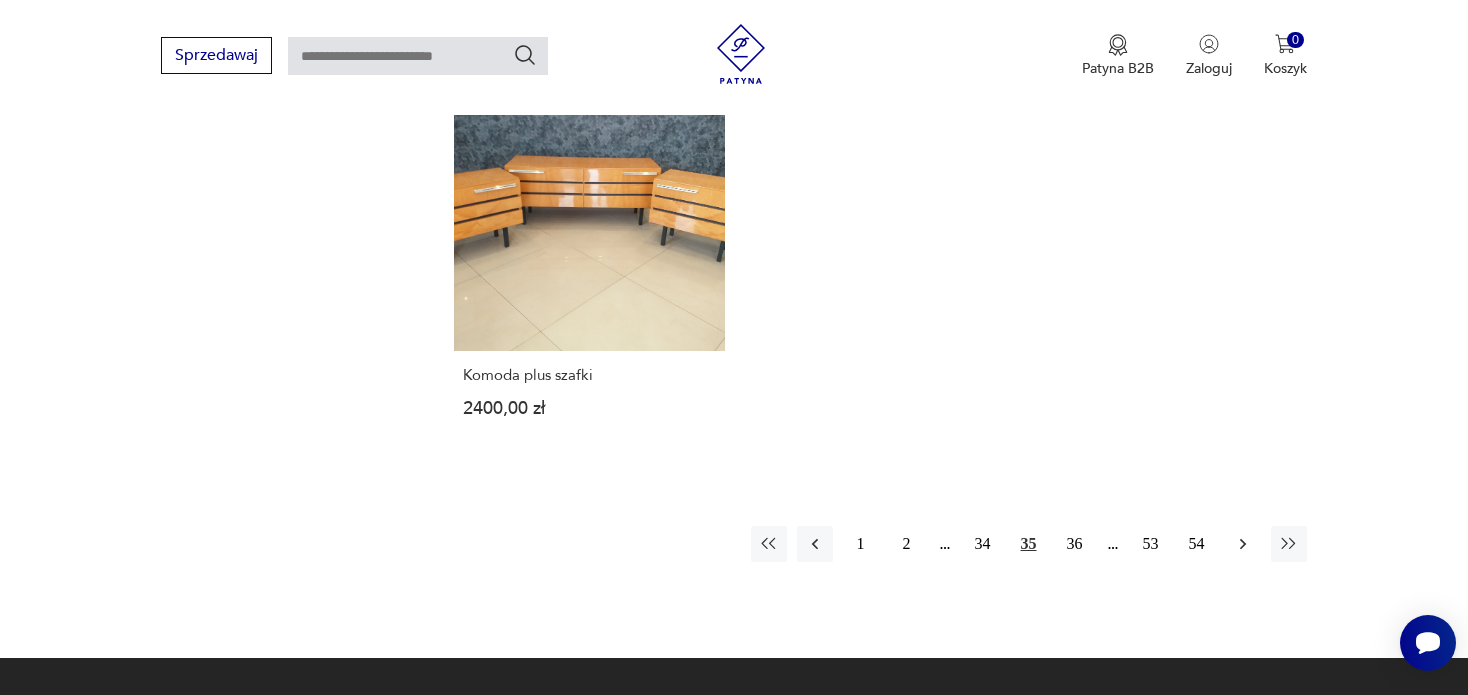 click 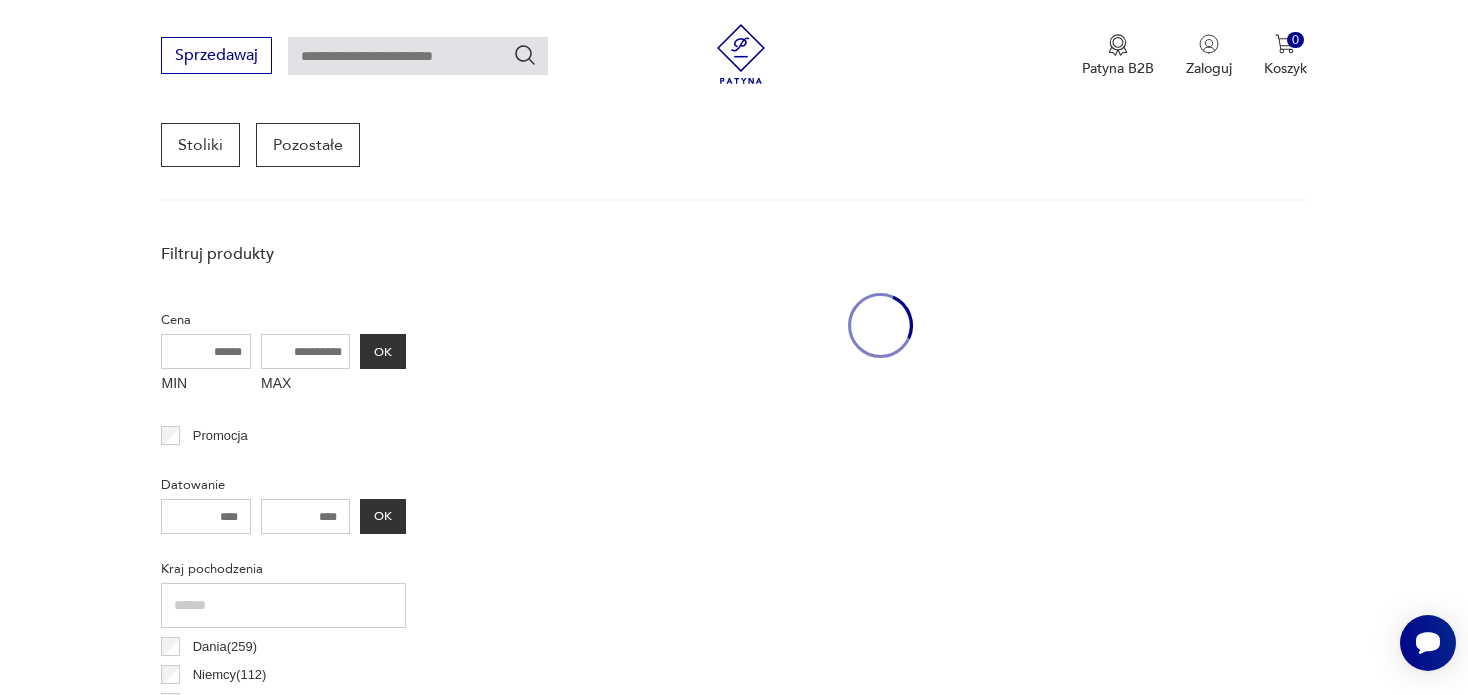 scroll, scrollTop: 529, scrollLeft: 0, axis: vertical 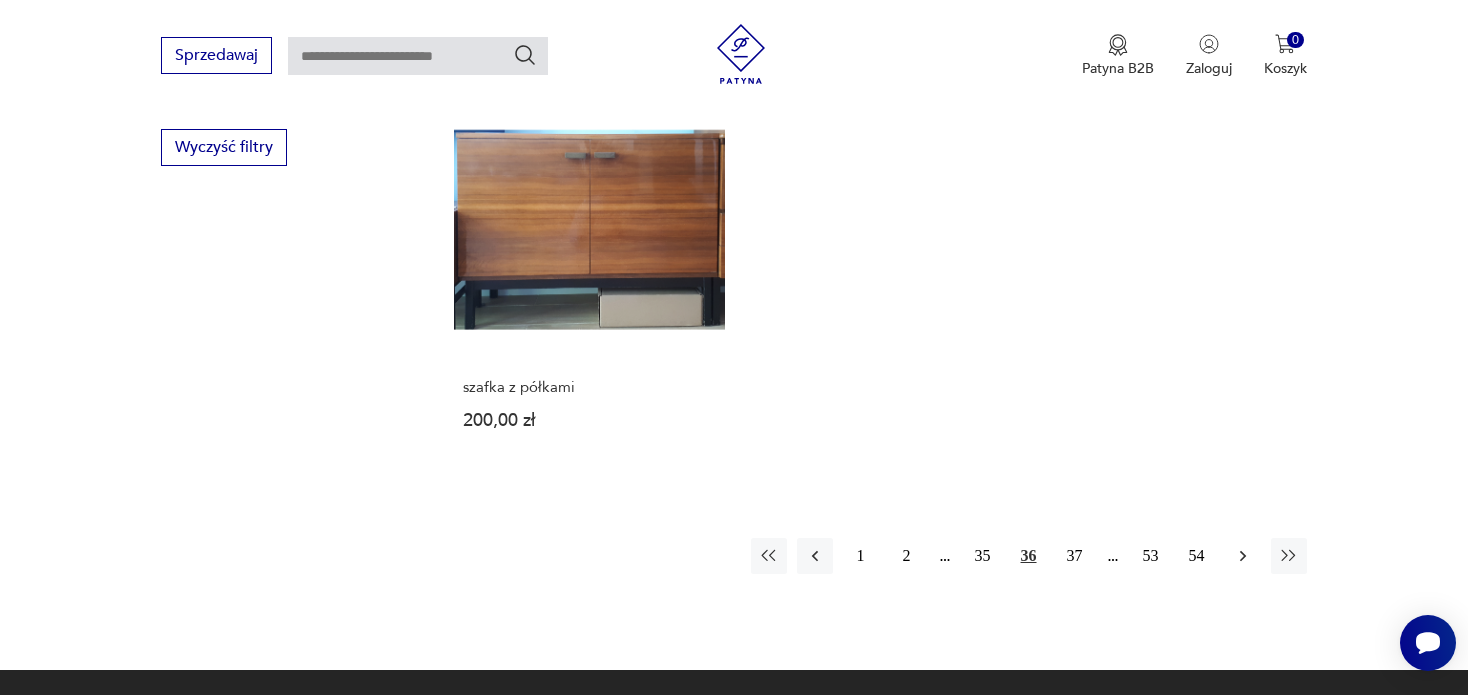 click 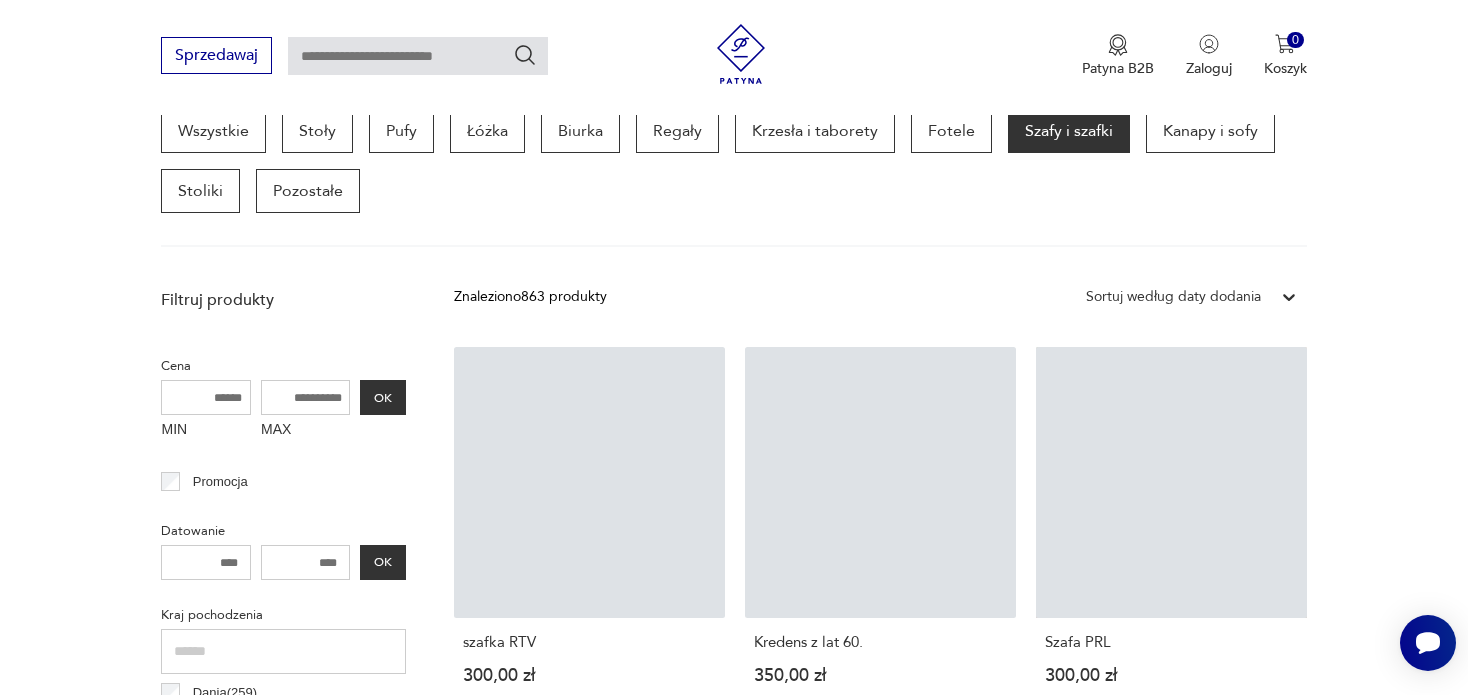 scroll, scrollTop: 530, scrollLeft: 0, axis: vertical 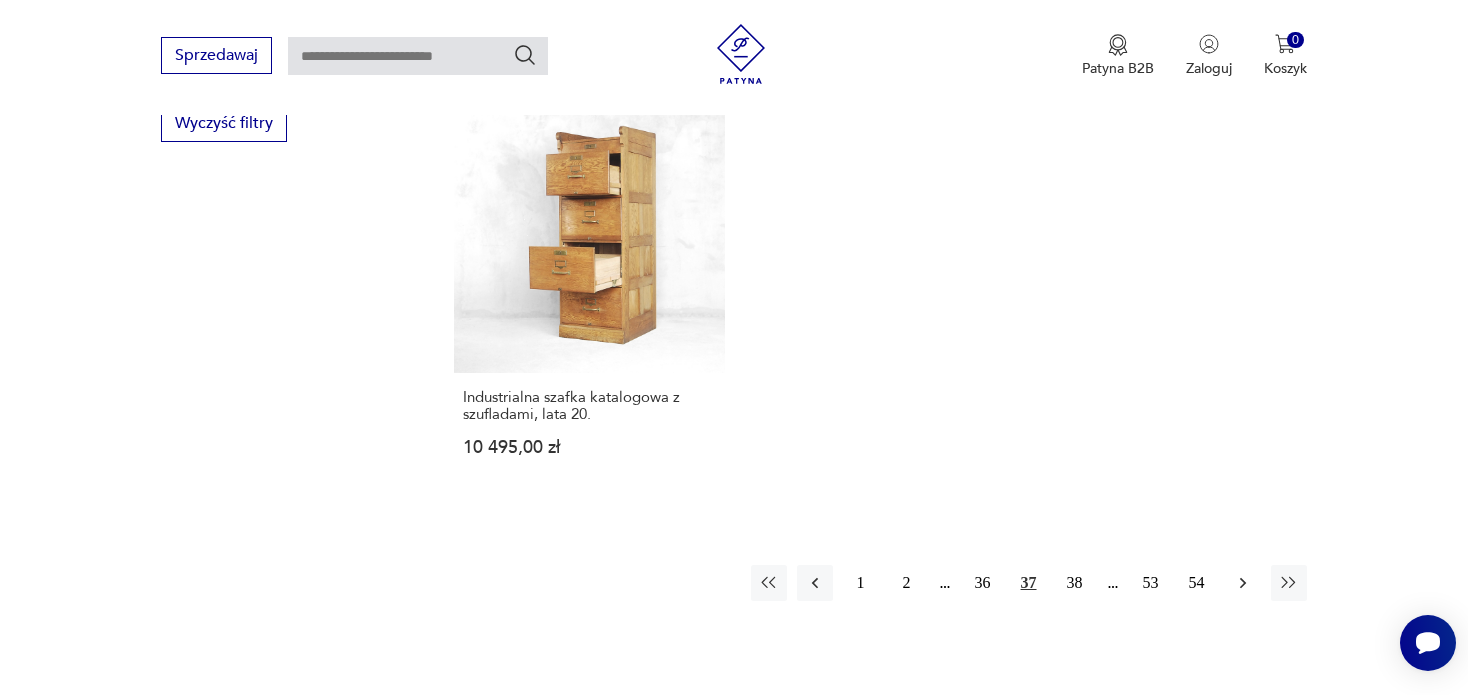 click 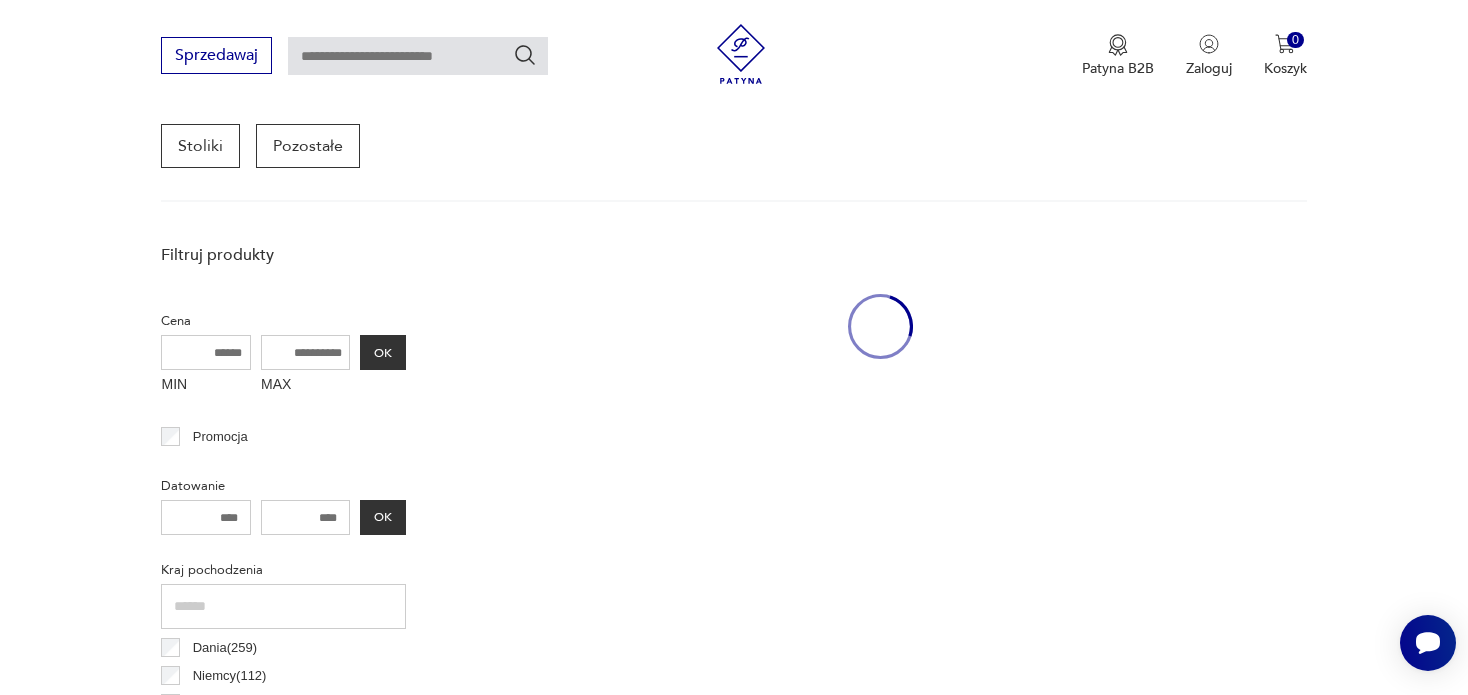 scroll, scrollTop: 530, scrollLeft: 0, axis: vertical 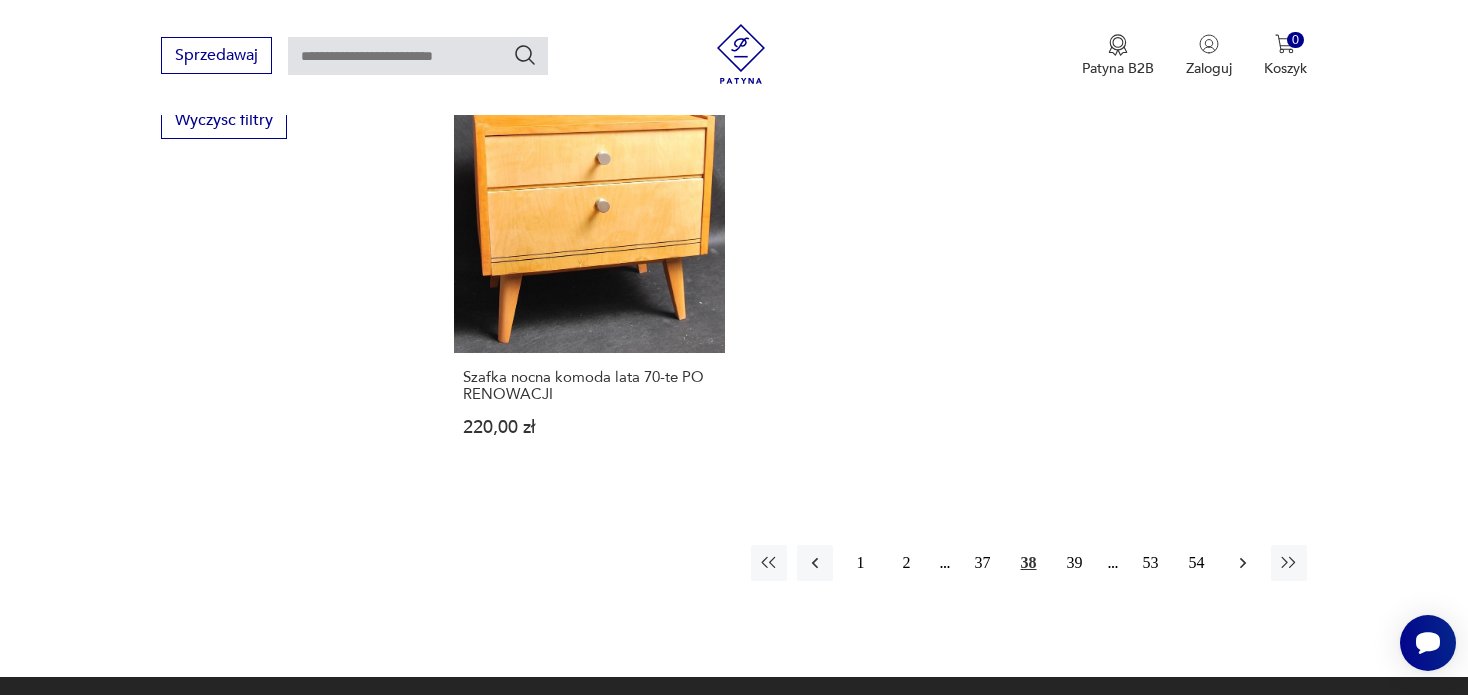 click 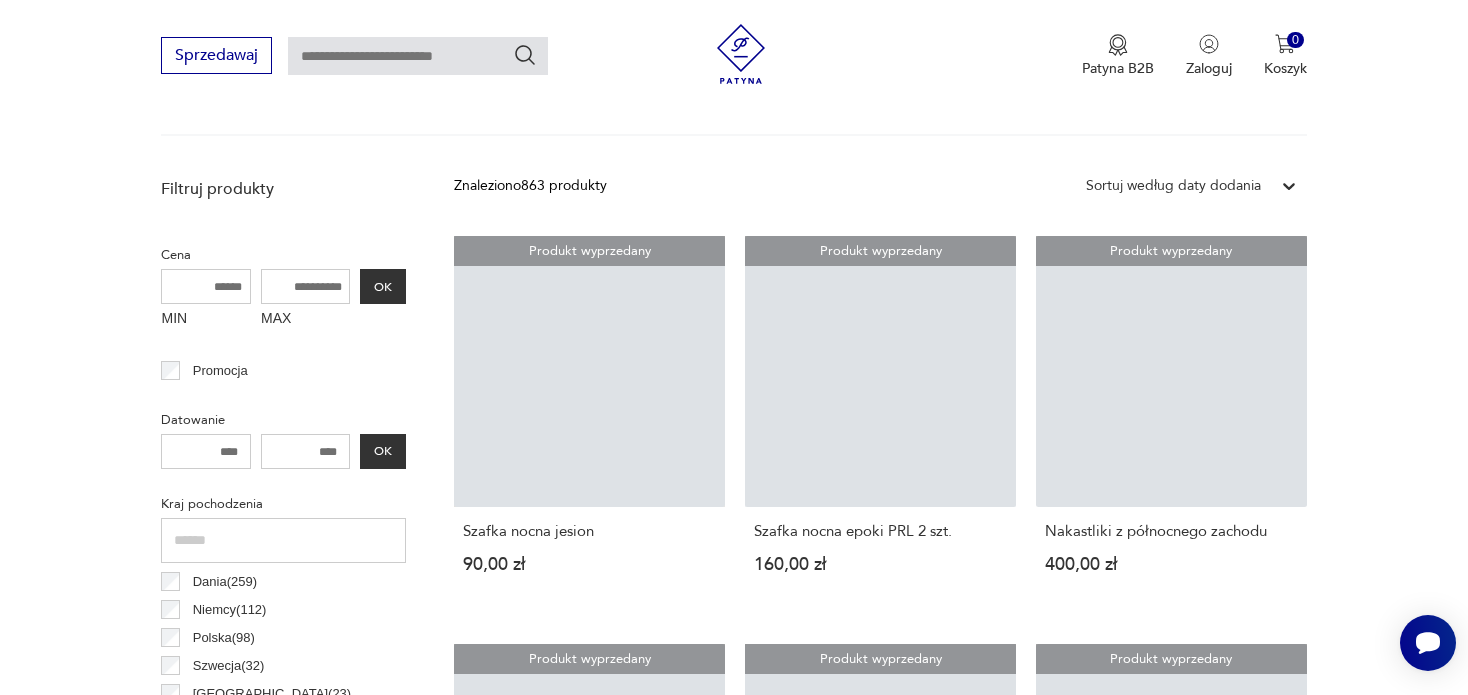 scroll, scrollTop: 529, scrollLeft: 0, axis: vertical 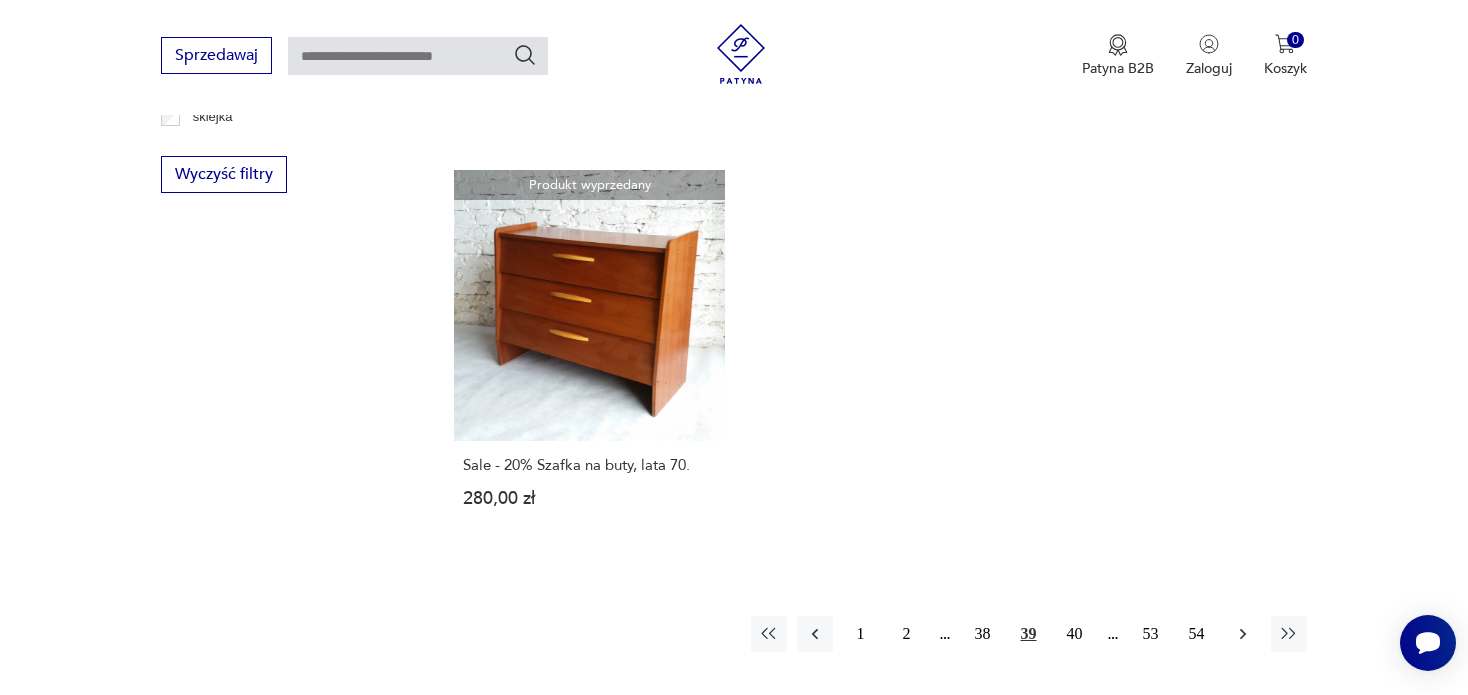 click 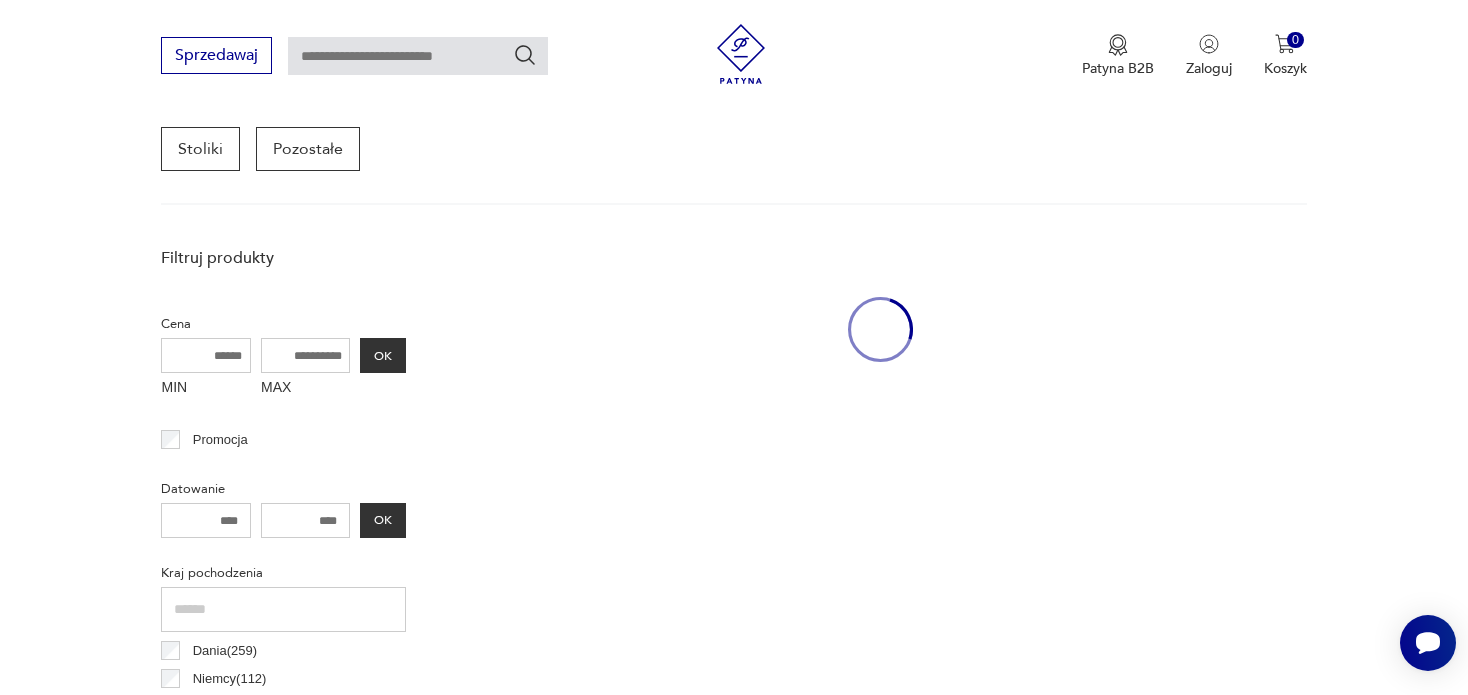 scroll, scrollTop: 529, scrollLeft: 0, axis: vertical 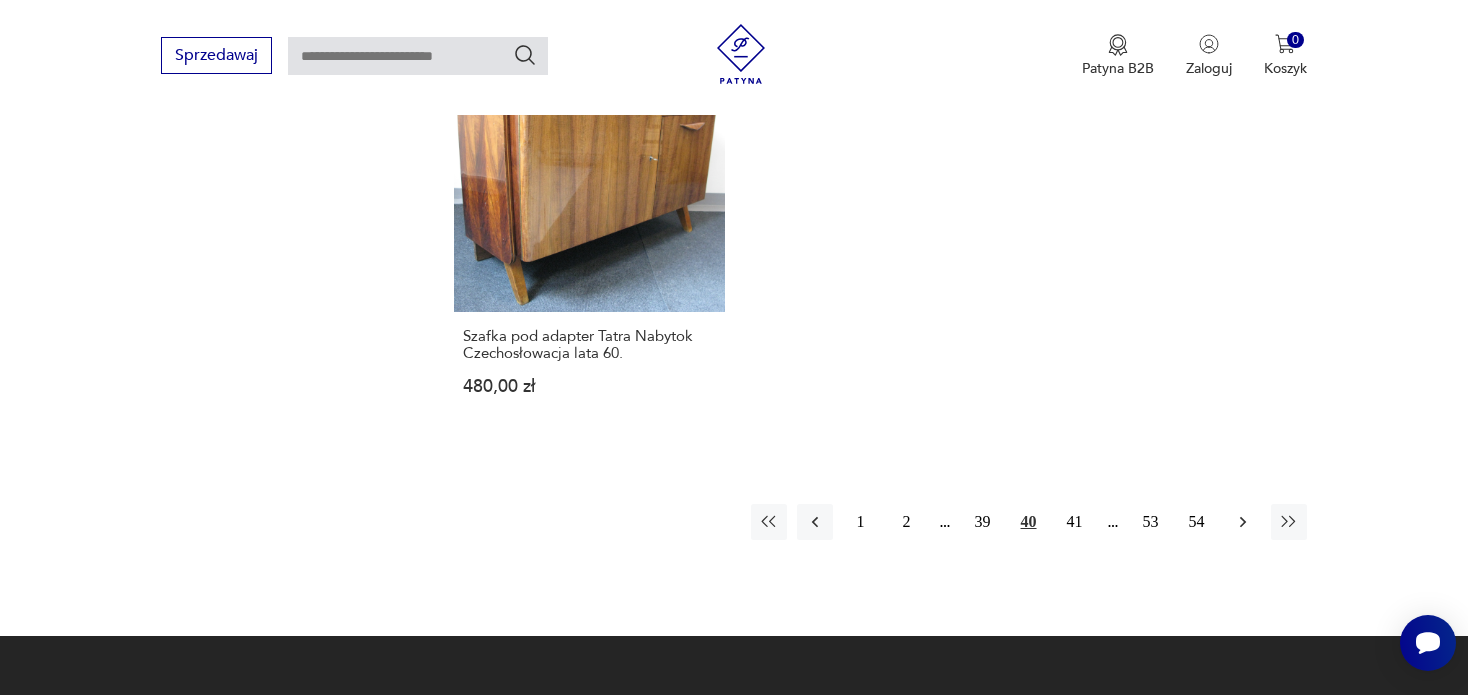 click 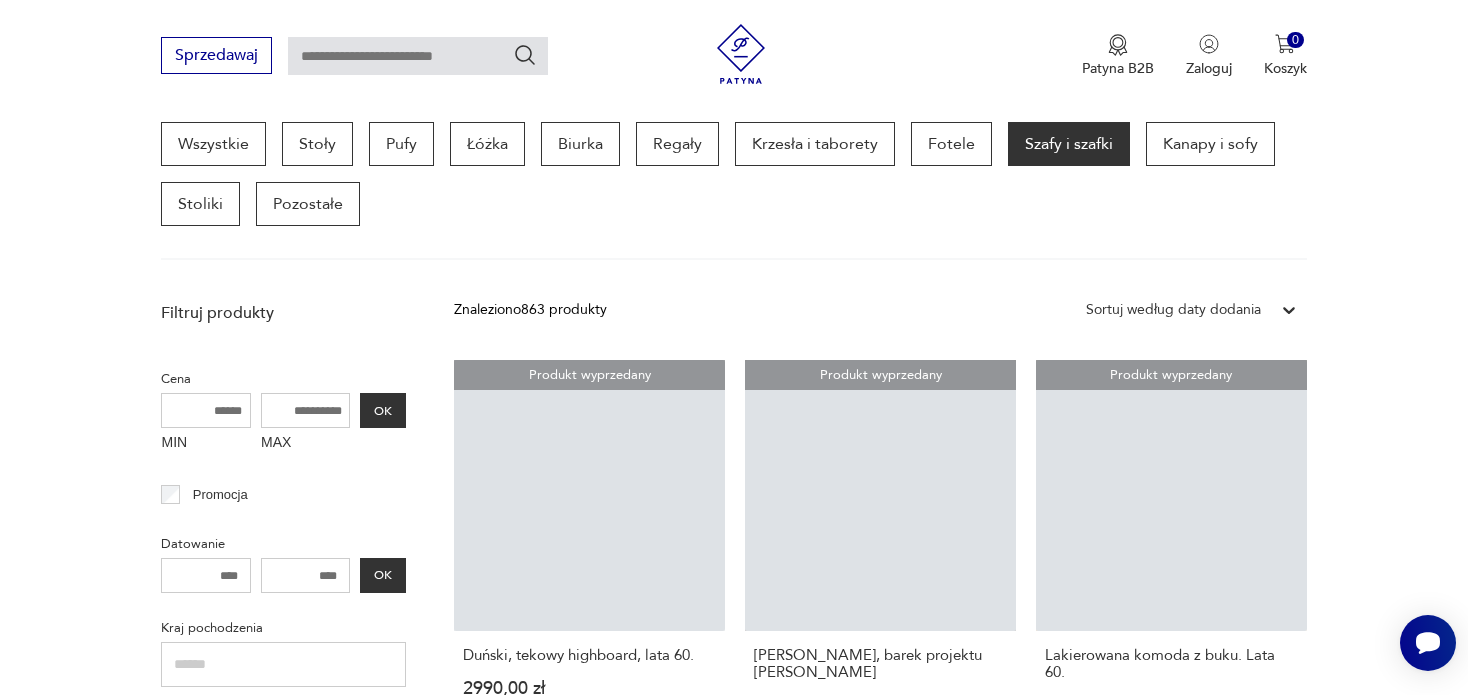 scroll, scrollTop: 530, scrollLeft: 0, axis: vertical 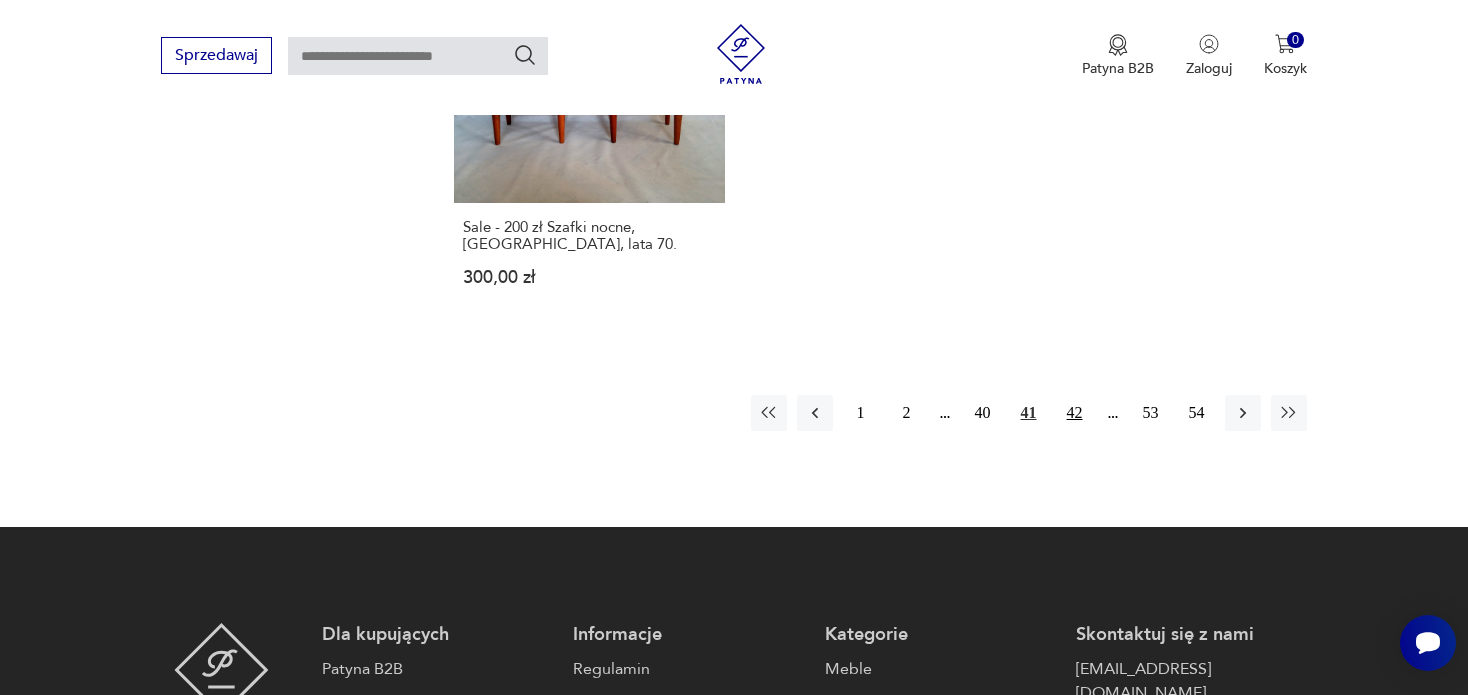 click on "42" at bounding box center [1075, 413] 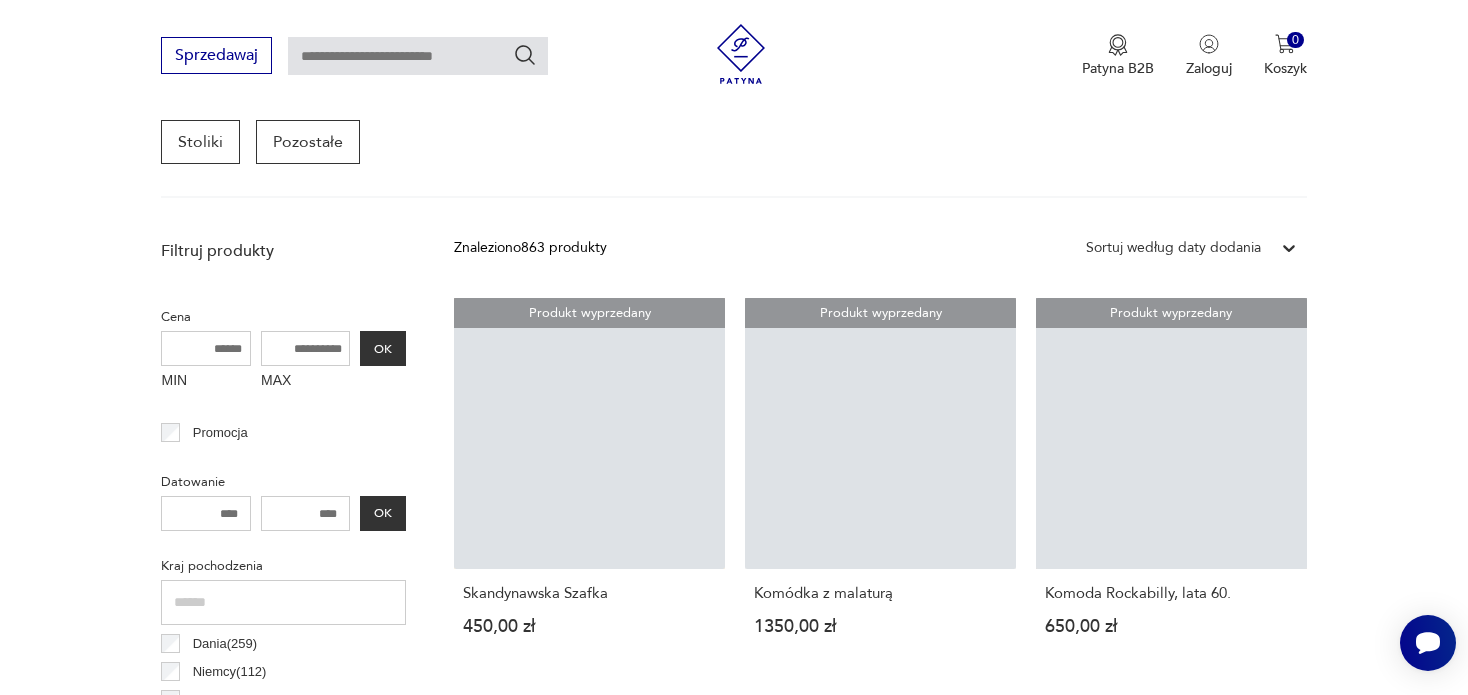 scroll, scrollTop: 529, scrollLeft: 0, axis: vertical 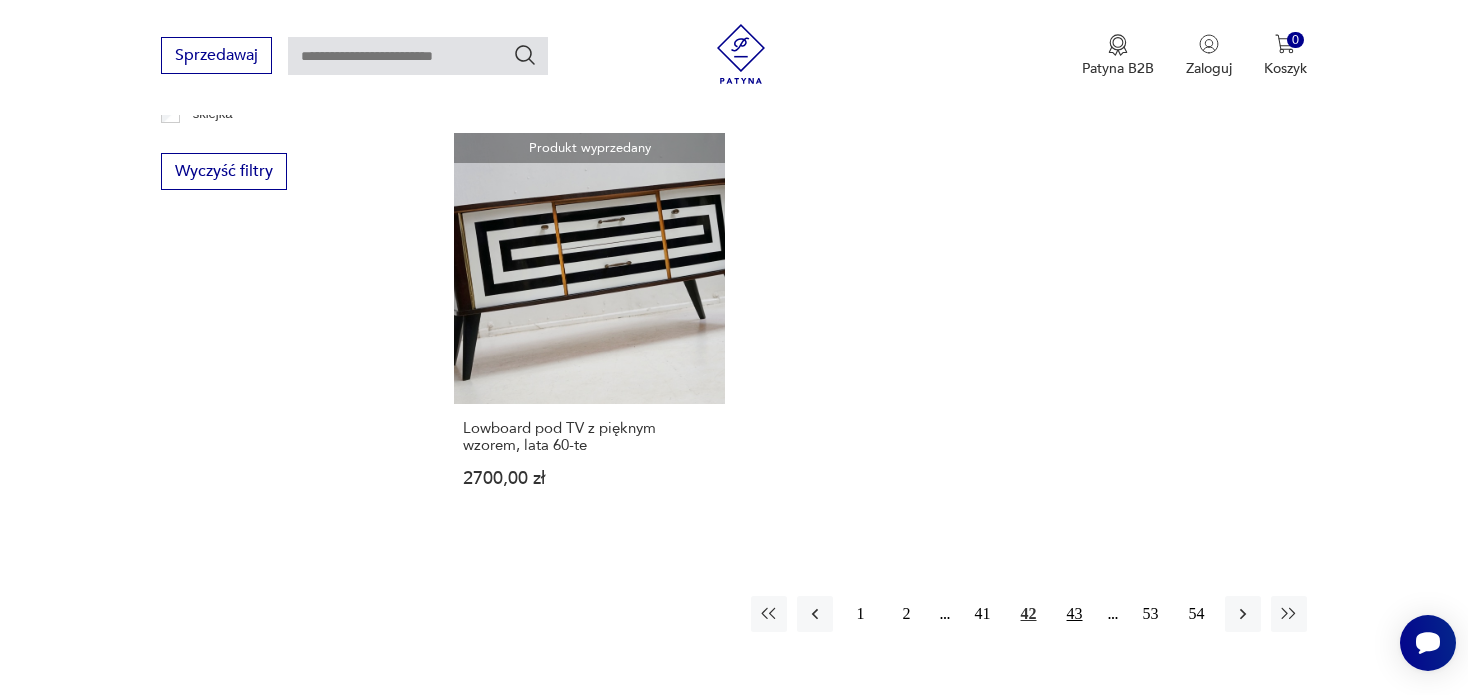 click on "43" at bounding box center [1075, 614] 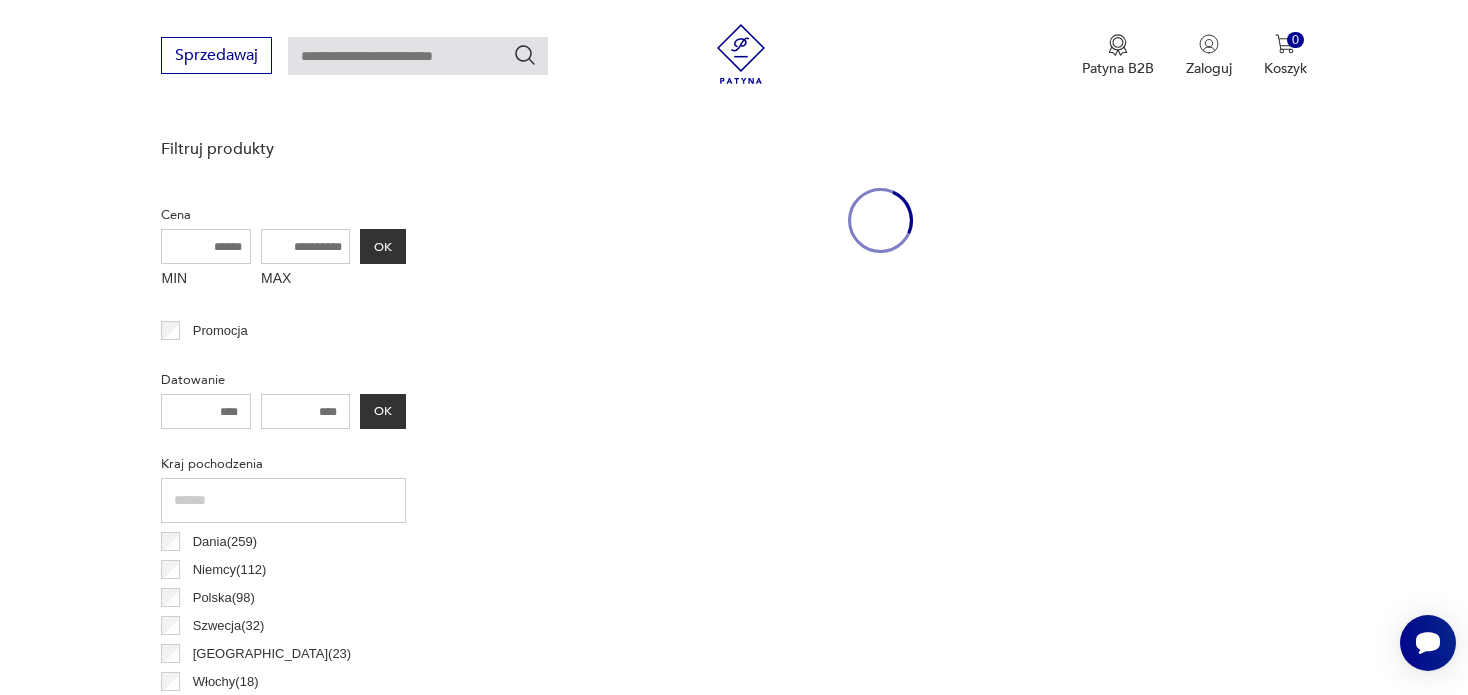 scroll, scrollTop: 530, scrollLeft: 0, axis: vertical 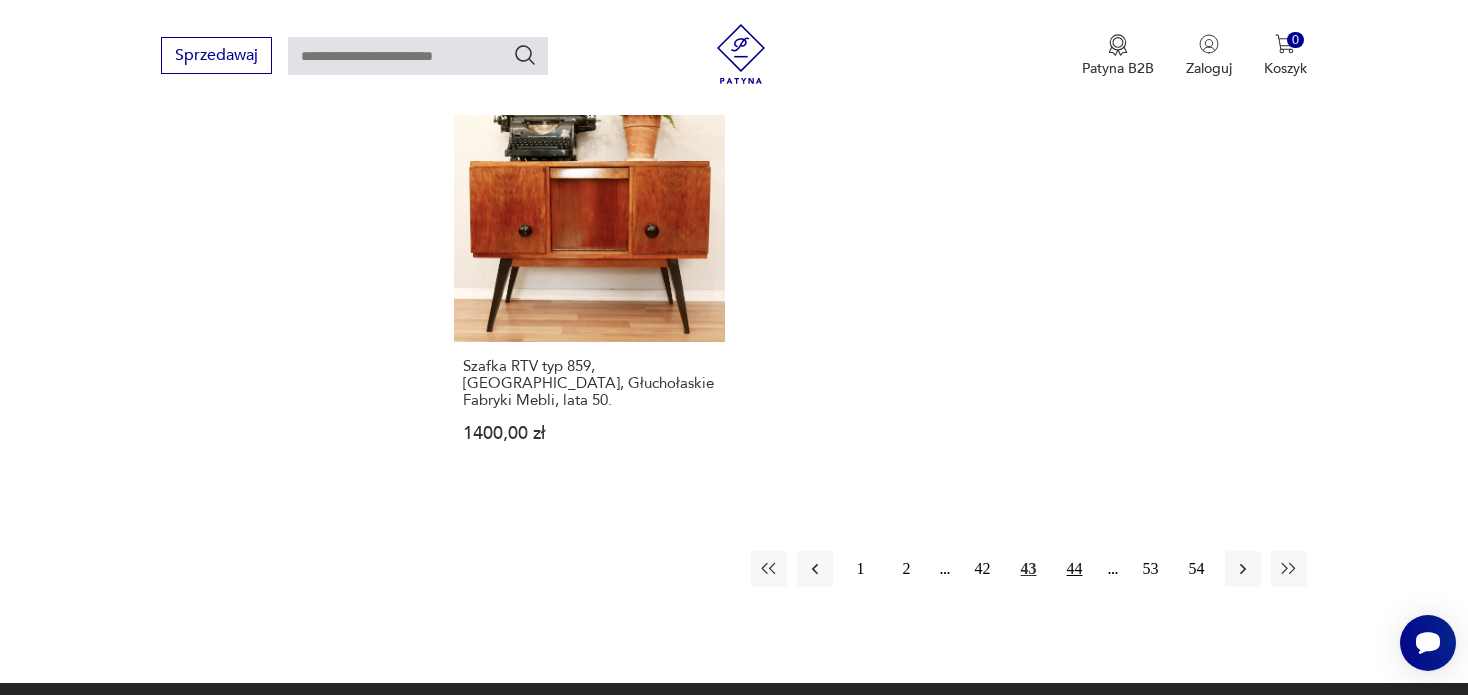 click on "44" at bounding box center [1075, 569] 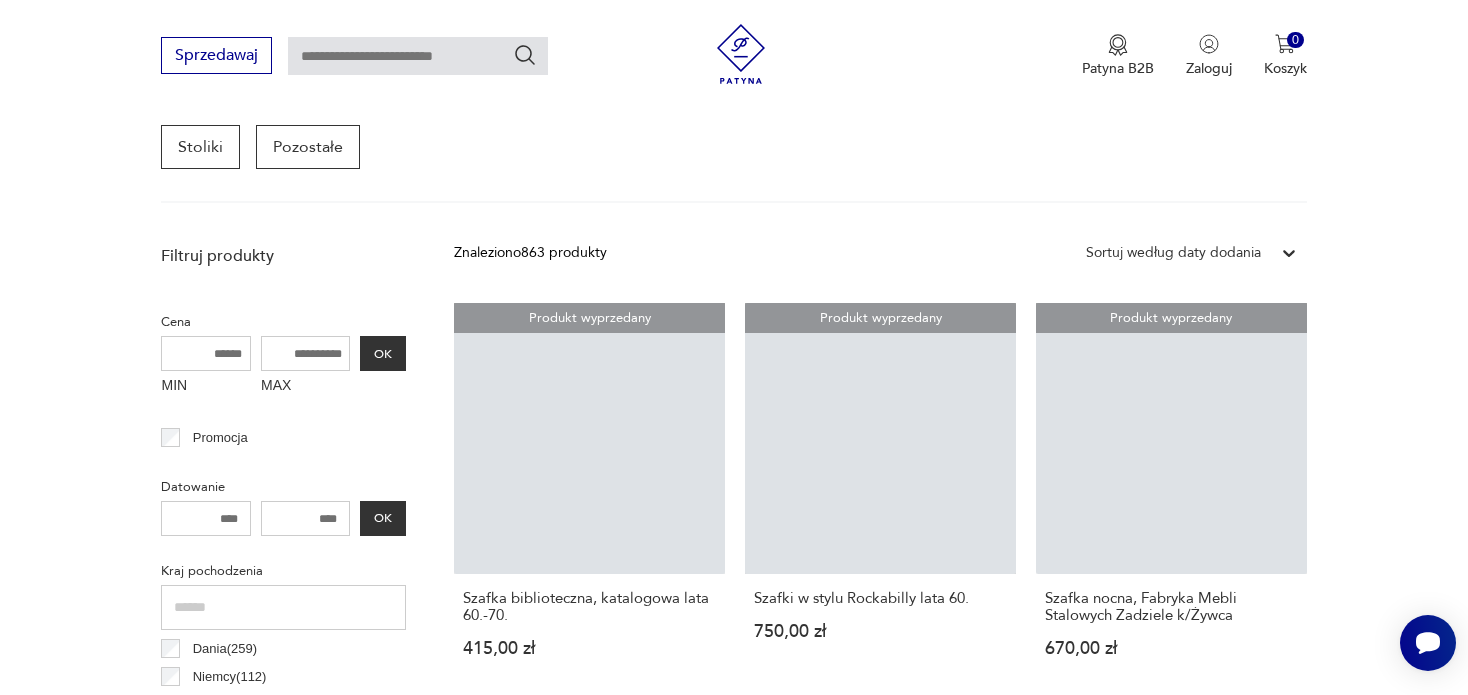 scroll, scrollTop: 529, scrollLeft: 0, axis: vertical 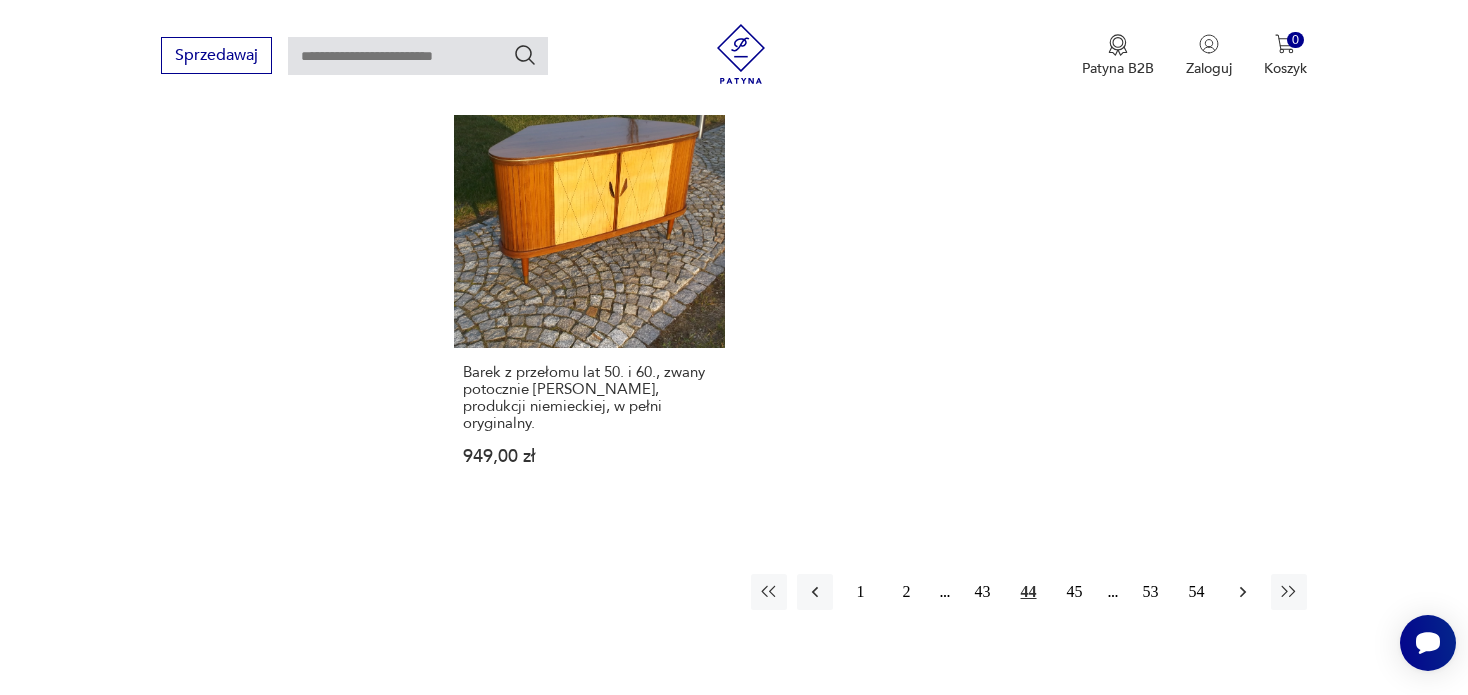 click 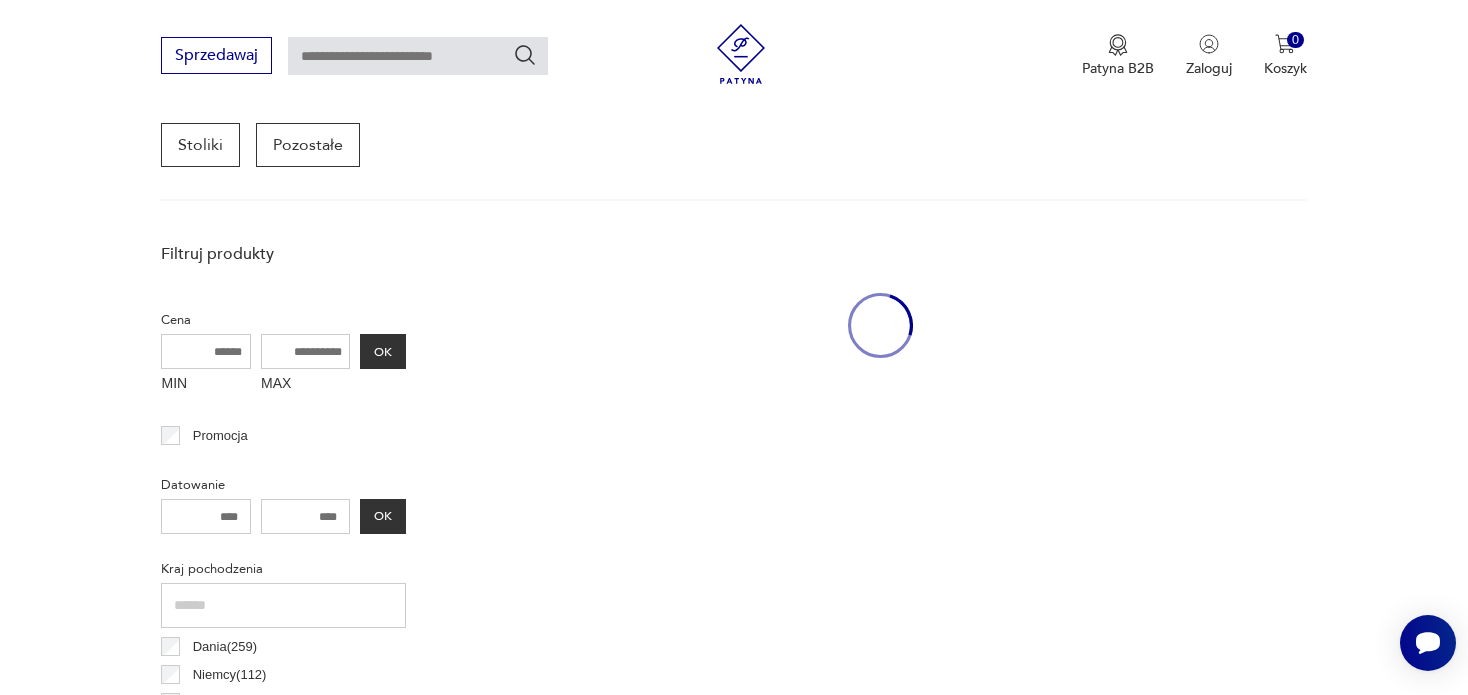 scroll, scrollTop: 529, scrollLeft: 0, axis: vertical 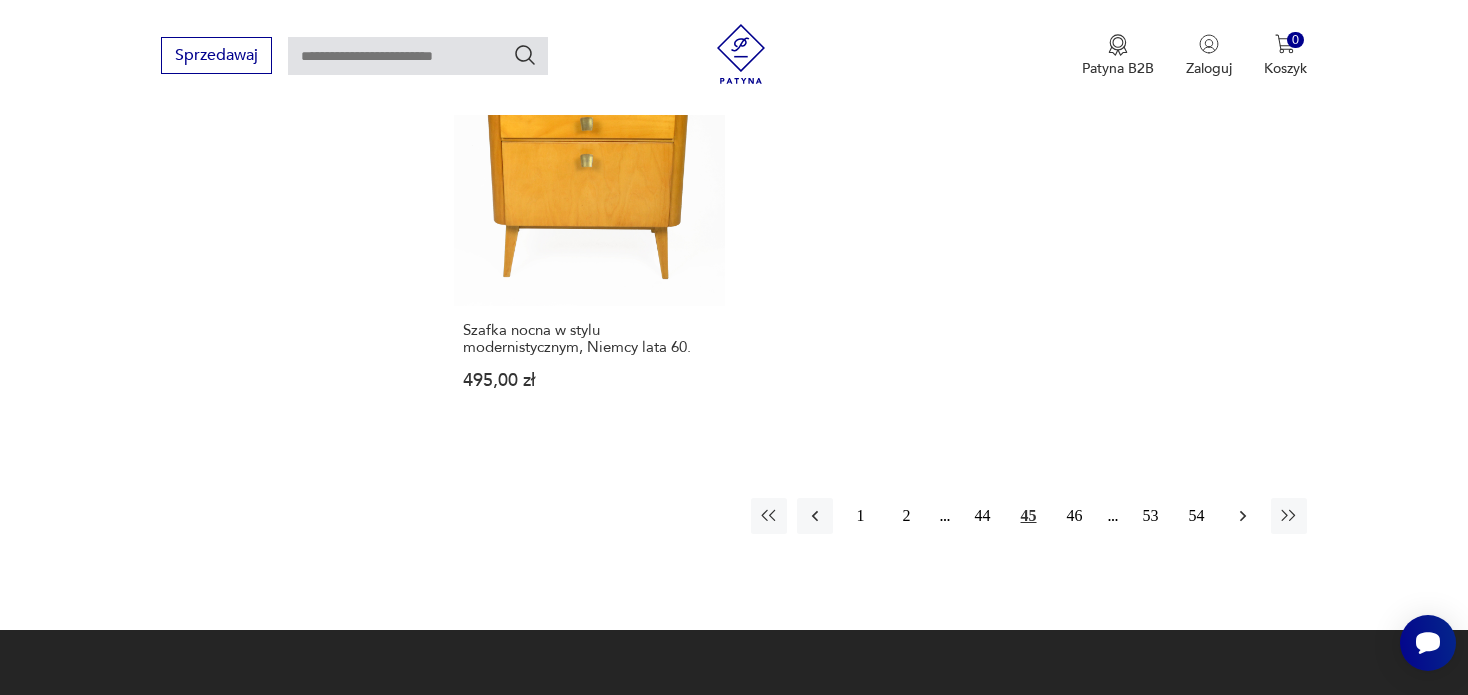 click 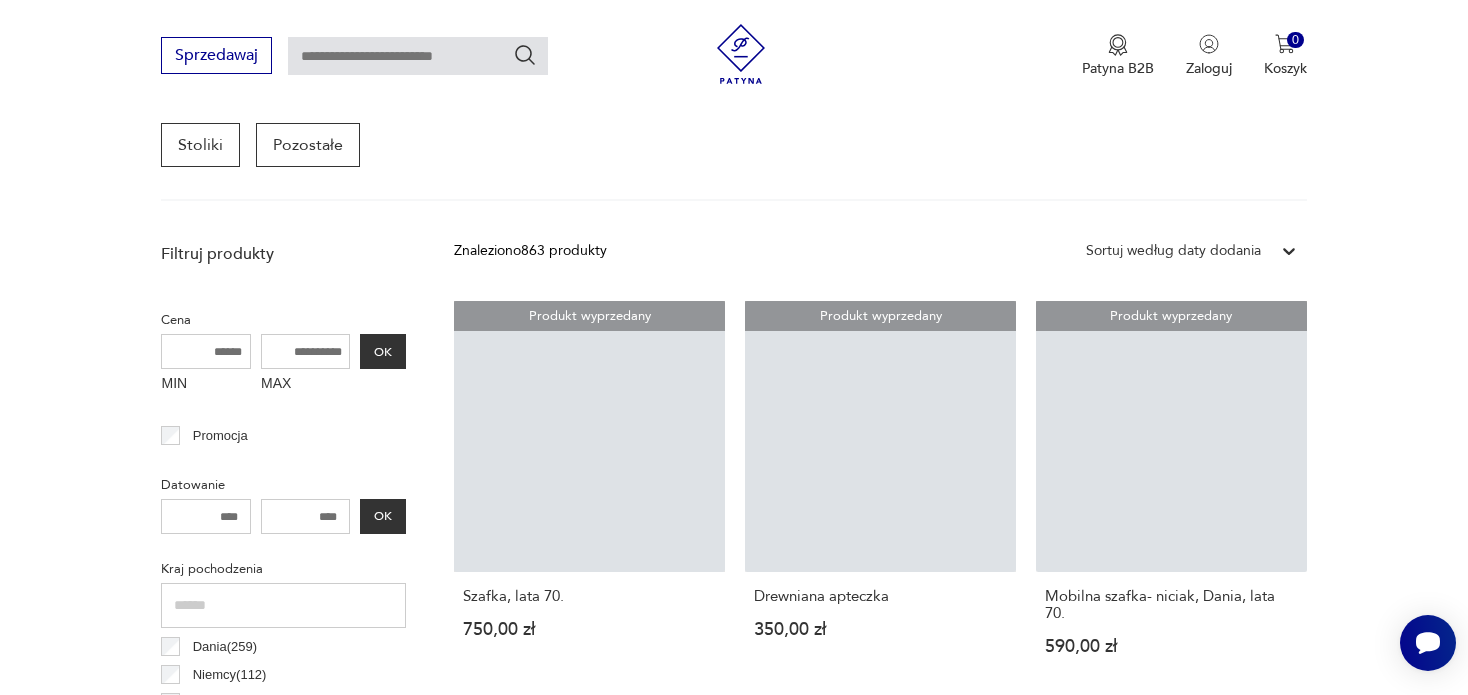 scroll, scrollTop: 529, scrollLeft: 0, axis: vertical 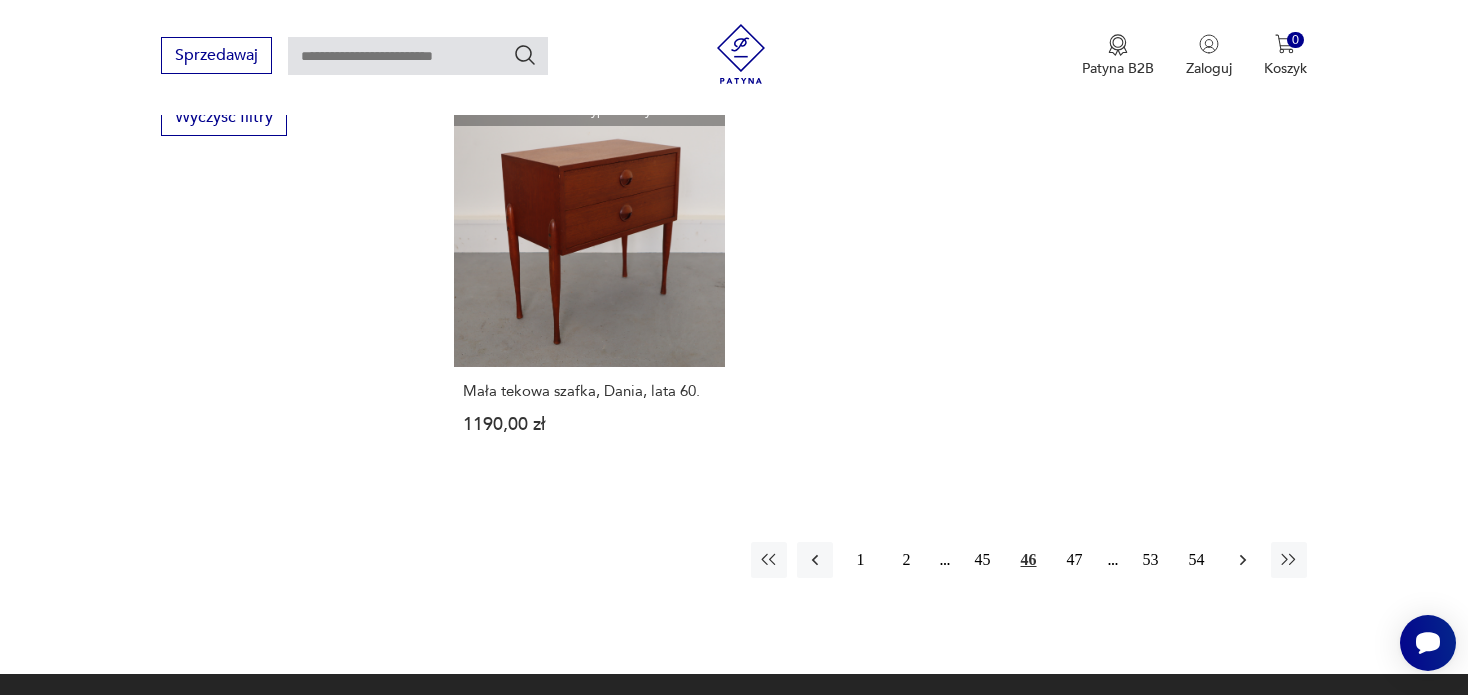 click 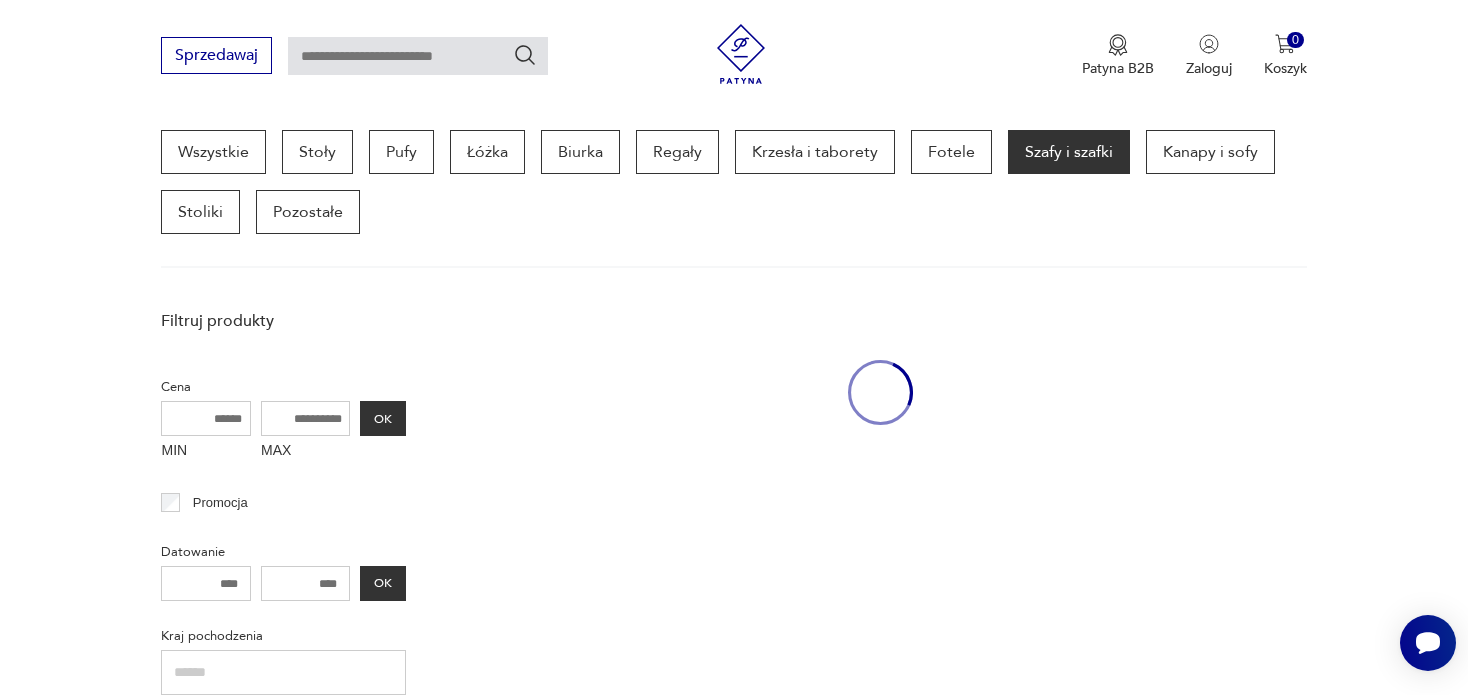 scroll, scrollTop: 529, scrollLeft: 0, axis: vertical 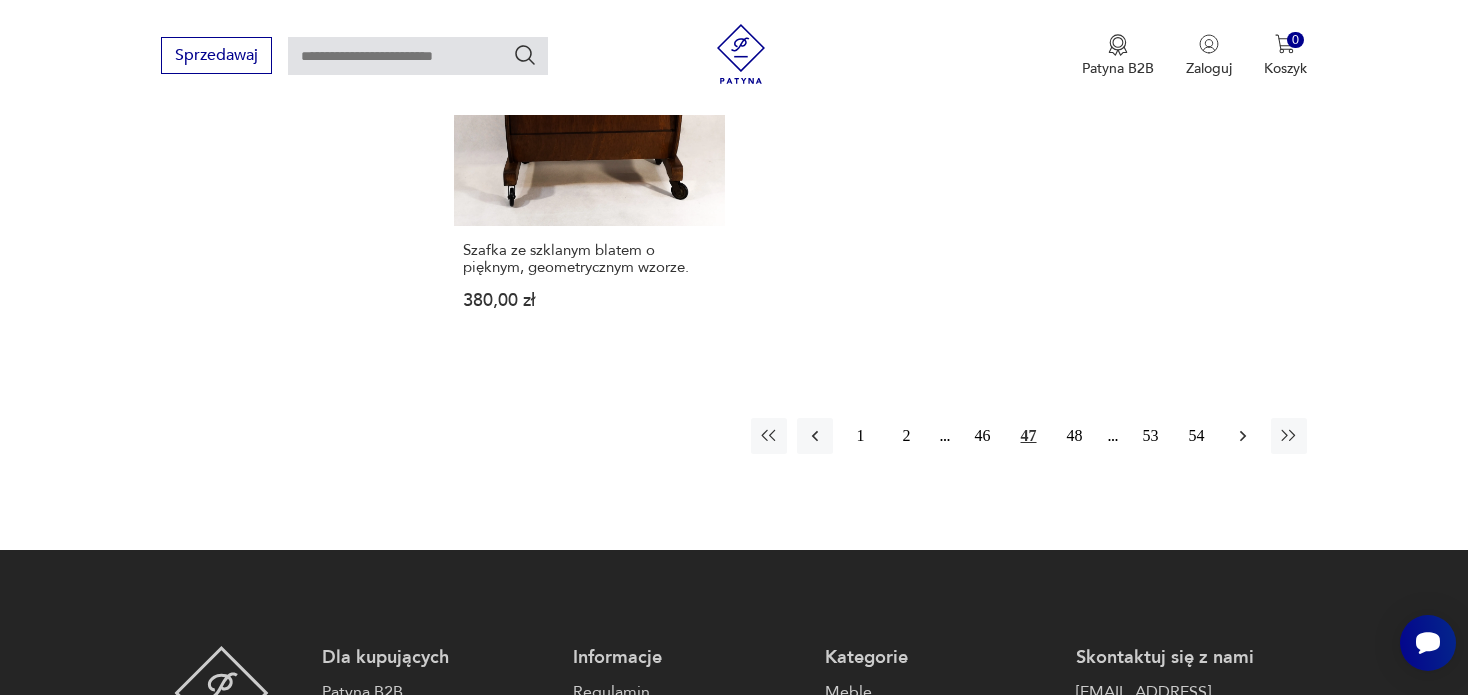 click 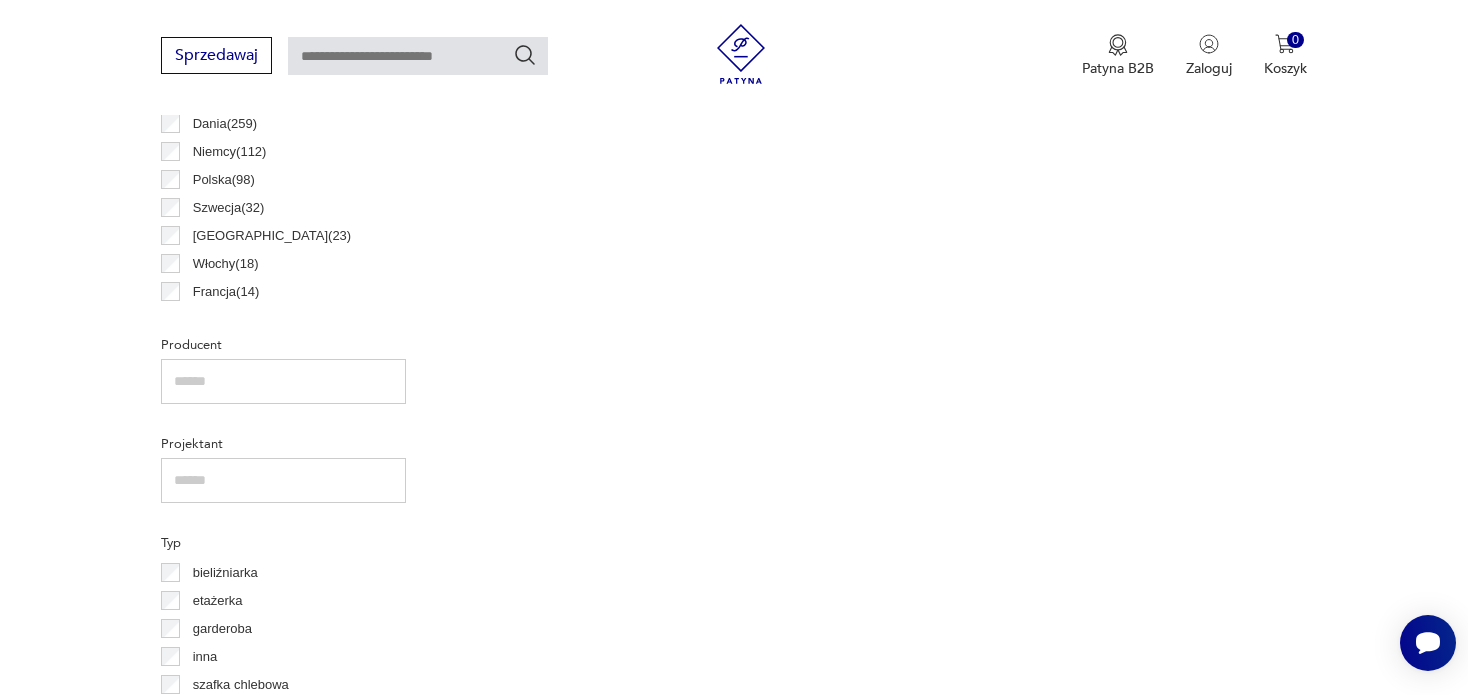 scroll, scrollTop: 530, scrollLeft: 0, axis: vertical 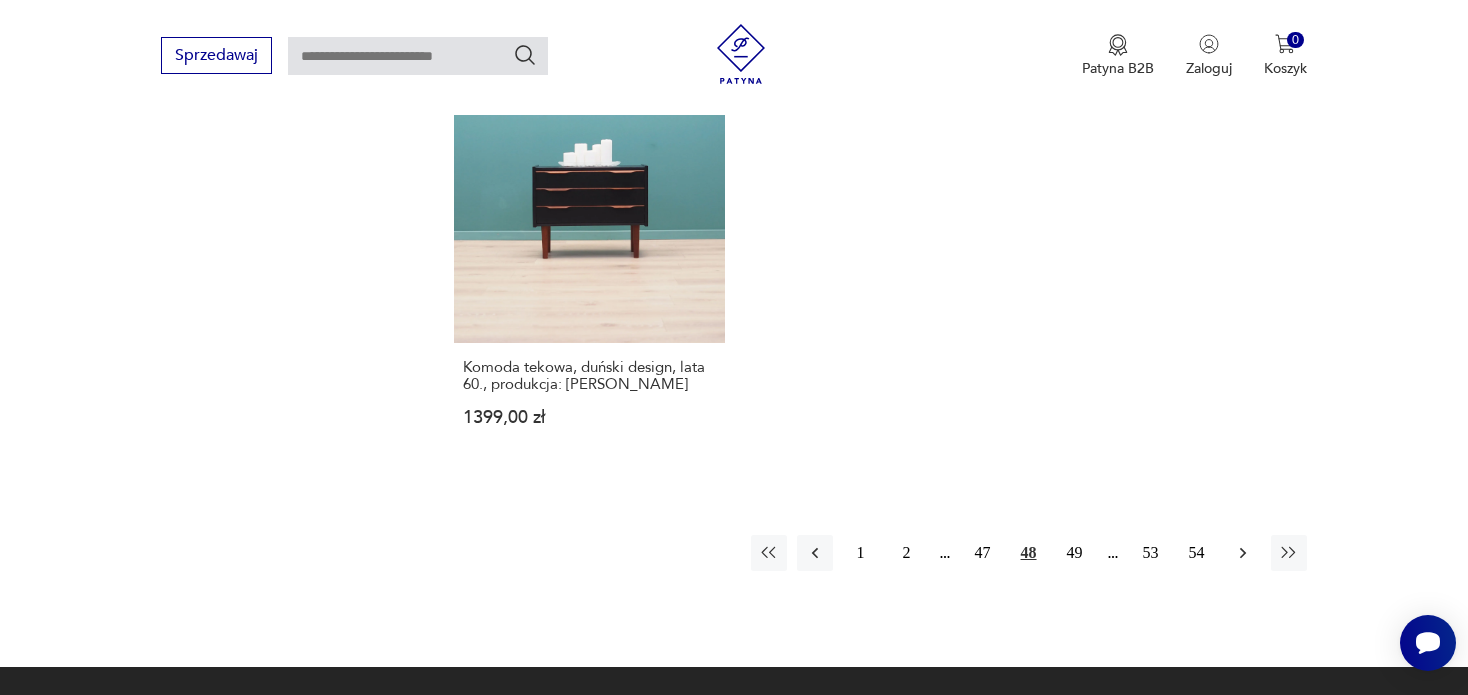 click 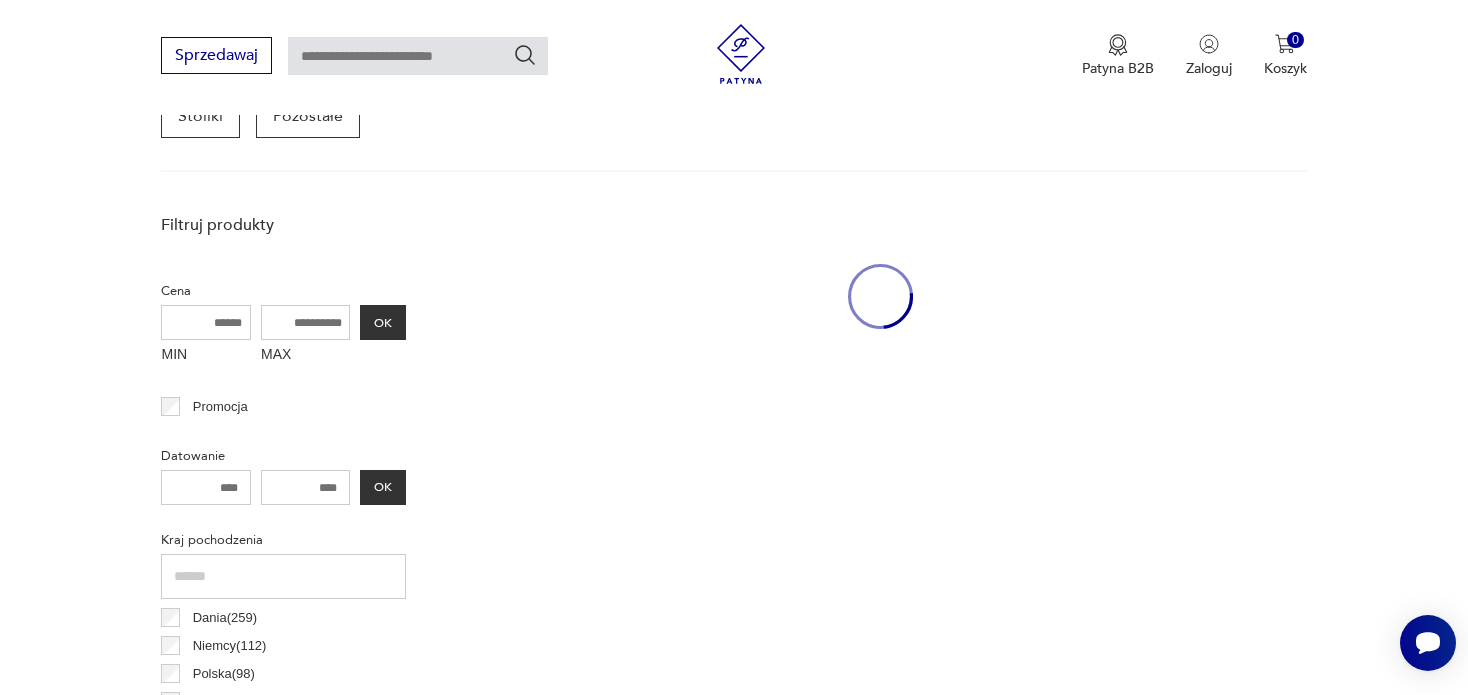 scroll, scrollTop: 529, scrollLeft: 0, axis: vertical 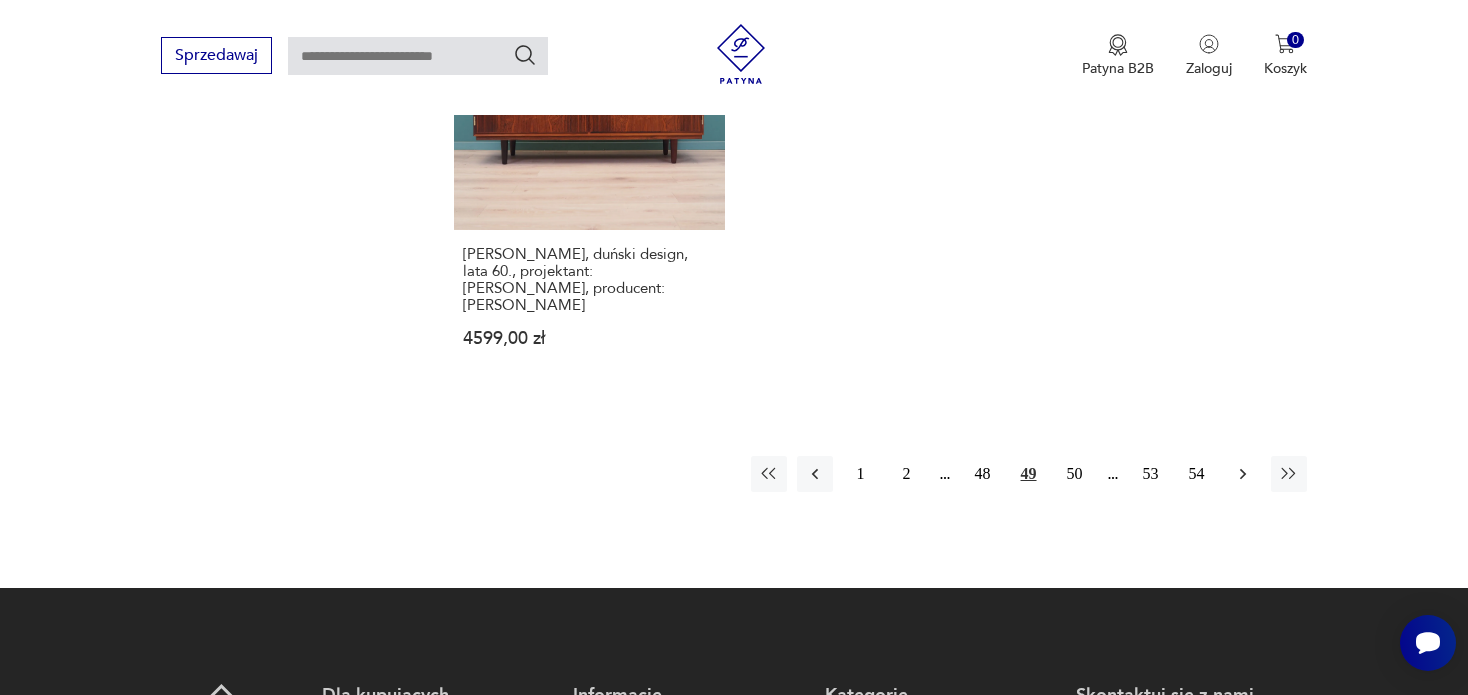 click 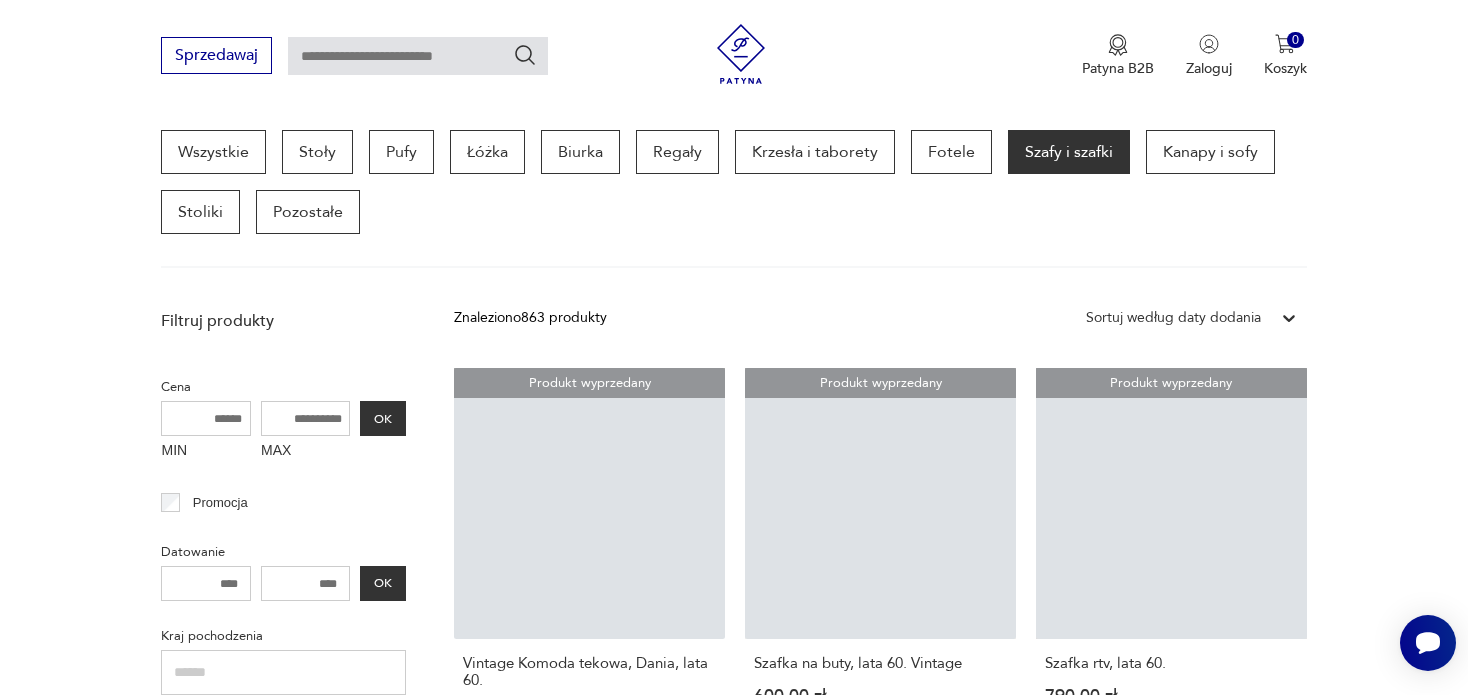 scroll, scrollTop: 529, scrollLeft: 0, axis: vertical 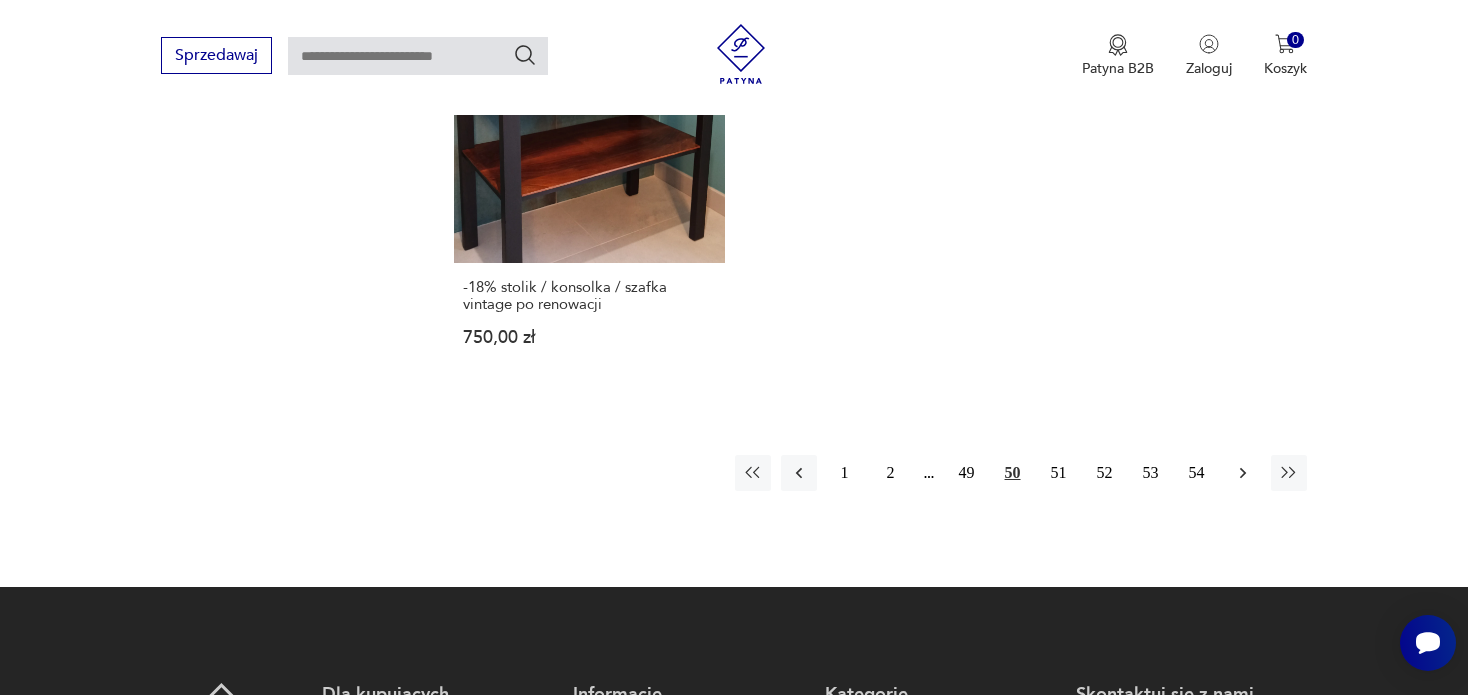 click 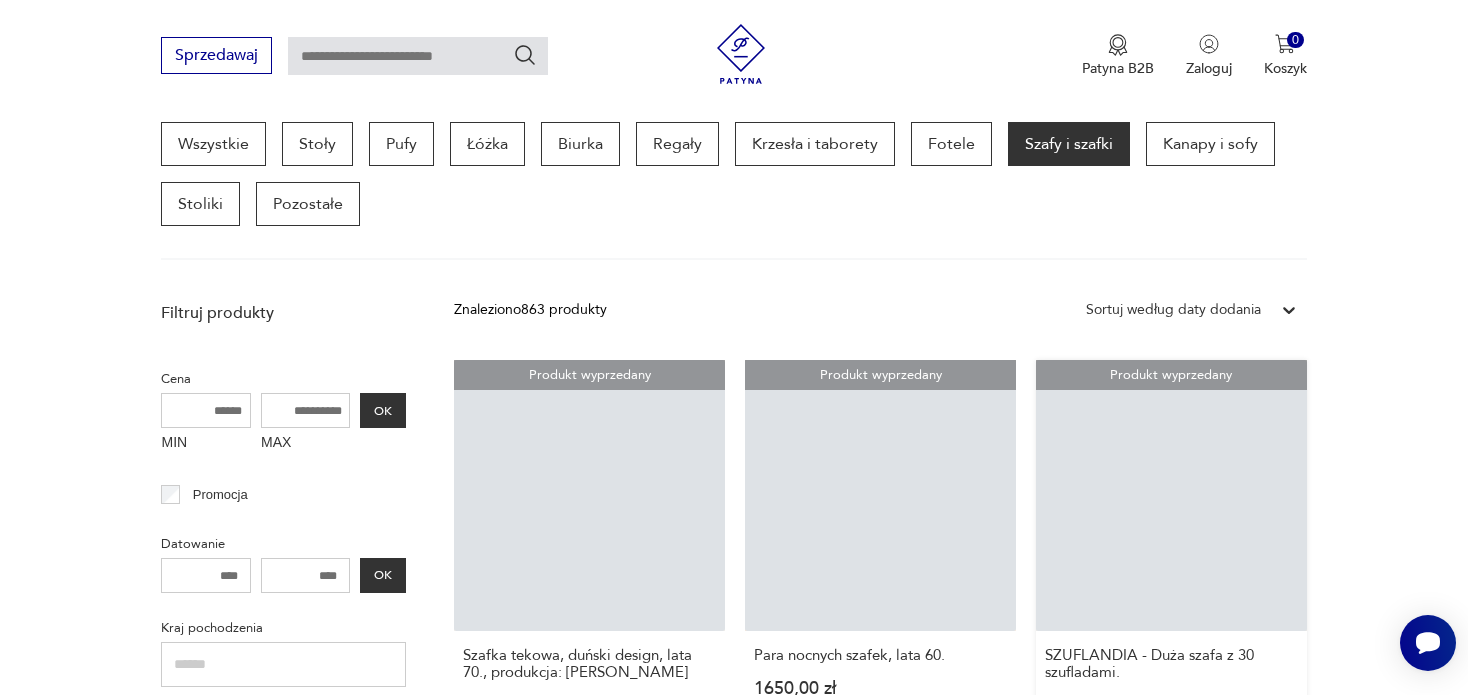 scroll, scrollTop: 529, scrollLeft: 0, axis: vertical 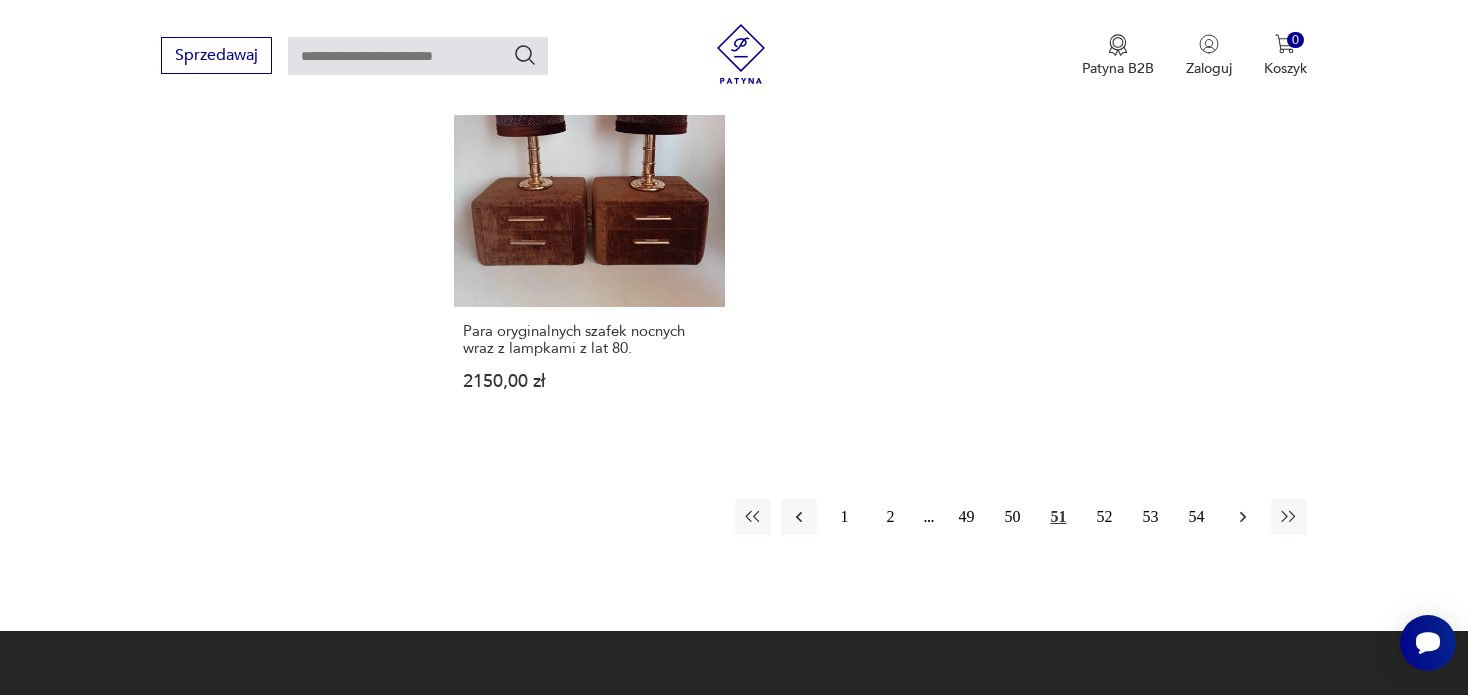 click 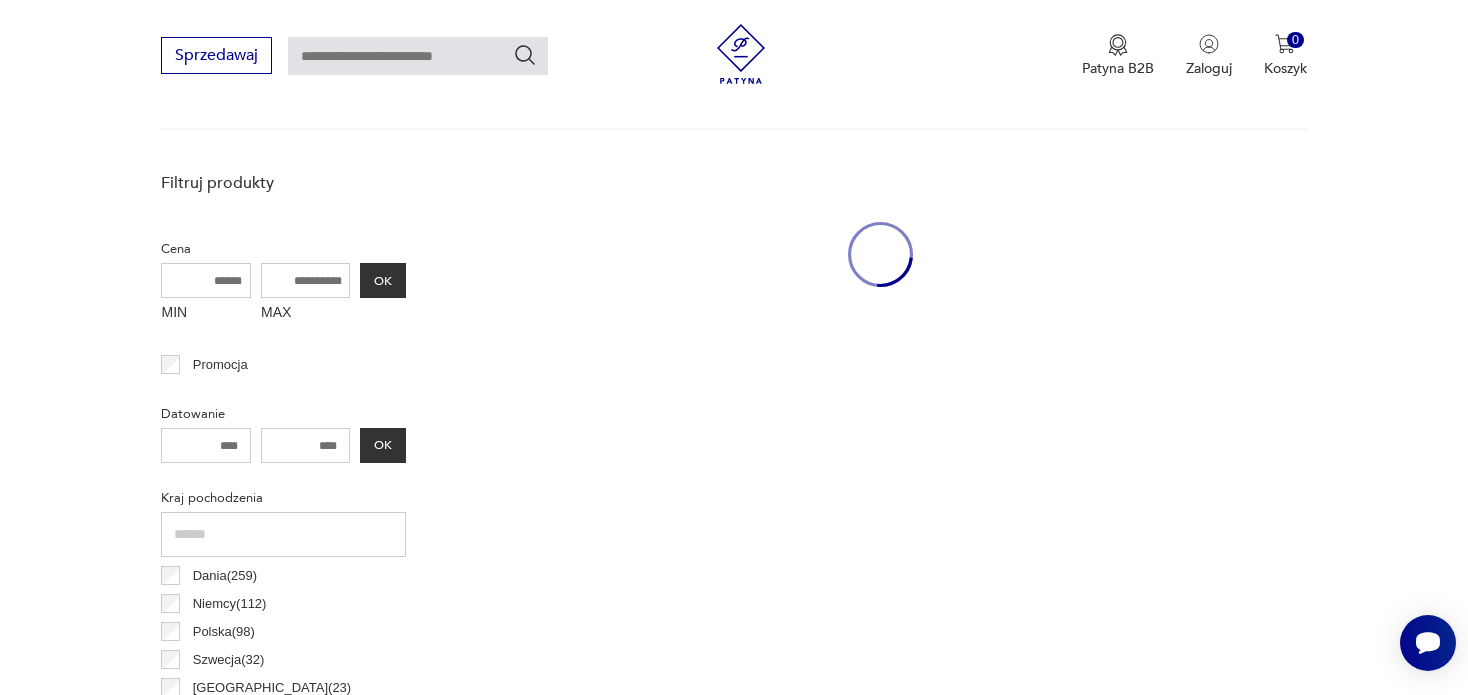 scroll, scrollTop: 530, scrollLeft: 0, axis: vertical 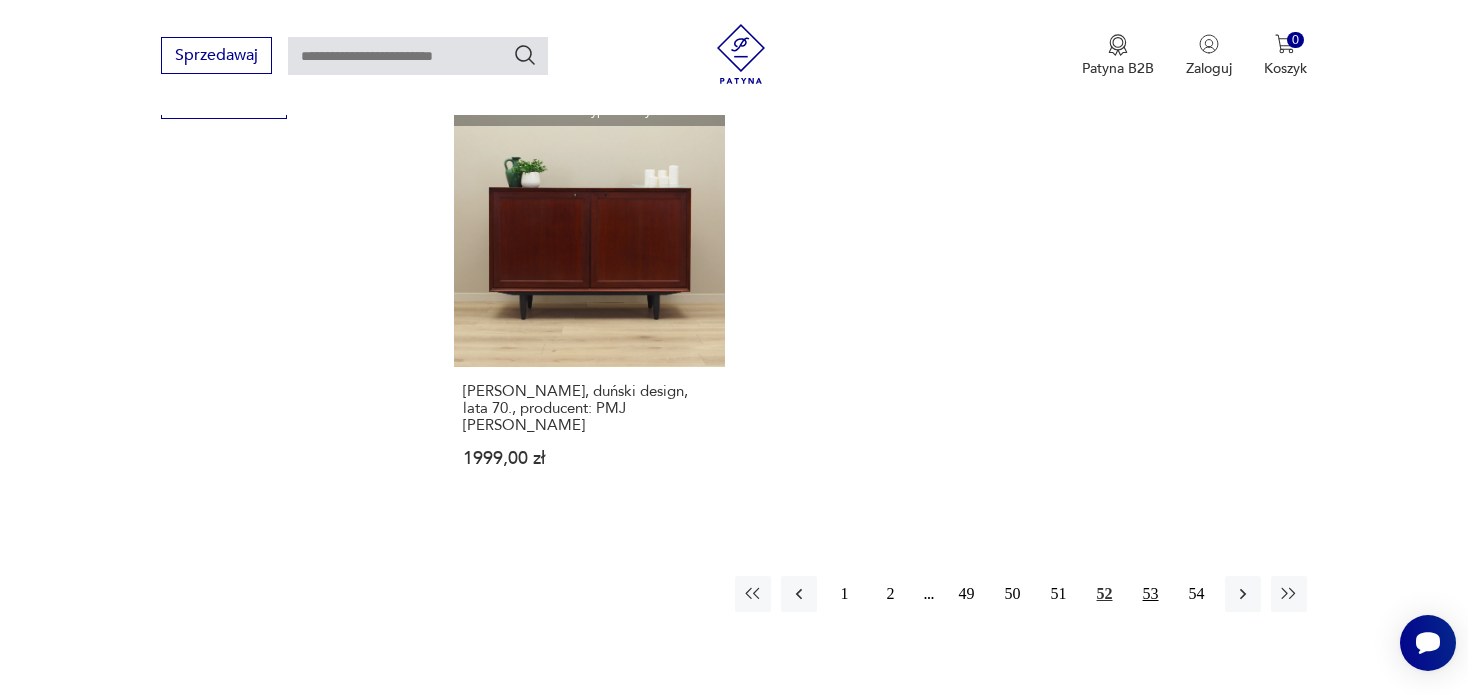click on "53" at bounding box center (1151, 594) 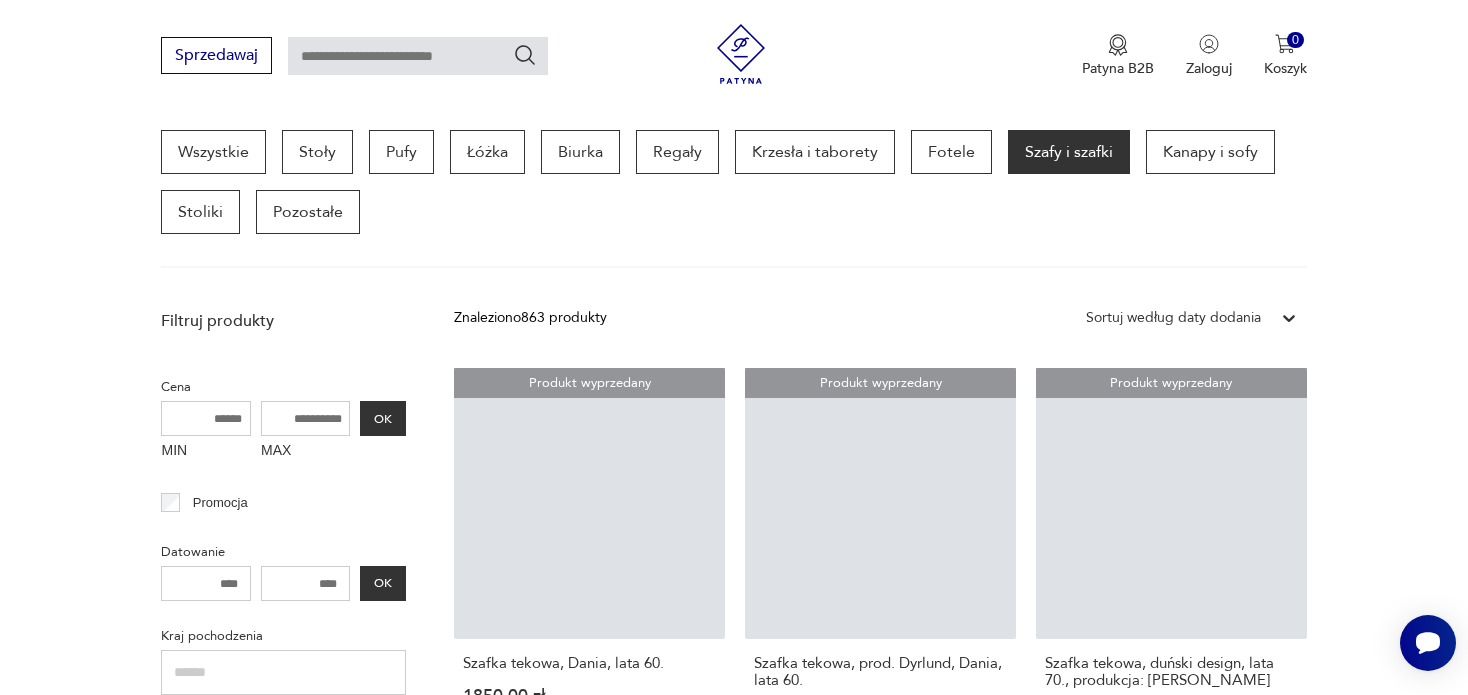 scroll, scrollTop: 529, scrollLeft: 0, axis: vertical 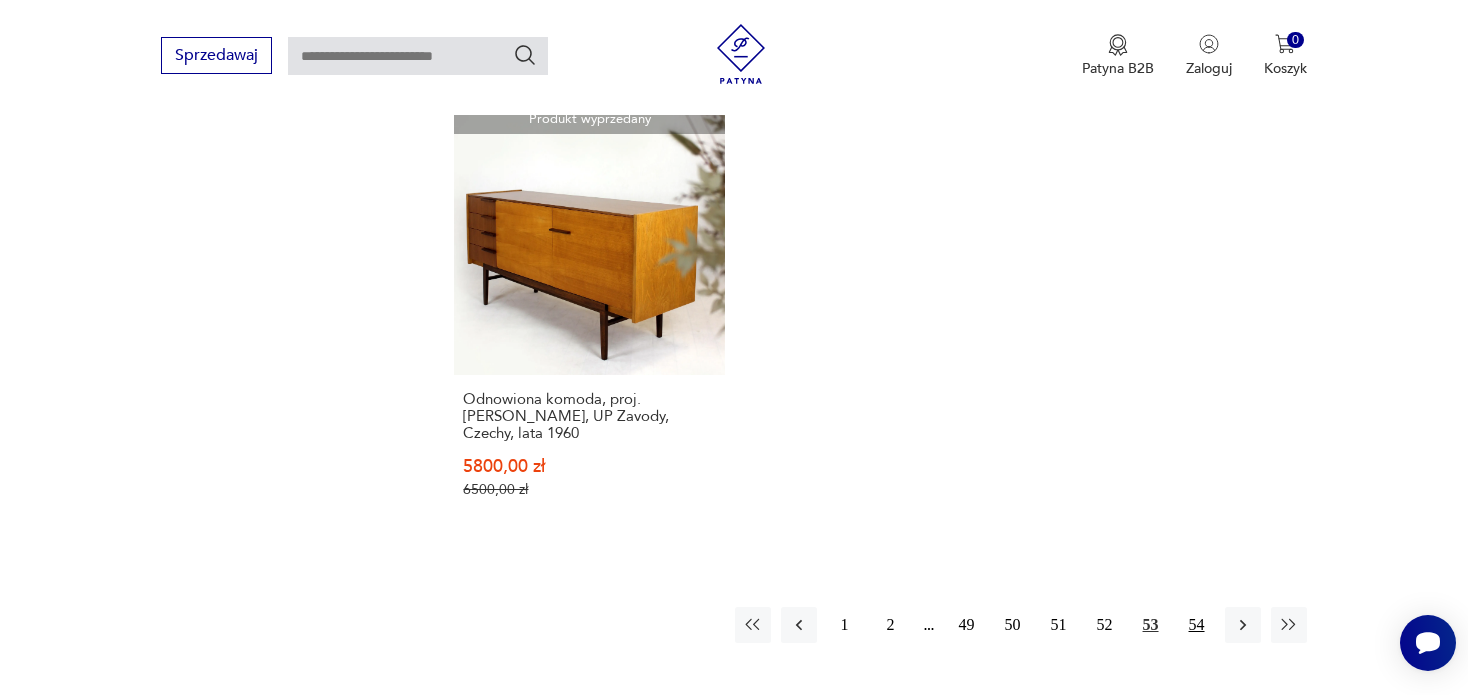 click on "54" at bounding box center [1197, 625] 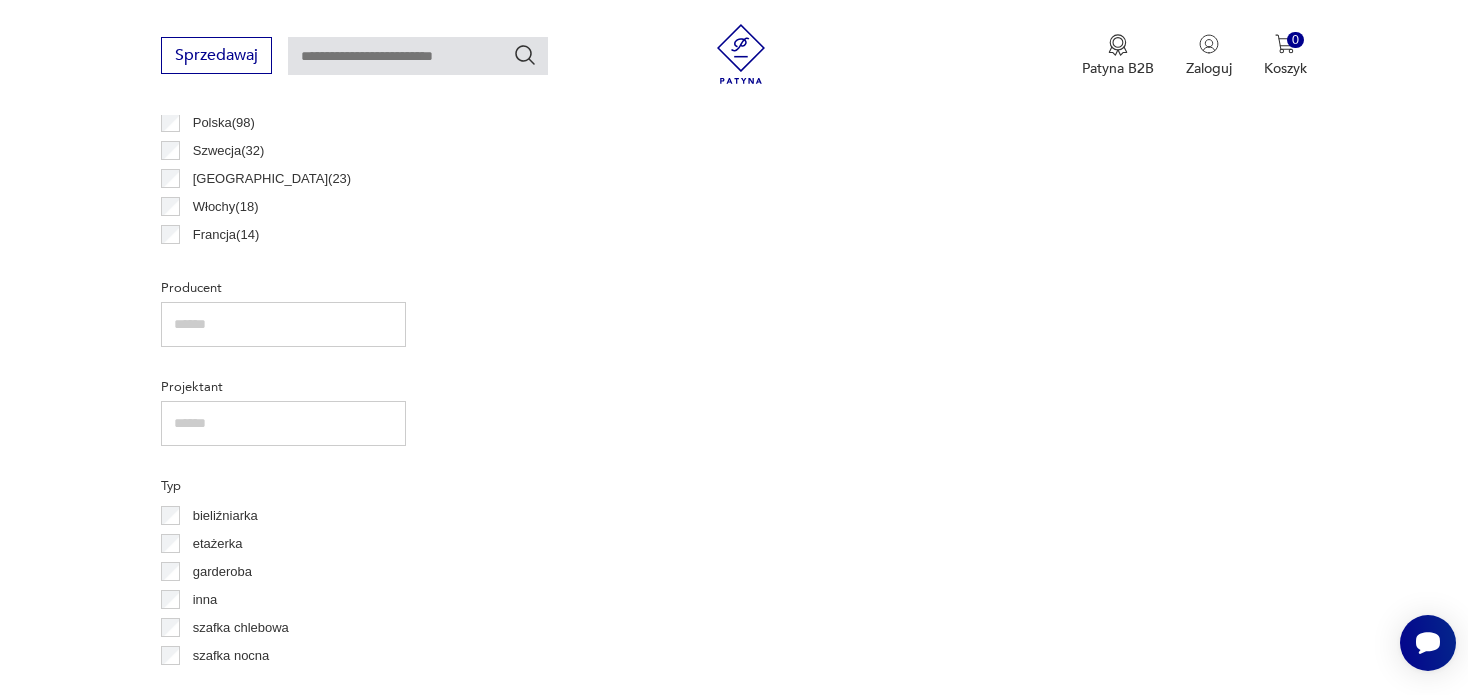 scroll, scrollTop: 530, scrollLeft: 0, axis: vertical 